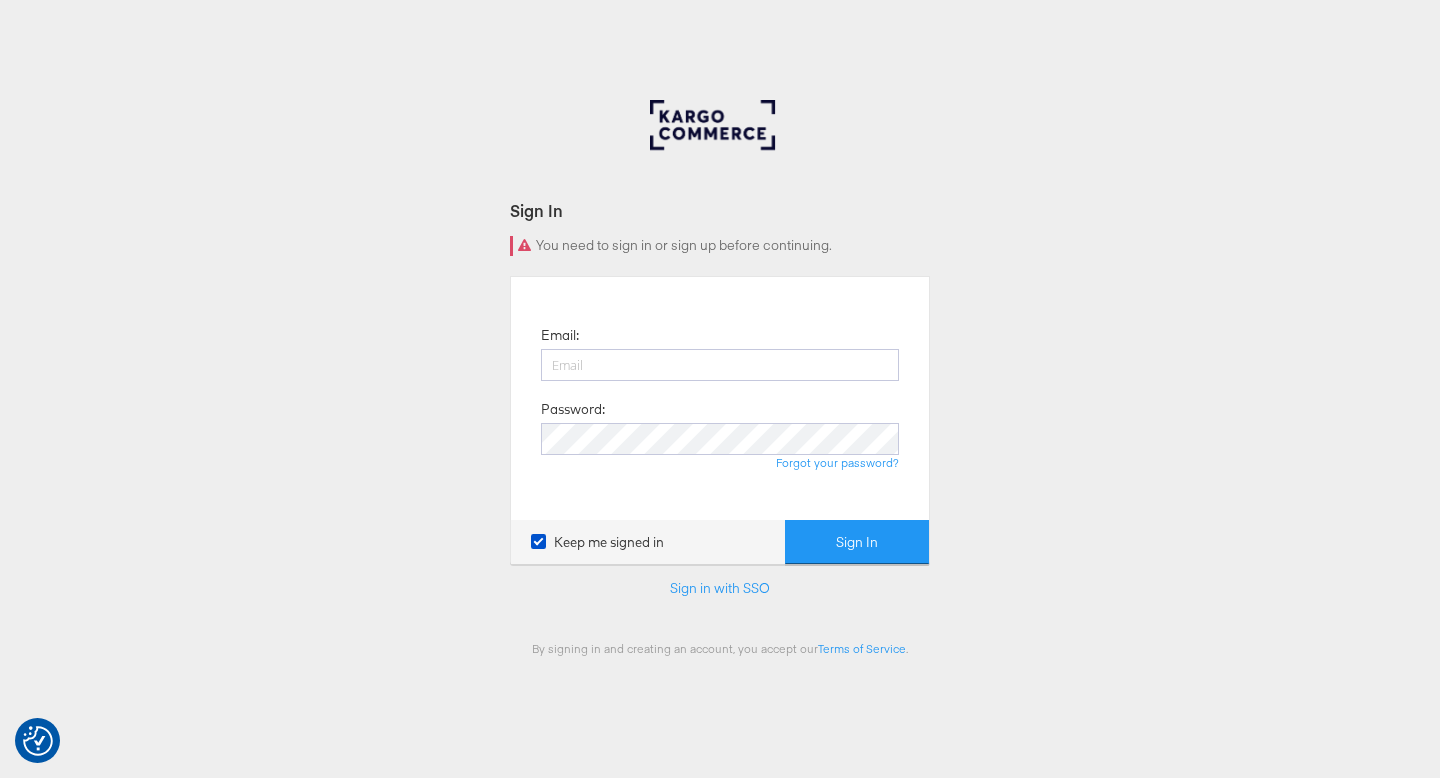 scroll, scrollTop: 0, scrollLeft: 0, axis: both 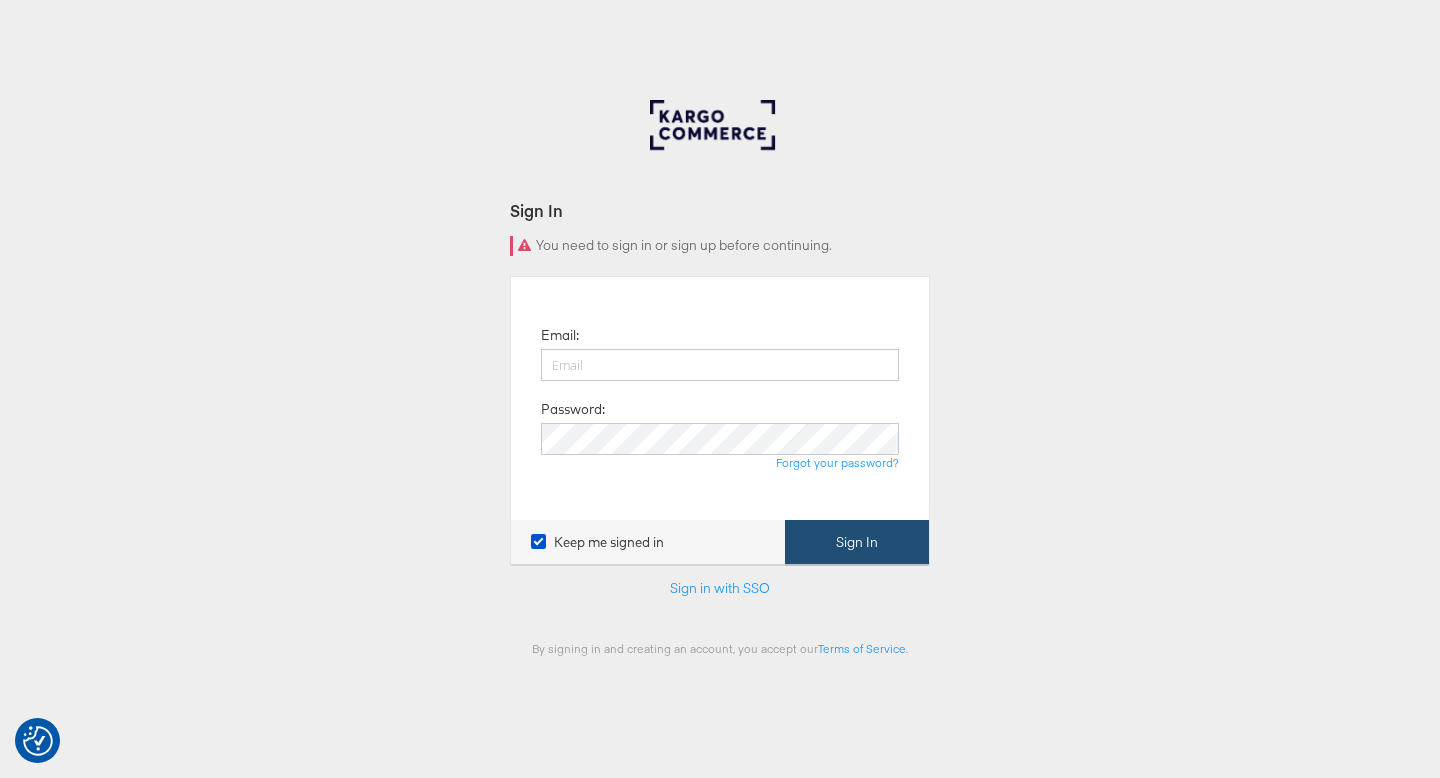 type on "ruben.ruiz@kargo.com" 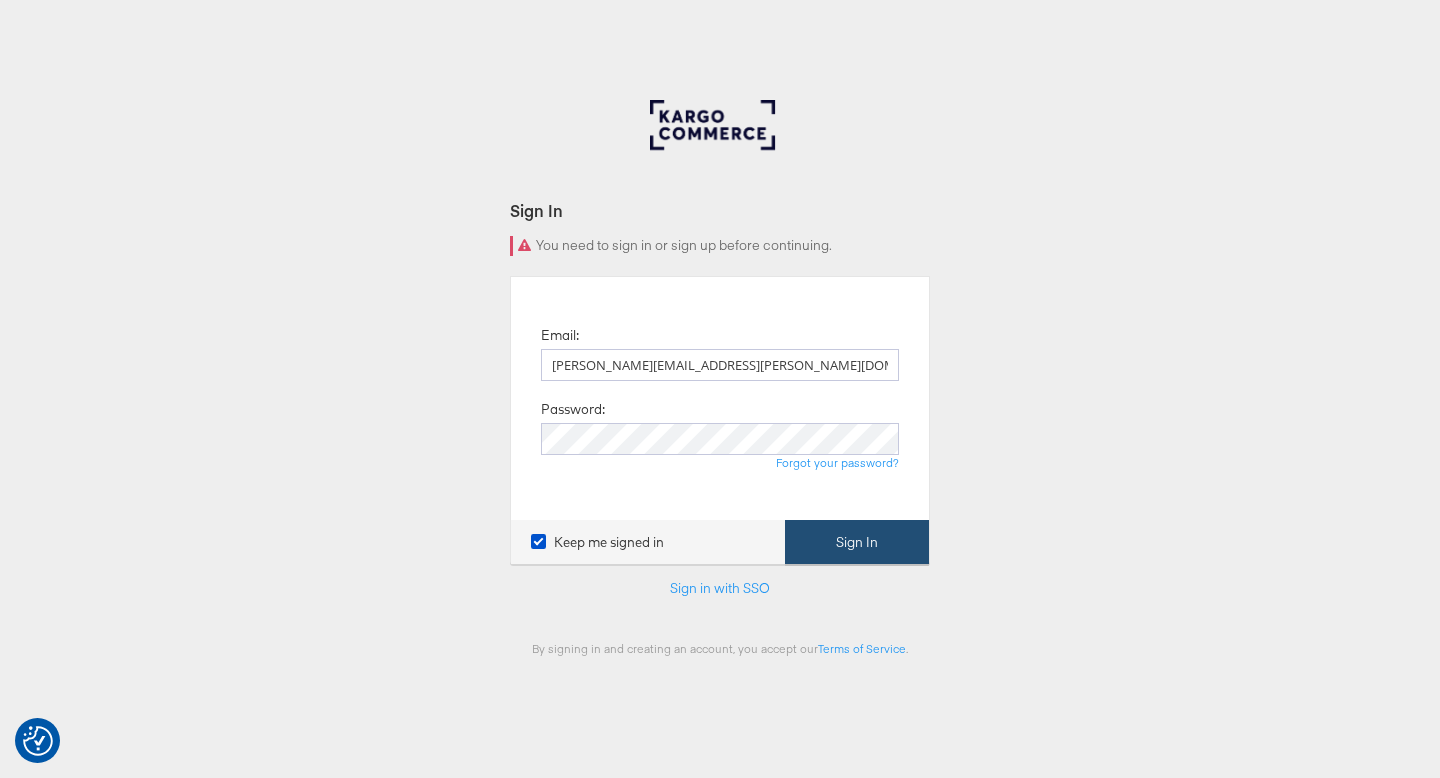 click on "Sign In" at bounding box center (857, 542) 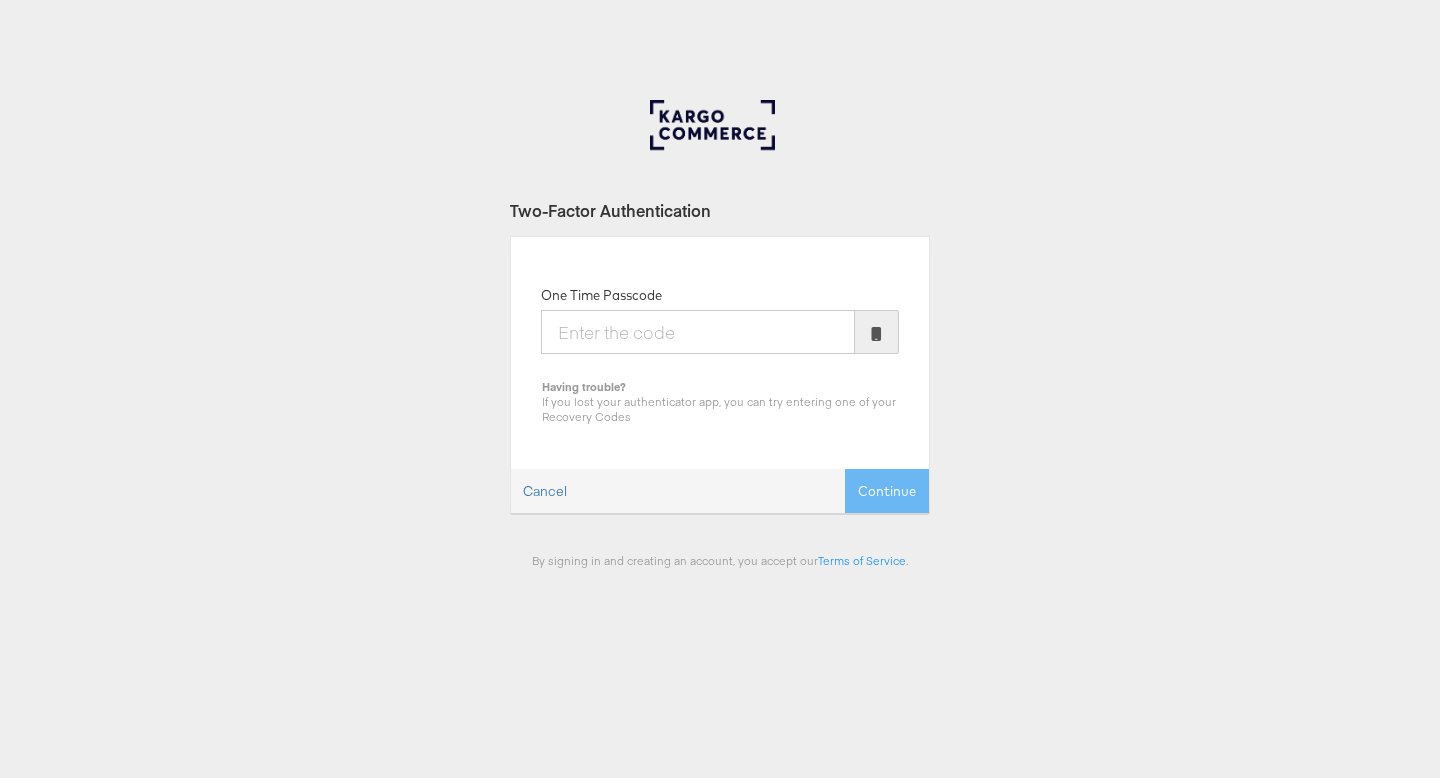 scroll, scrollTop: 0, scrollLeft: 0, axis: both 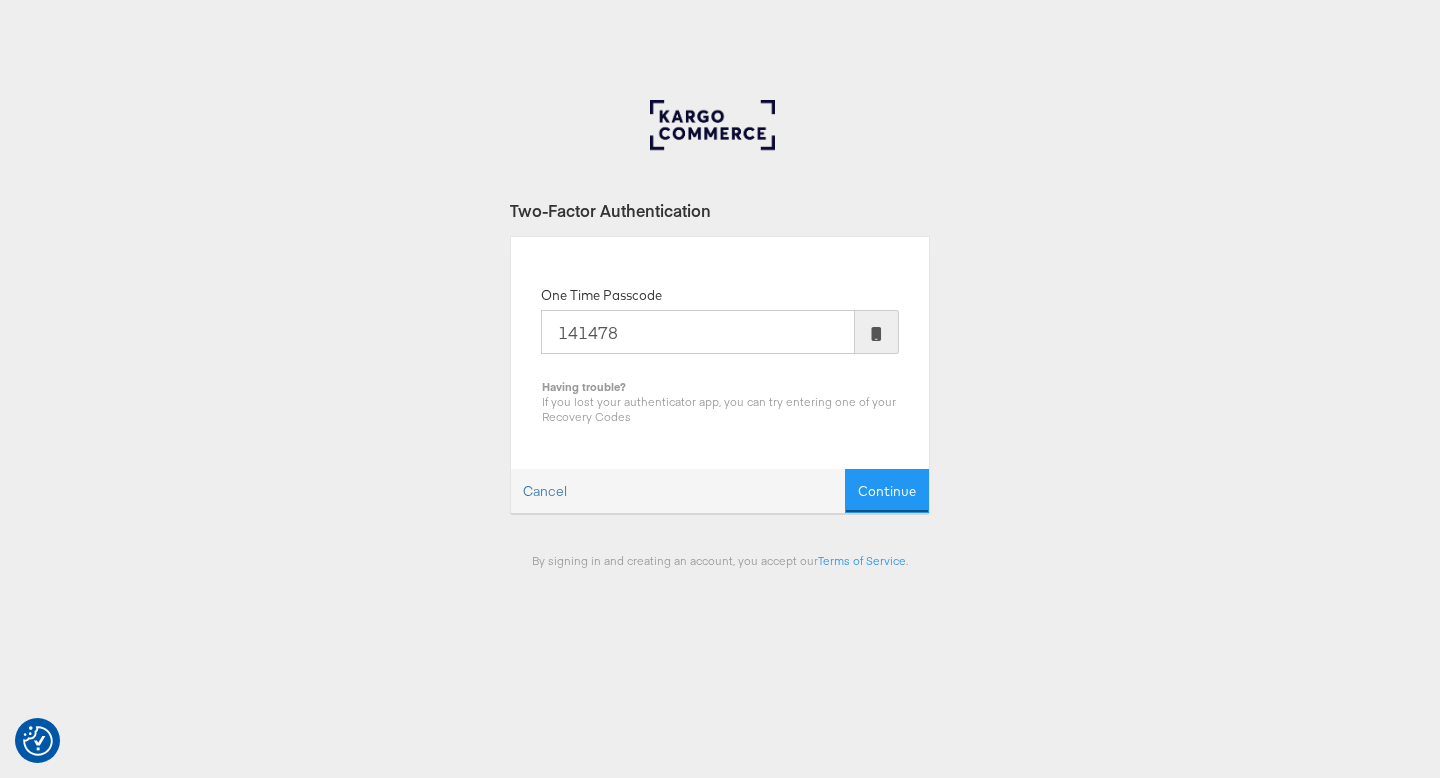 type on "141478" 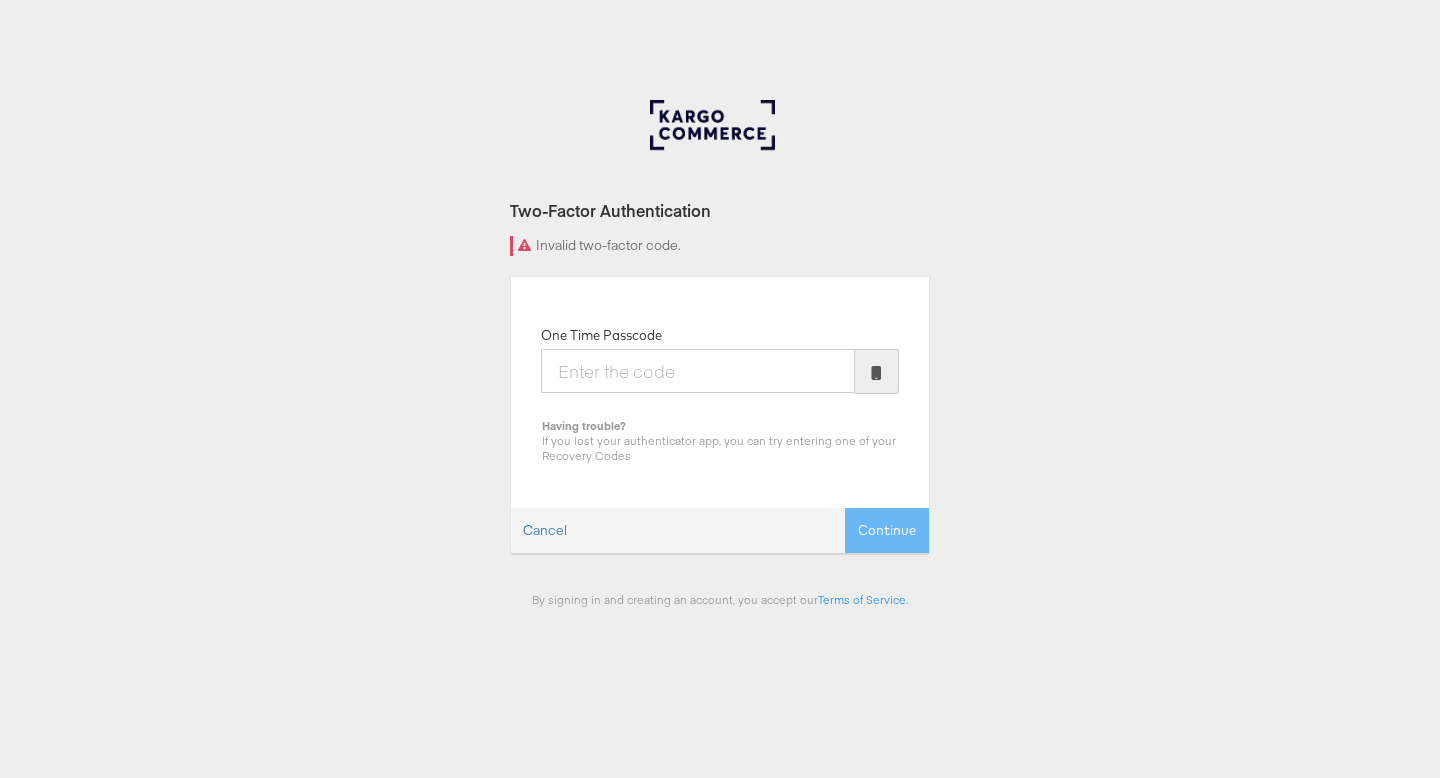 scroll, scrollTop: 0, scrollLeft: 0, axis: both 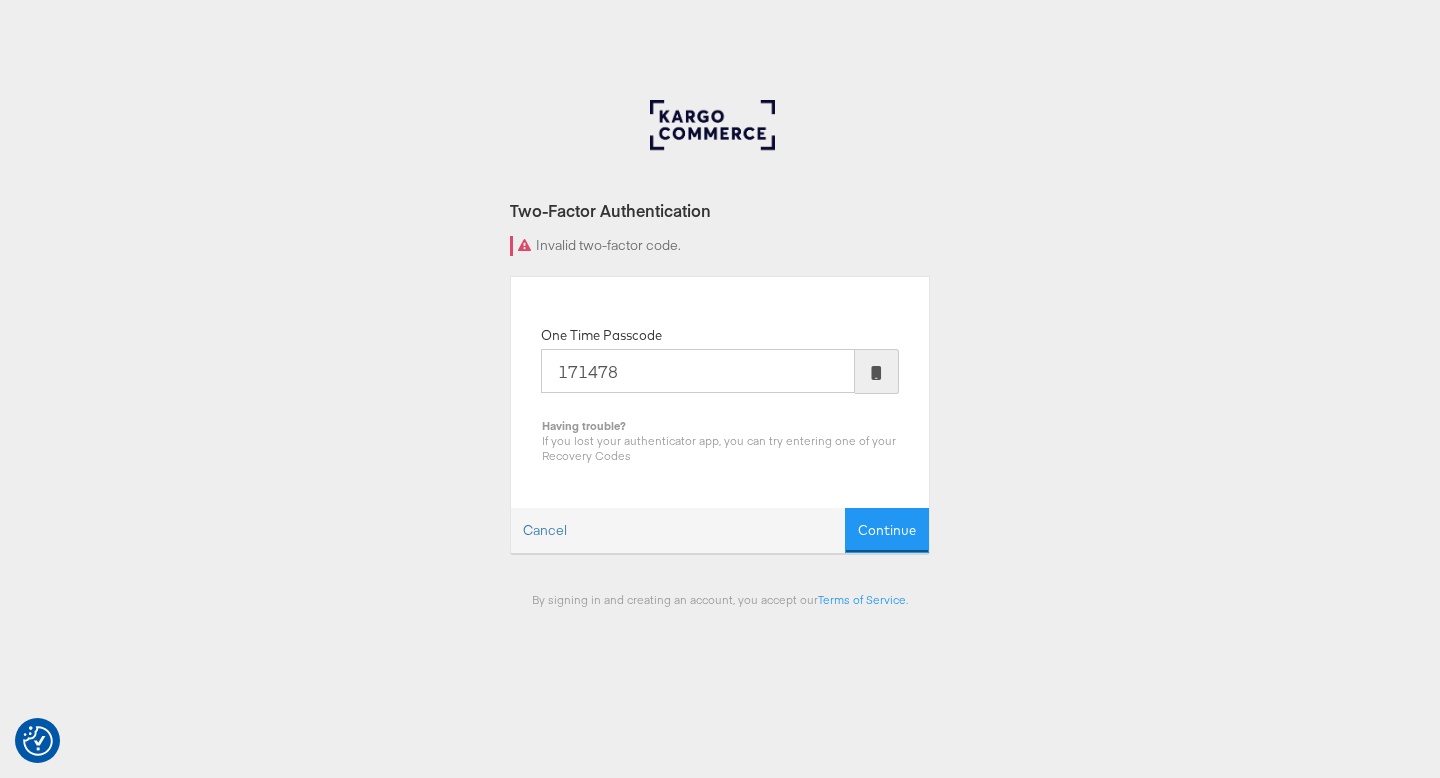 type on "171478" 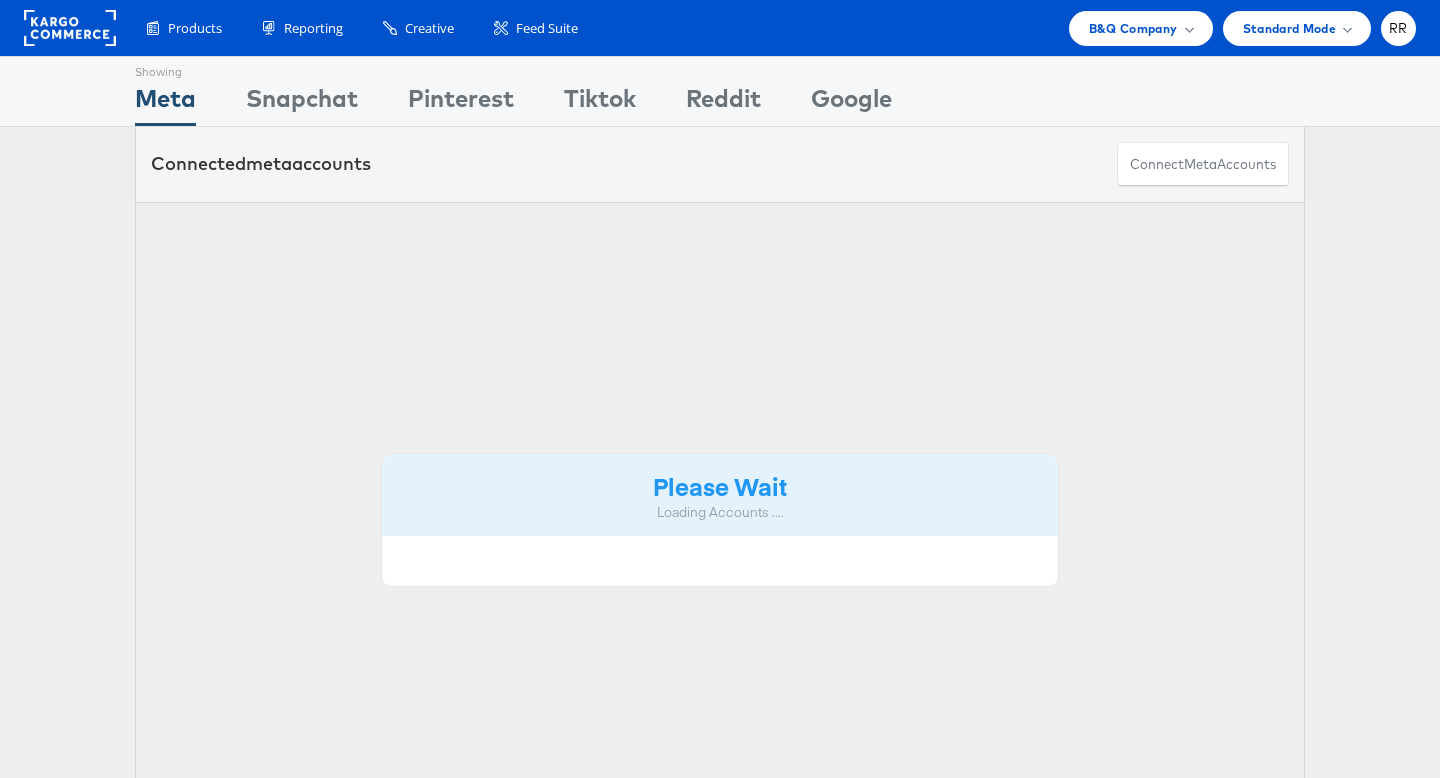scroll, scrollTop: 0, scrollLeft: 0, axis: both 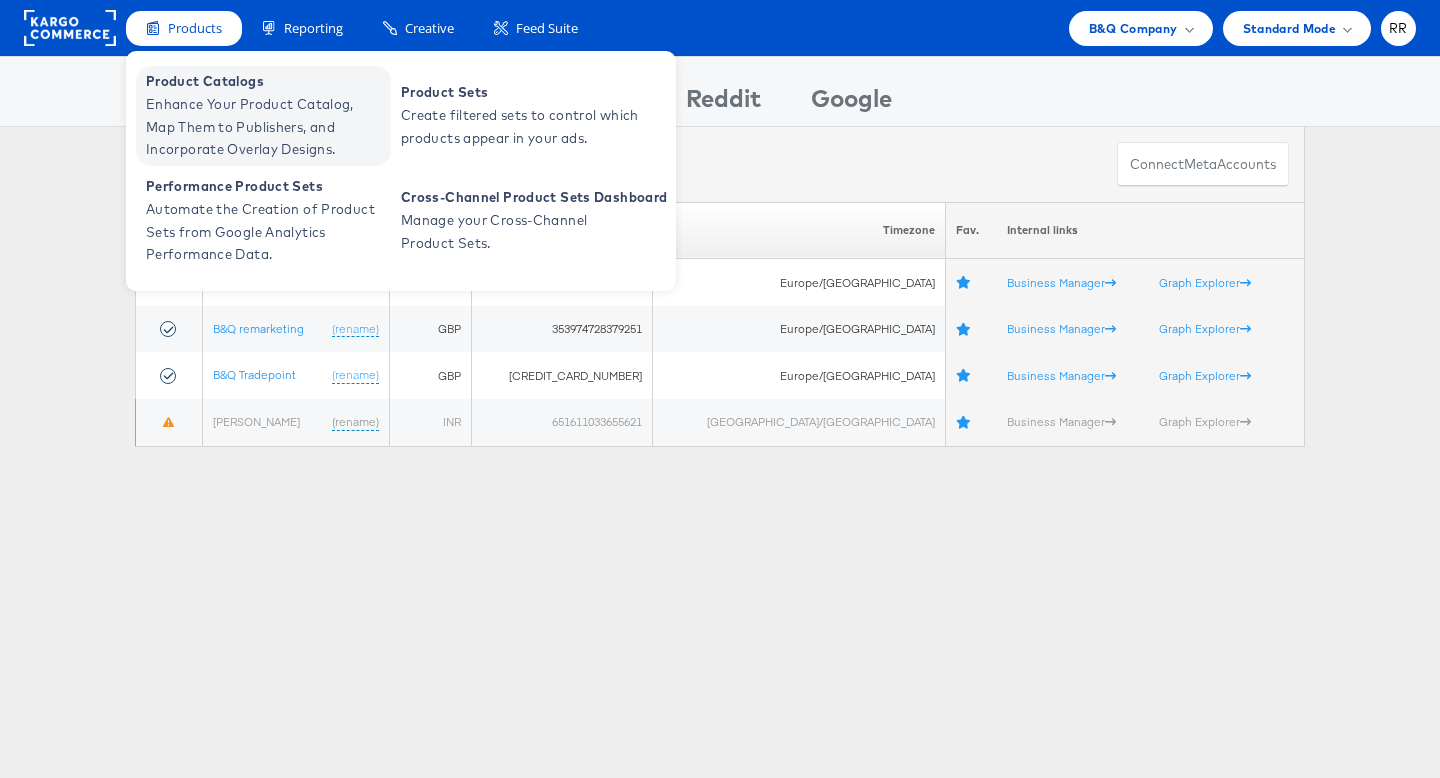 click on "Enhance Your Product Catalog, Map Them to Publishers, and Incorporate Overlay Designs." at bounding box center (266, 127) 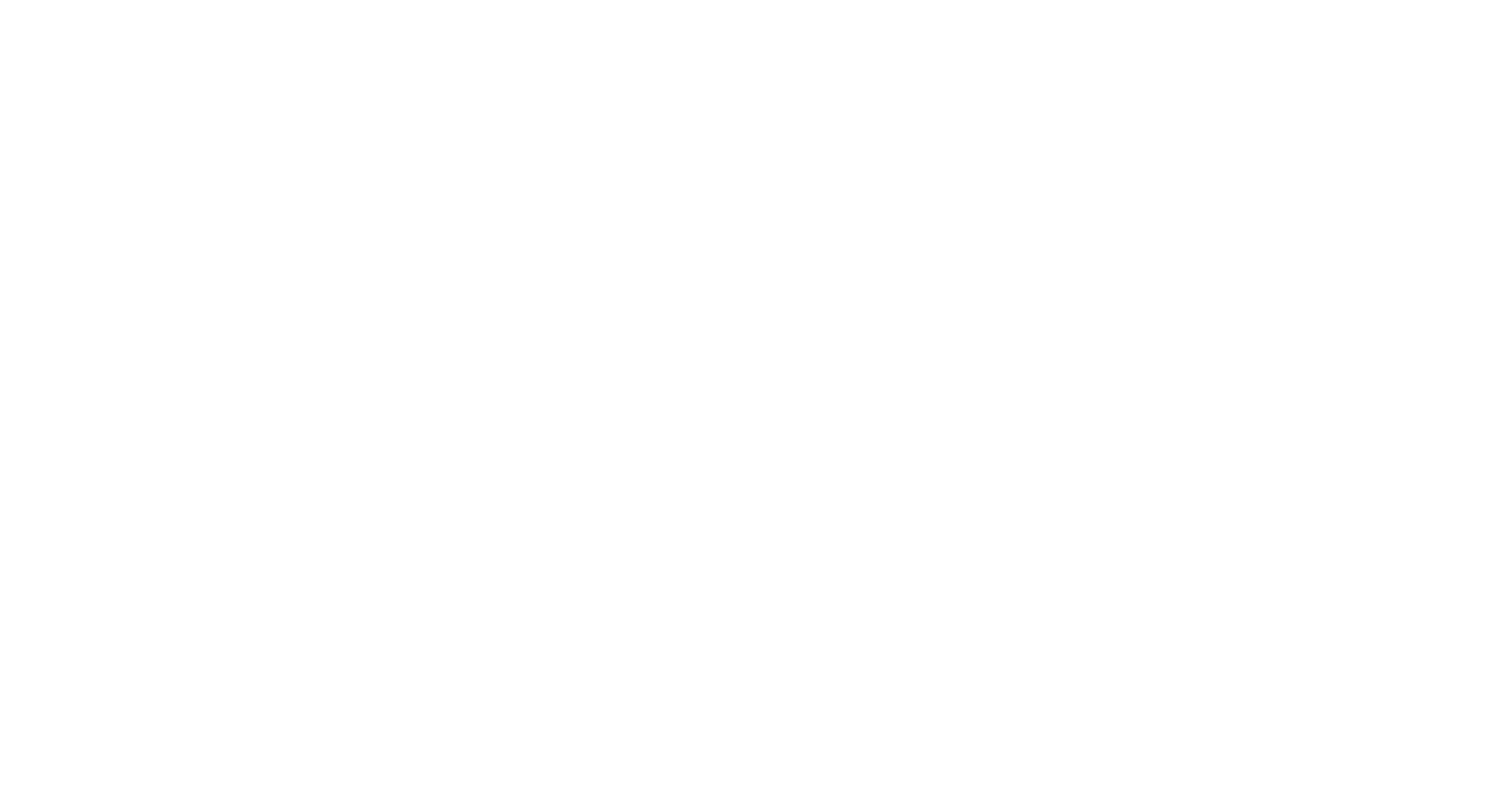 scroll, scrollTop: 0, scrollLeft: 0, axis: both 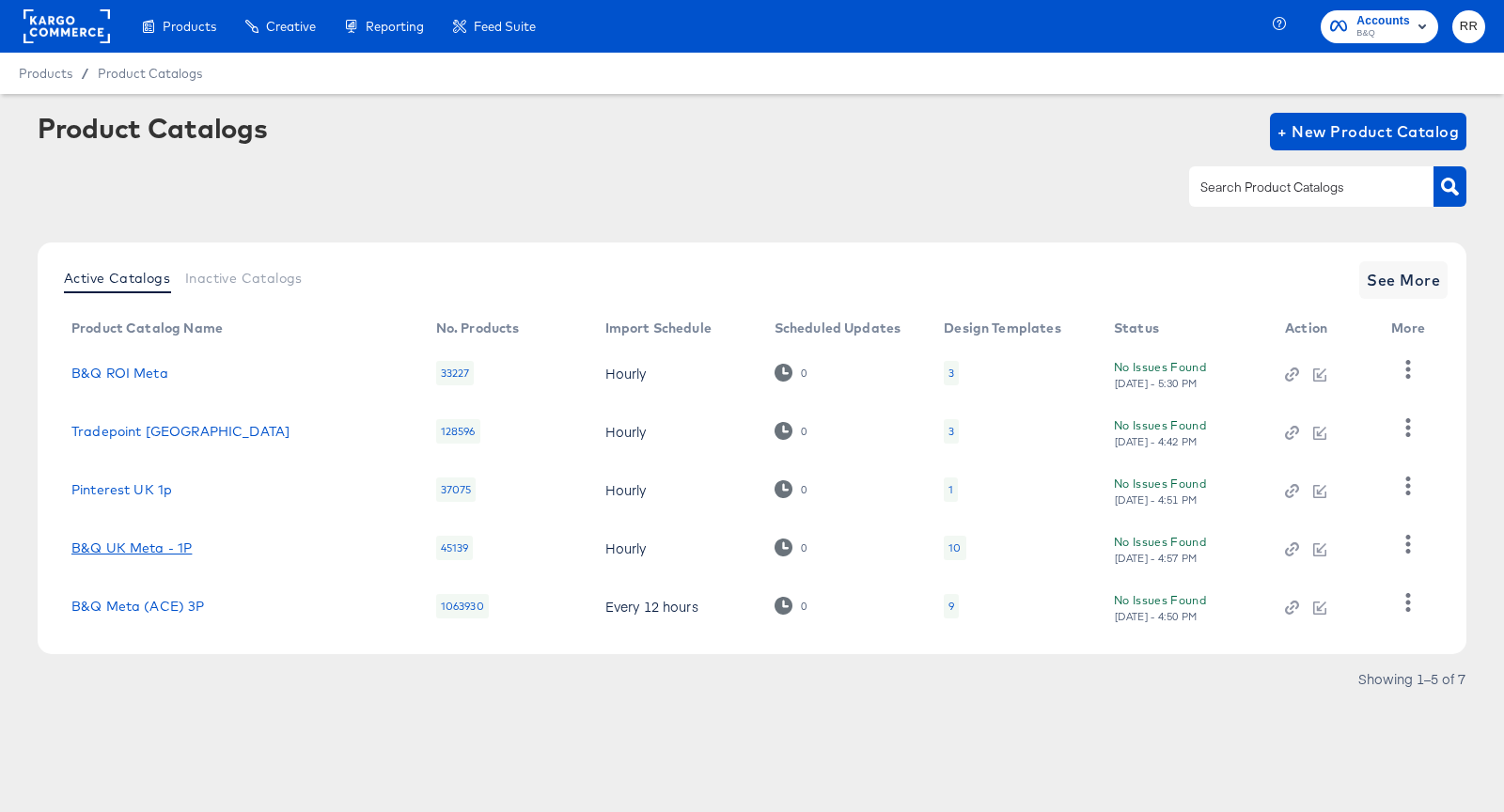 click on "B&Q UK Meta - 1P" at bounding box center [132, 548] 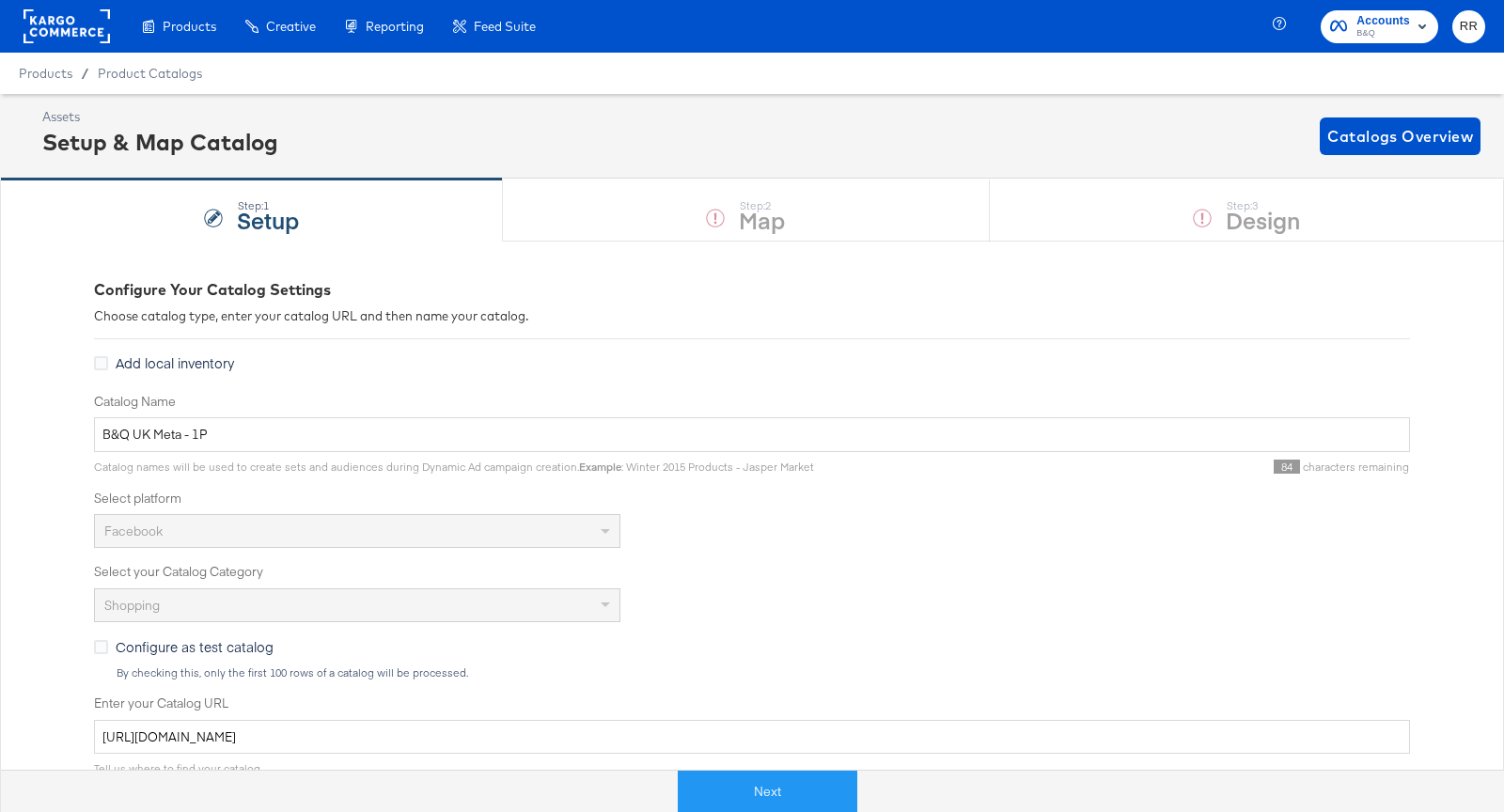 click on "Next" at bounding box center (767, 784) 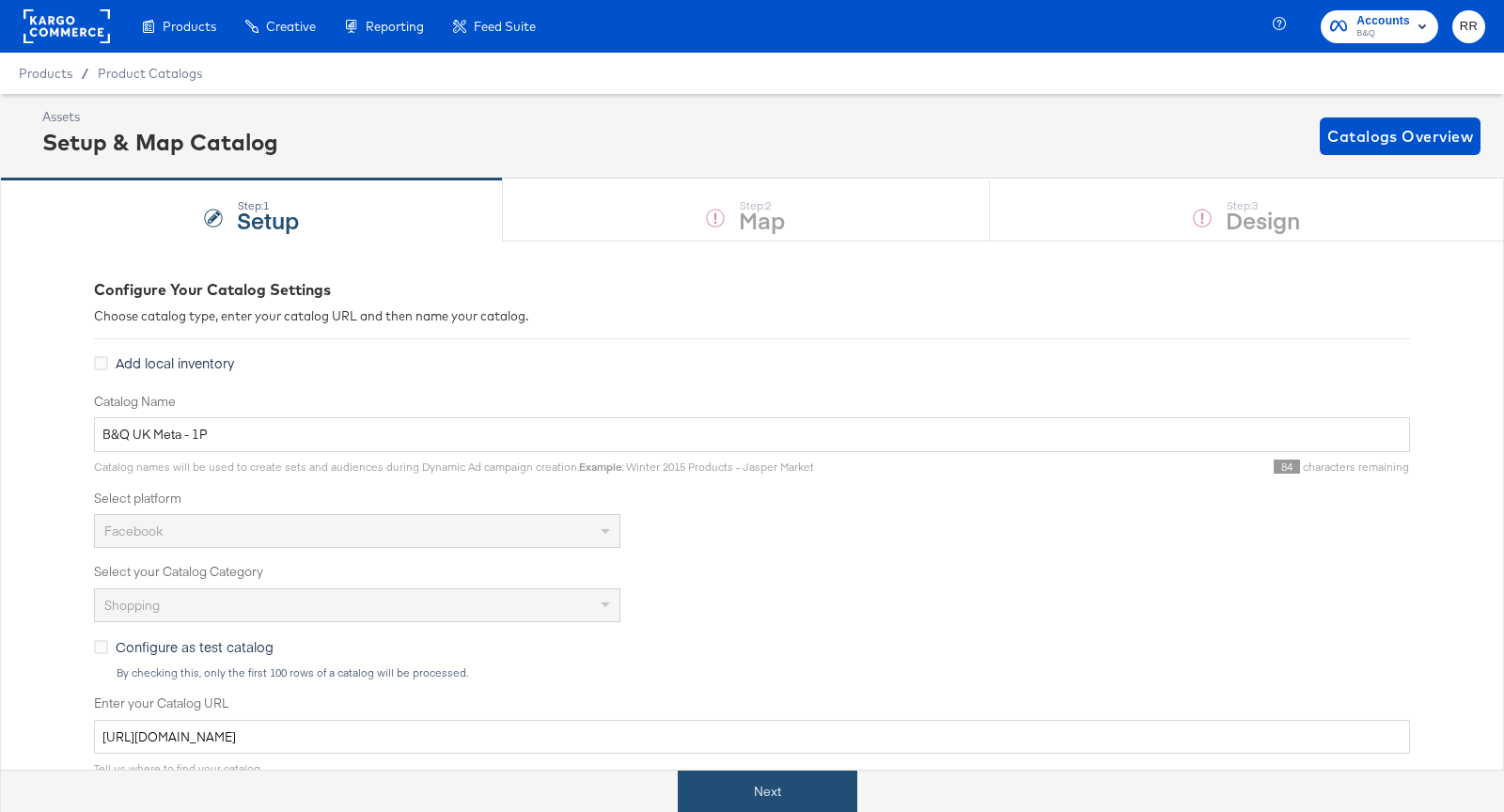 click on "Next" at bounding box center [767, 791] 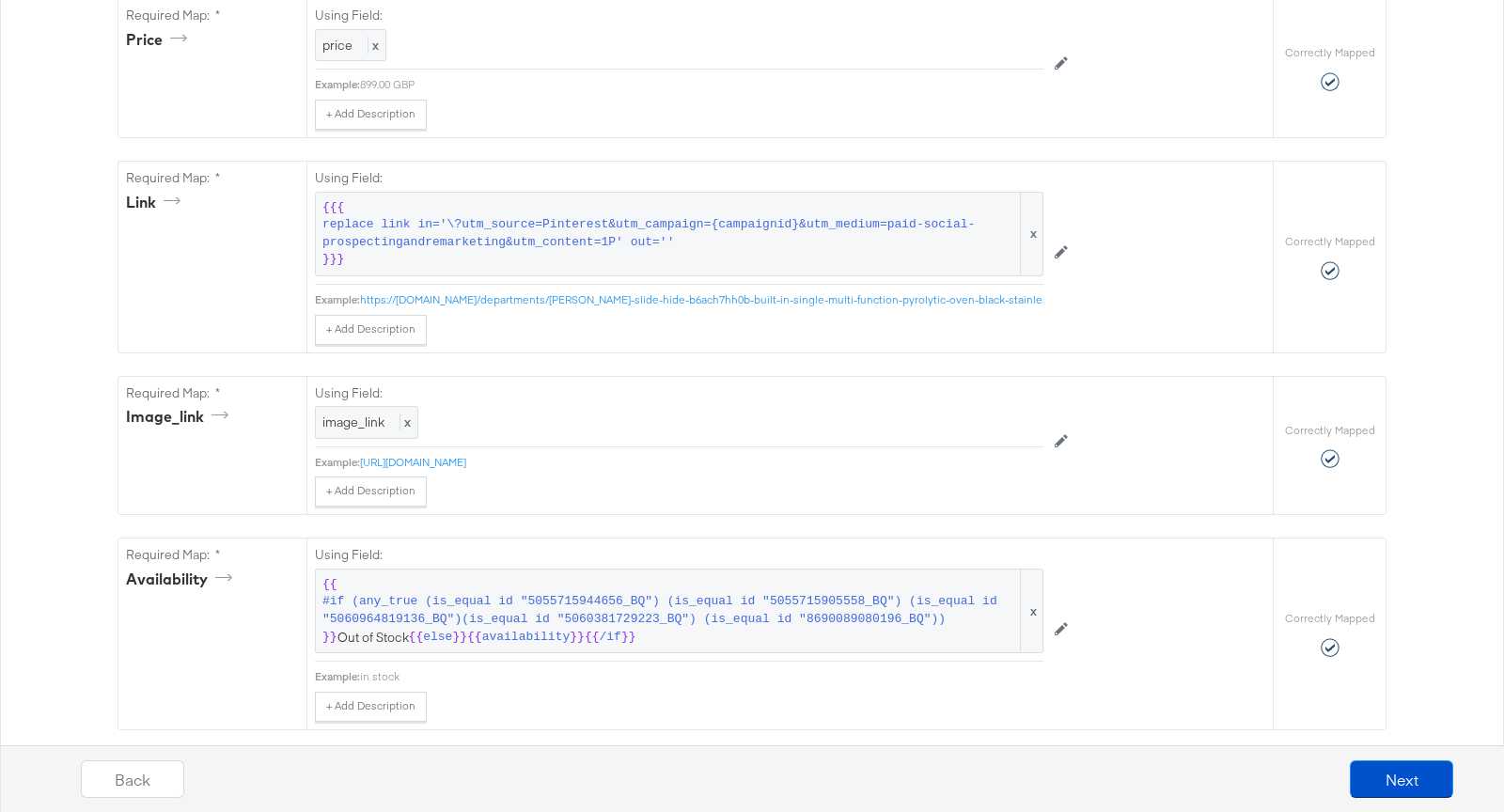 scroll, scrollTop: 933, scrollLeft: 0, axis: vertical 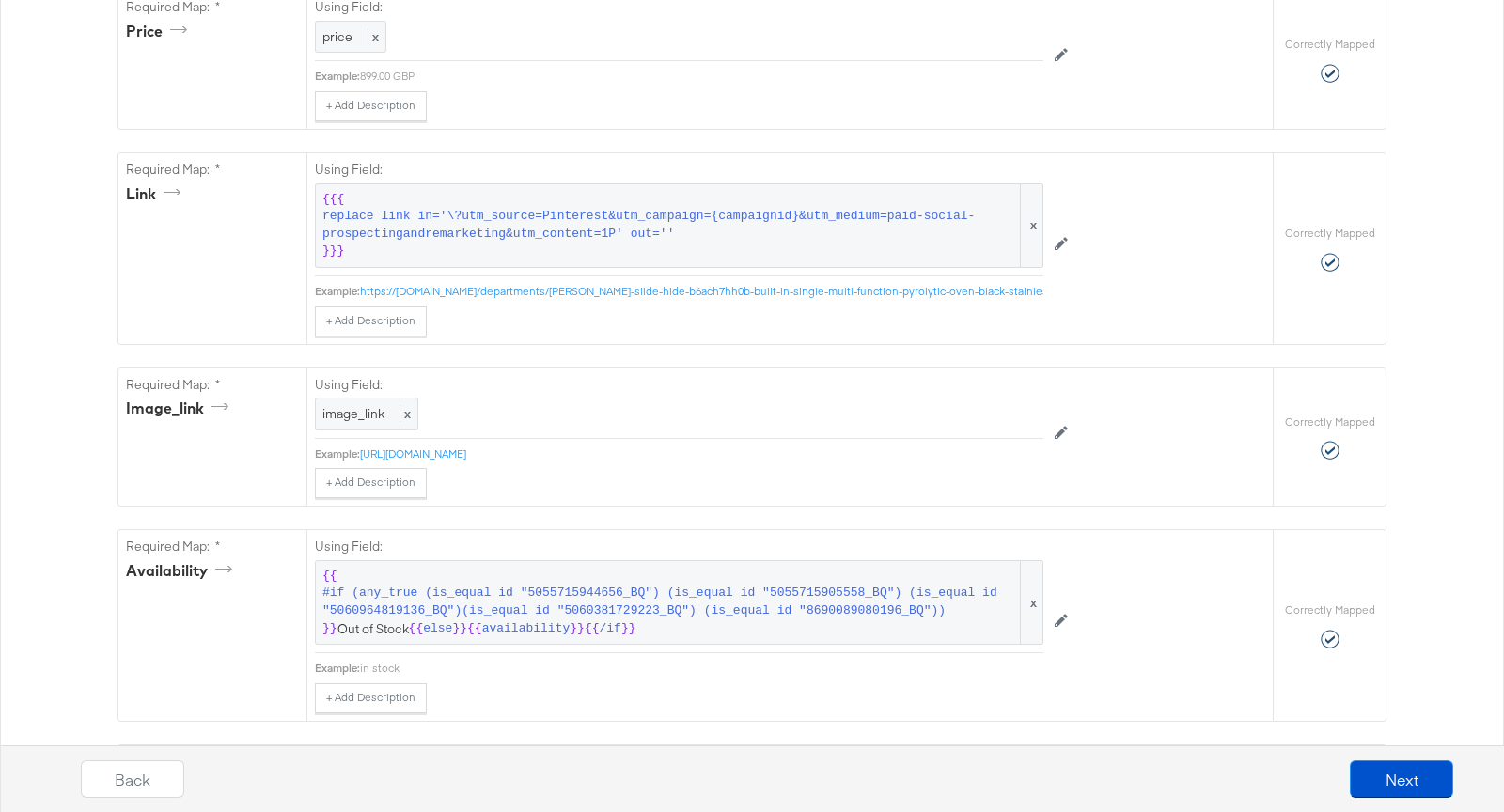 click on "Catalog Mapping Tool Map the required fields to items in your product catalog until each row is marked as correctly mapped.  Edit Rules  Load Mapping  Copy Mapping Required Fields Mapping Options  Correctly Mapped  Needs Mapping Required Map:  * id Using Field: id x Example:  4242004281412_BQ + Add Description Add Note Edit Field Correctly Mapped Required Map:  * title Using Field: title x Example:  Neff Slide&hide B6Ach7Hh0B Built-In Single Multi-Function Pyrolytic Oven - Black Stainless Steel Effect + Add Description Add Note Edit Field Correctly Mapped Required Map:  * description Using Field: {{ #if (is_blank description) }} See store for details {{ else }} {{ description }} {{ /if }} x Example:  + Add Description Add Note Edit Field Correctly Mapped Required Map:  * price Using Field: price x Example:  899.00 GBP + Add Description Add Note Edit Field Correctly Mapped Required Map:  * link Using Field: {{{ }}} x Example:  + Add Description Add Note Edit Field Correctly Mapped image_link x {{" at bounding box center [752, 1748] 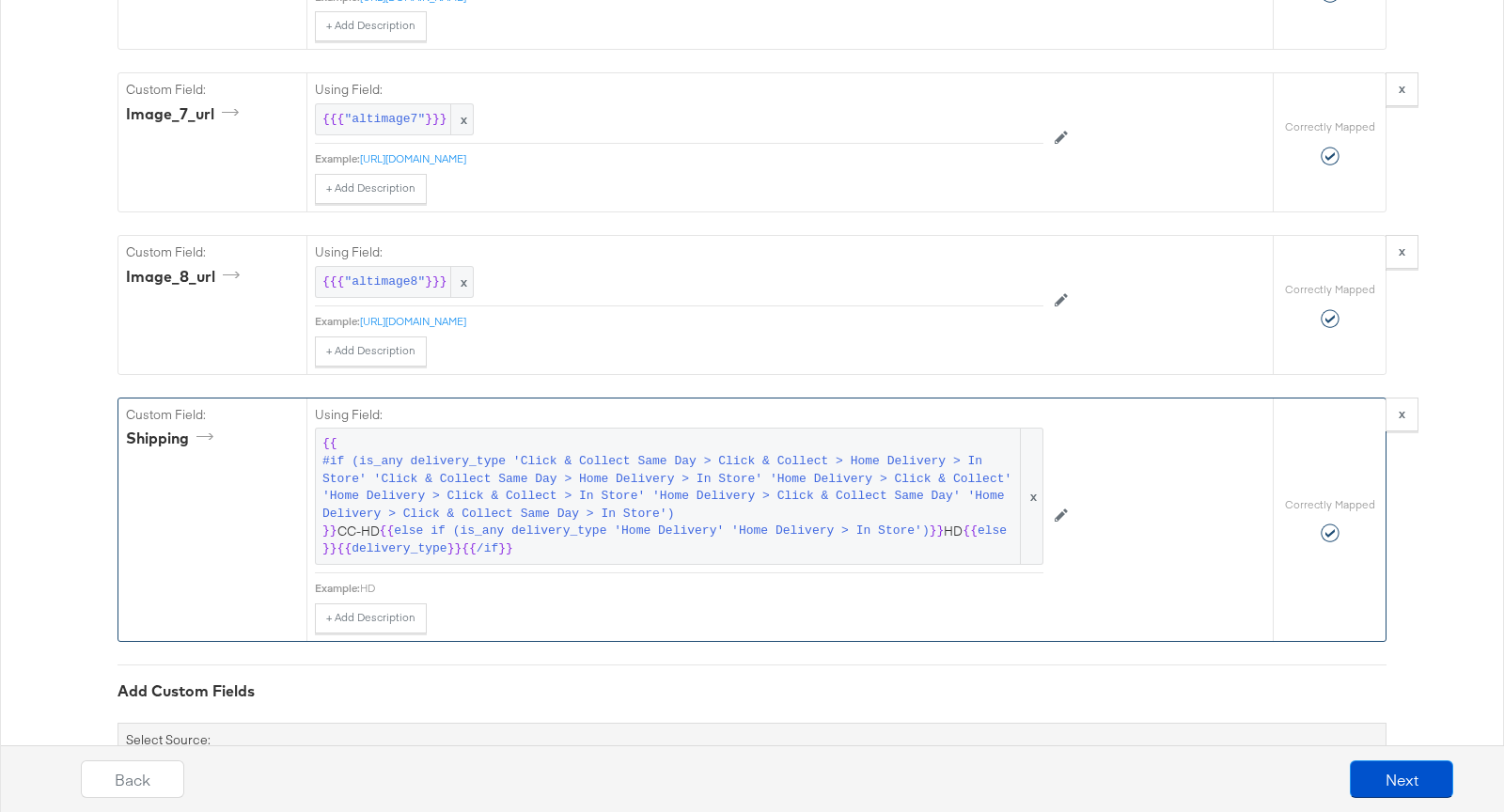 scroll, scrollTop: 4267, scrollLeft: 0, axis: vertical 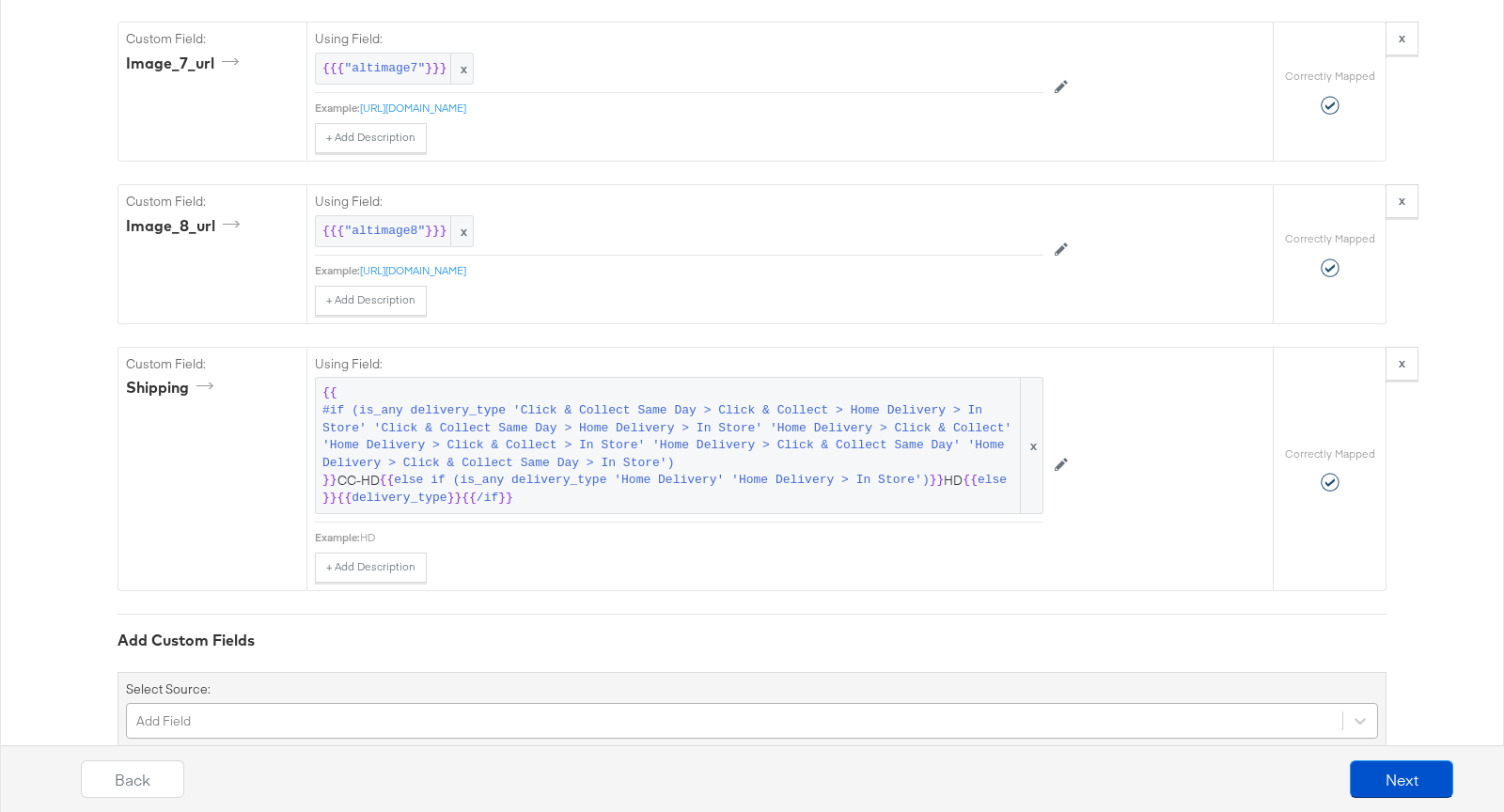 click on "Add Field" at bounding box center (752, 721) 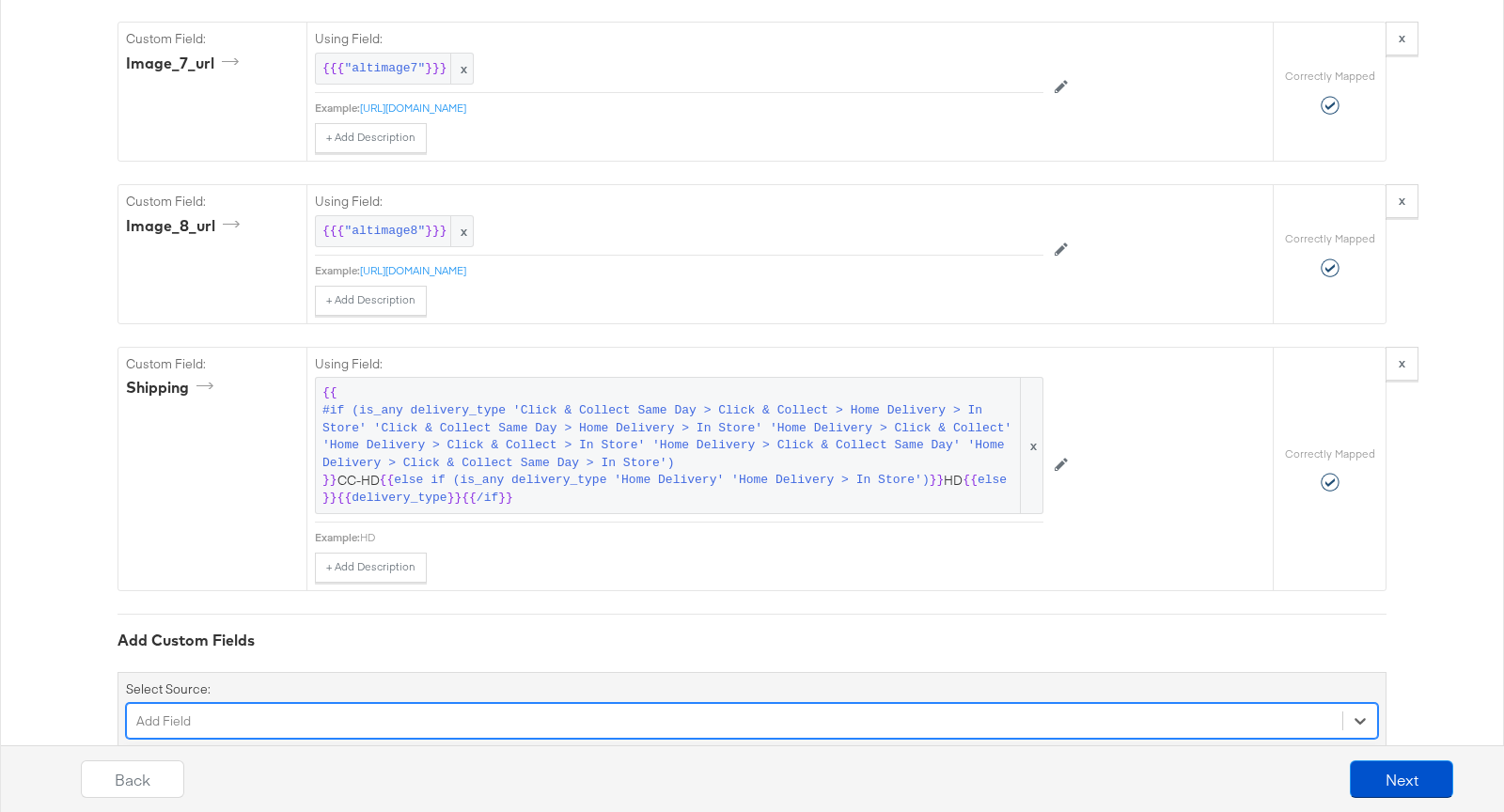 scroll, scrollTop: 4425, scrollLeft: 0, axis: vertical 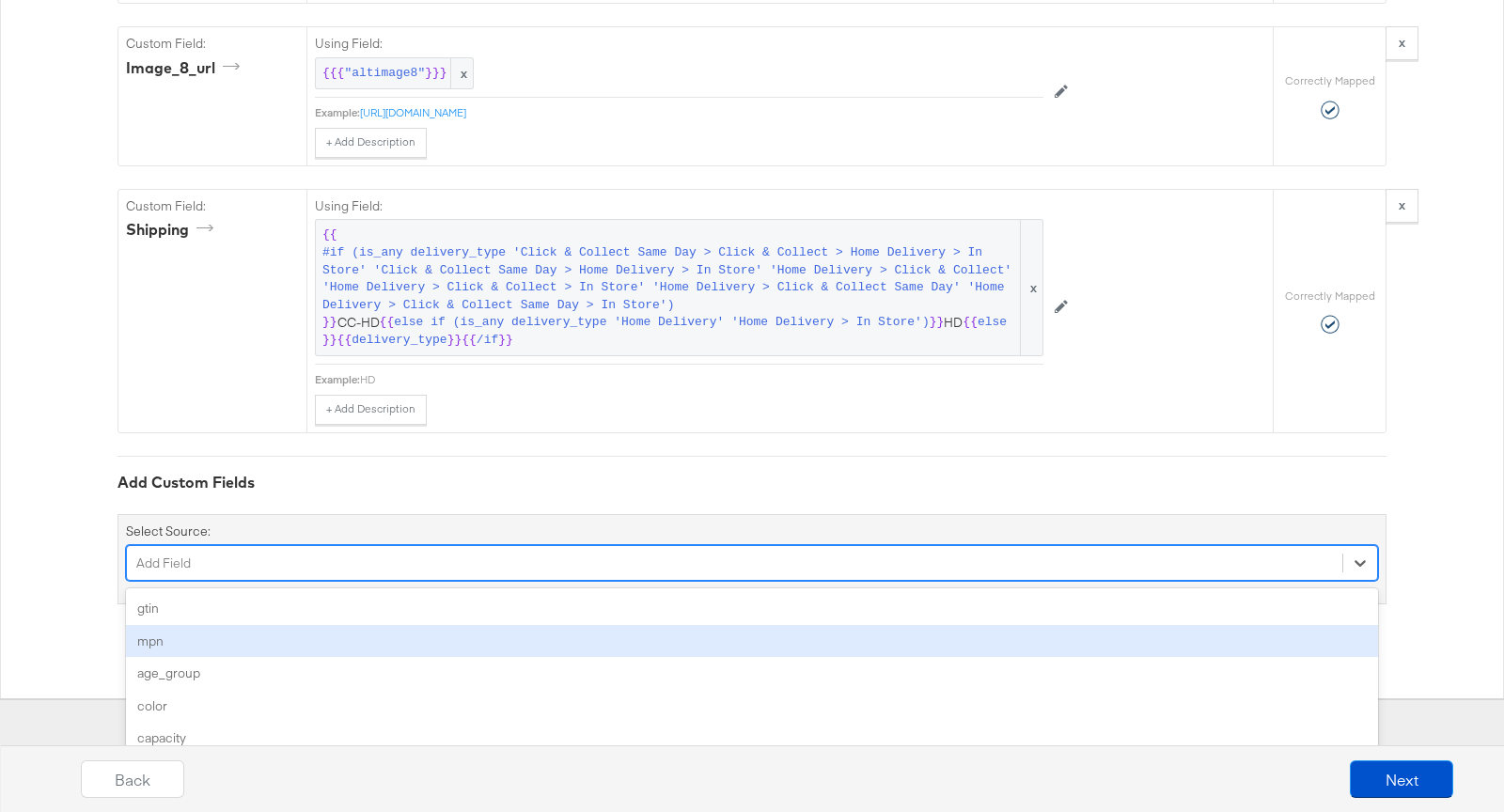 click on "mpn" at bounding box center (752, 641) 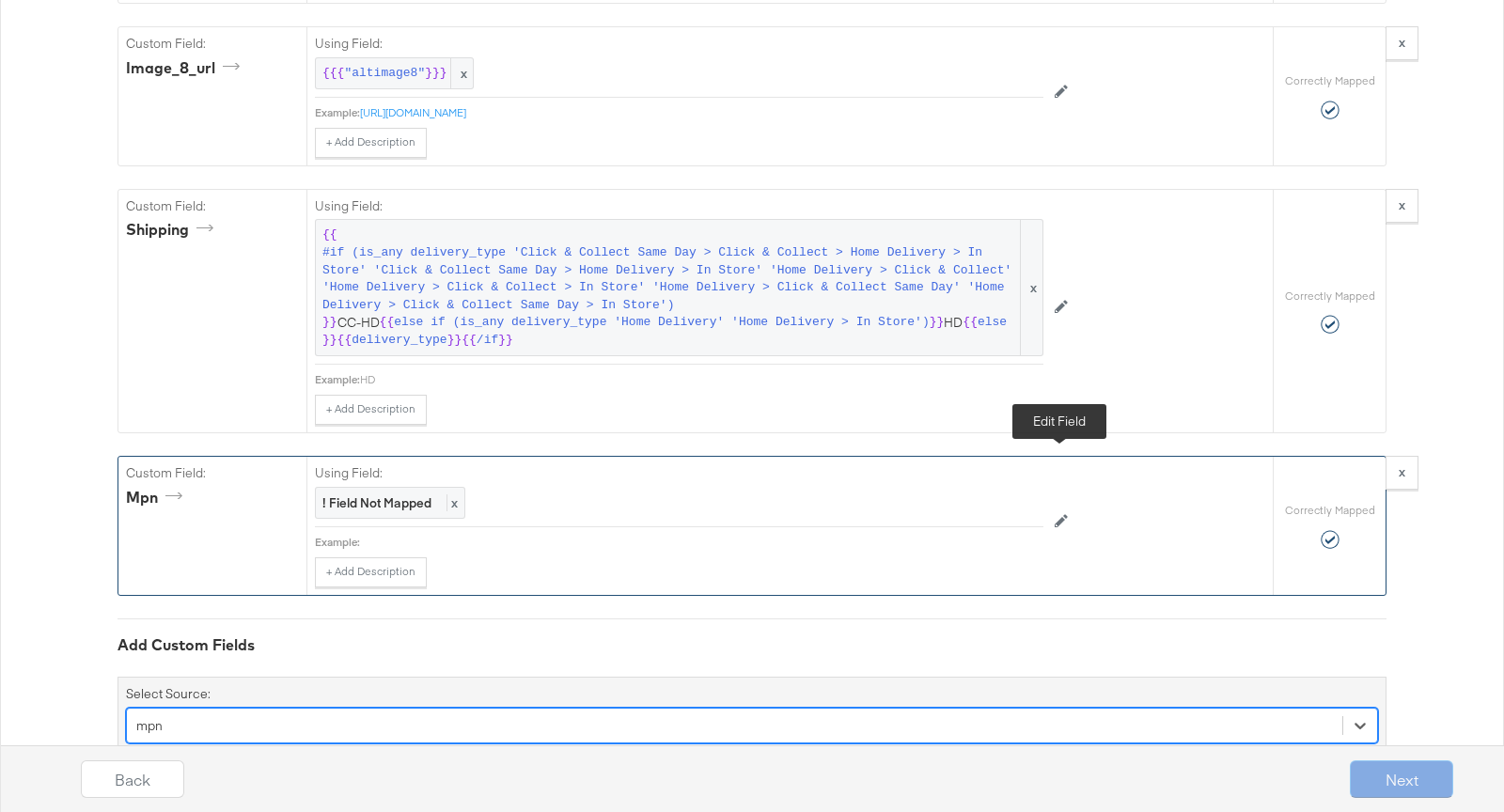 click 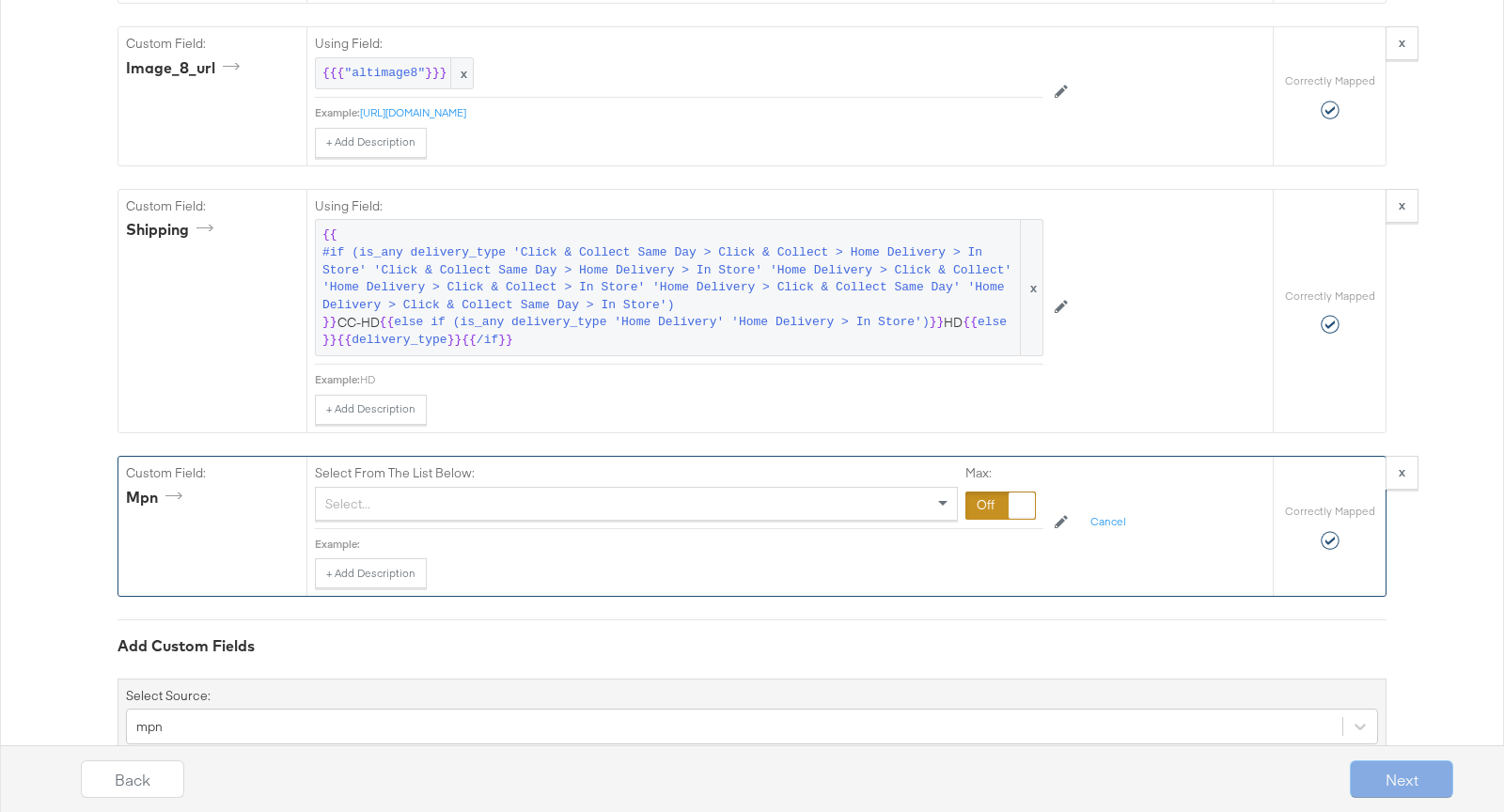 click on "Select..." at bounding box center [636, 504] 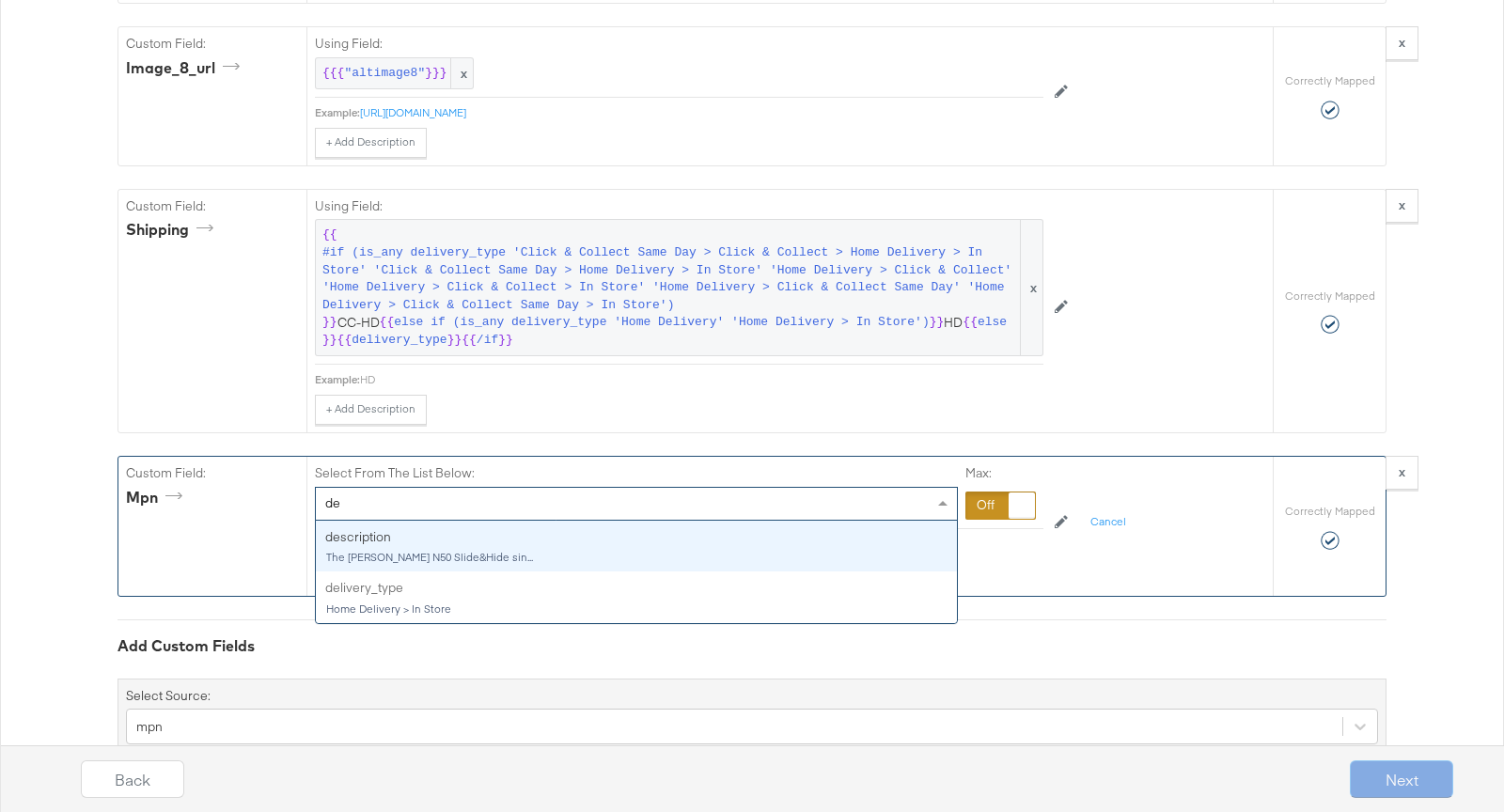 type on "del" 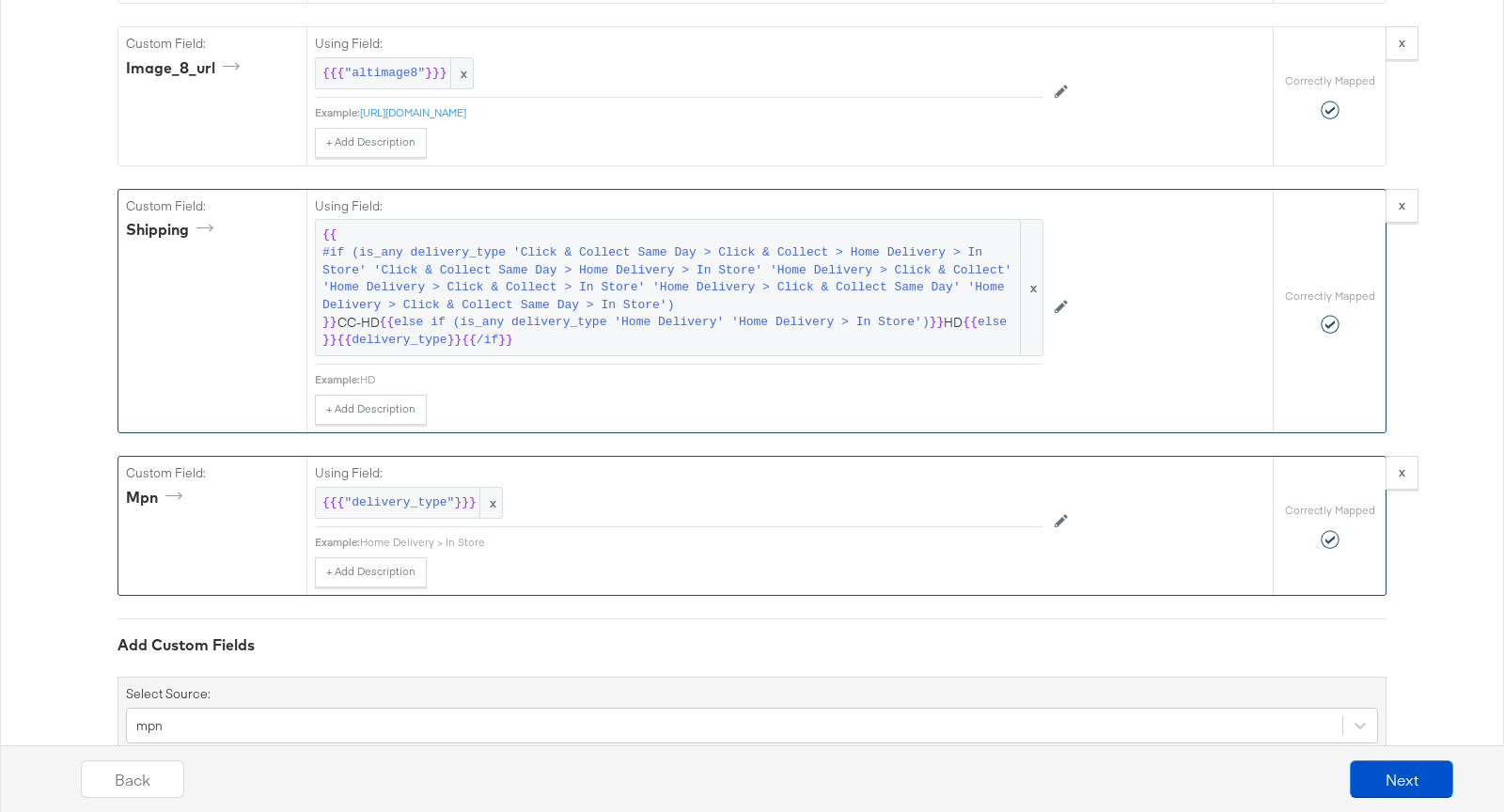 click on "Using Field: {{ #if (is_any delivery_type 'Click & Collect Same Day > Click & Collect > Home Delivery > In Store' 'Click & Collect Same Day > Home Delivery > In Store' 'Home Delivery > Click & Collect' 'Home Delivery > Click & Collect > In Store' 'Home Delivery > Click & Collect Same Day' 'Home Delivery > Click & Collect Same Day > In Store') }} CC-HD {{ else if (is_any delivery_type 'Home Delivery' 'Home Delivery > In Store') }} HD {{ else }} {{ delivery_type }} {{ /if }} x" at bounding box center [679, 277] 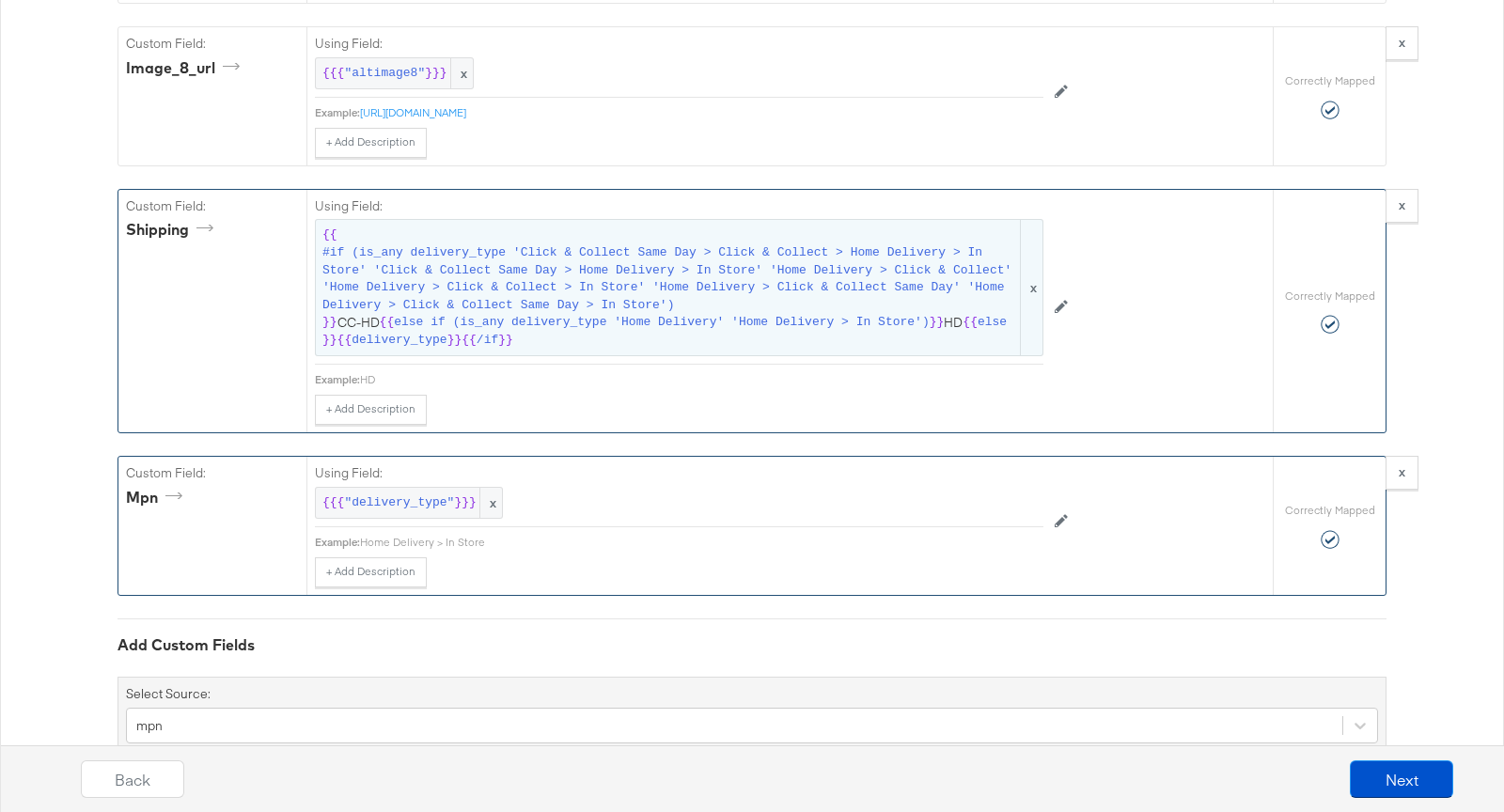 click on "else if (is_any delivery_type 'Home Delivery' 'Home Delivery > In Store')" at bounding box center (662, 322) 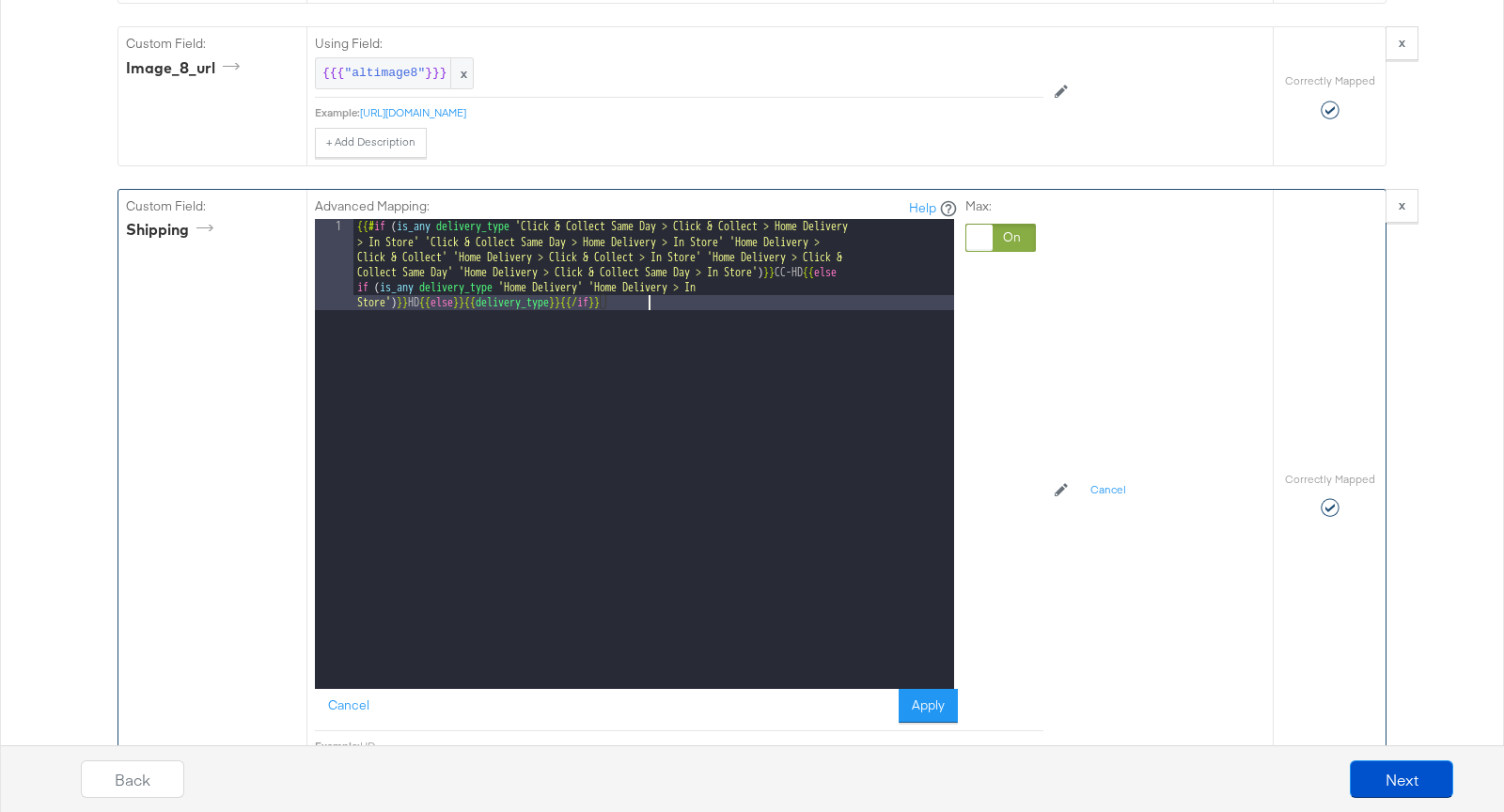drag, startPoint x: 698, startPoint y: 242, endPoint x: 671, endPoint y: 239, distance: 27.166155 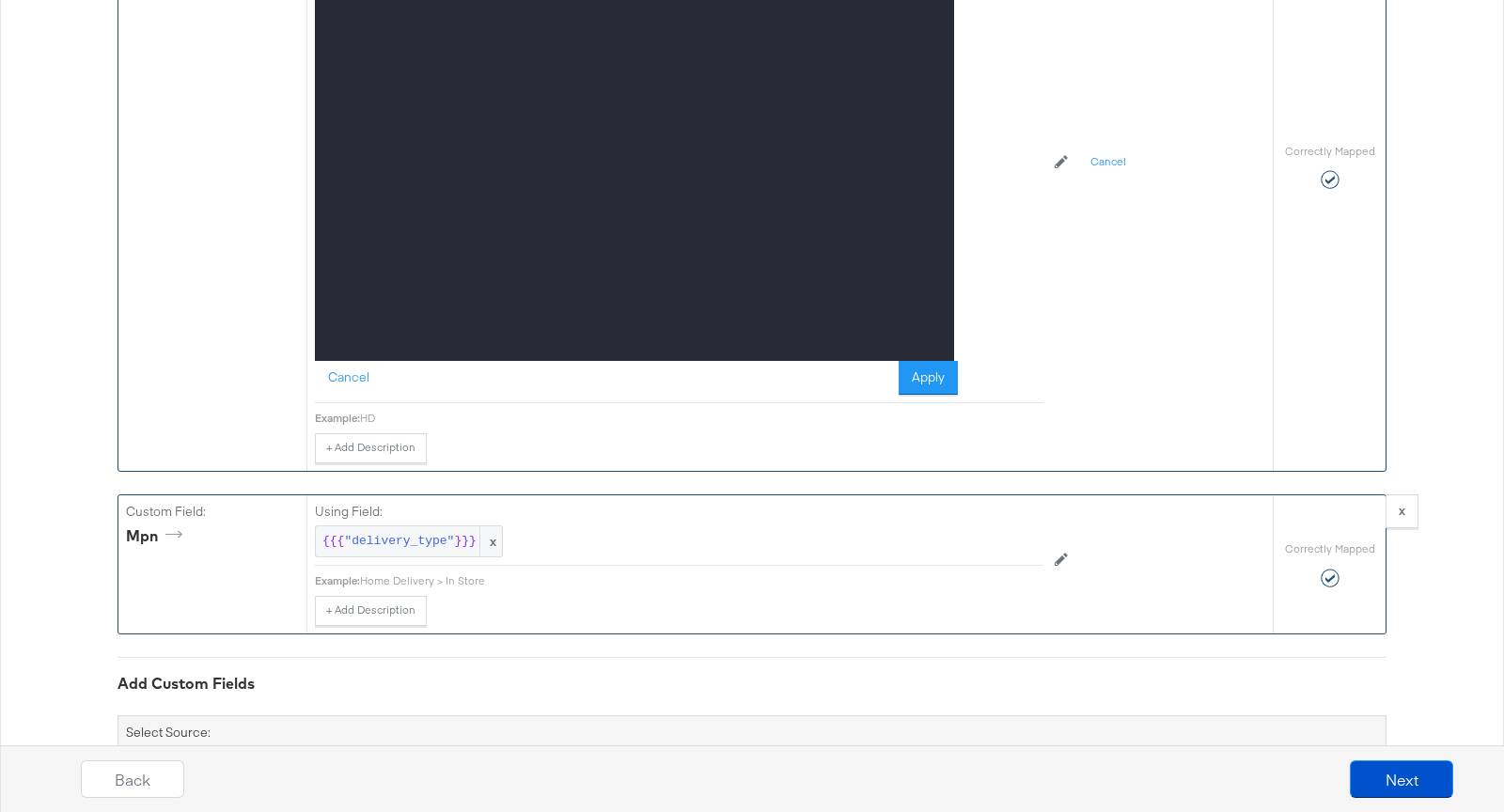 scroll, scrollTop: 4795, scrollLeft: 0, axis: vertical 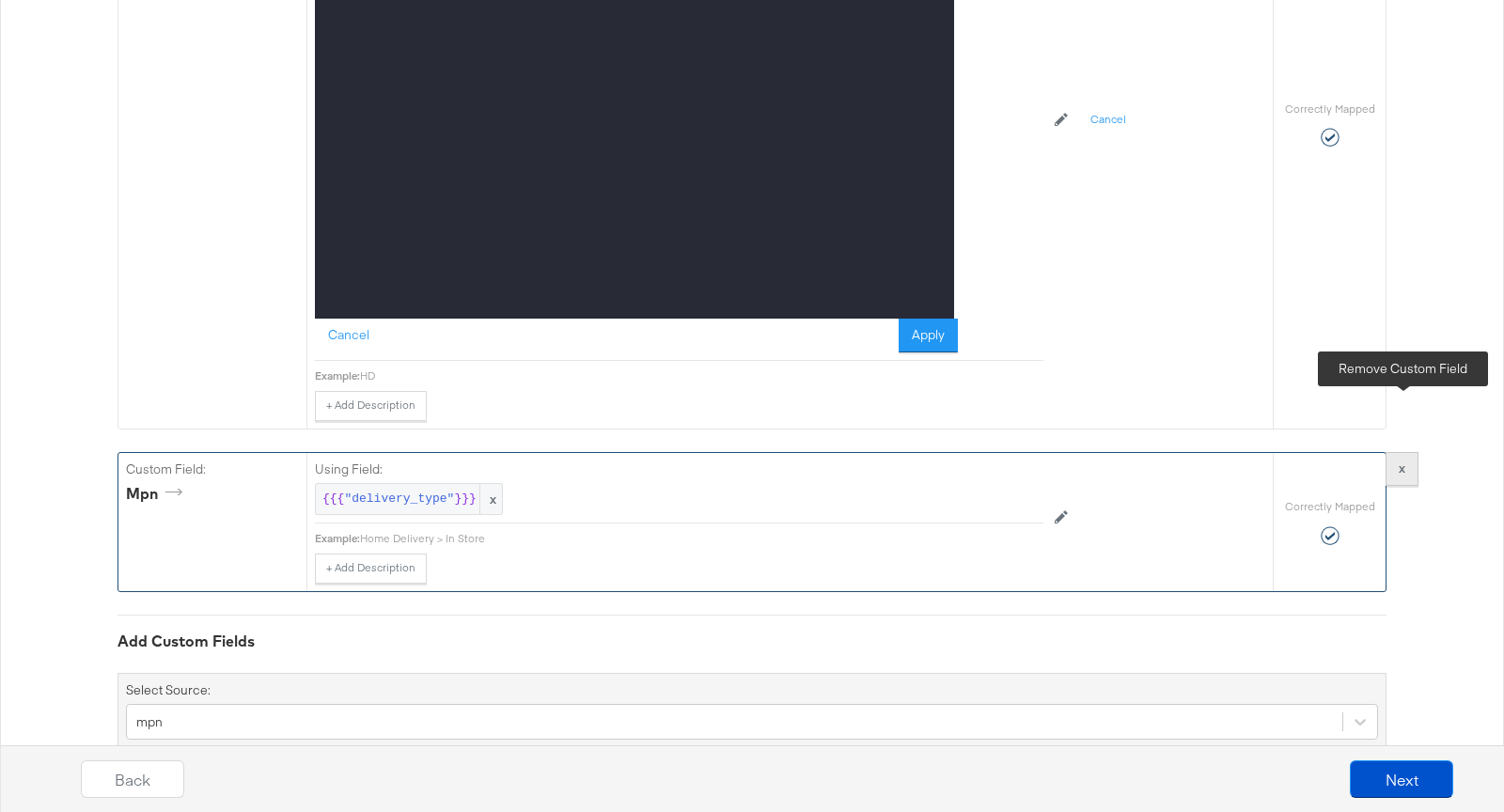 click on "x" at bounding box center [1402, 469] 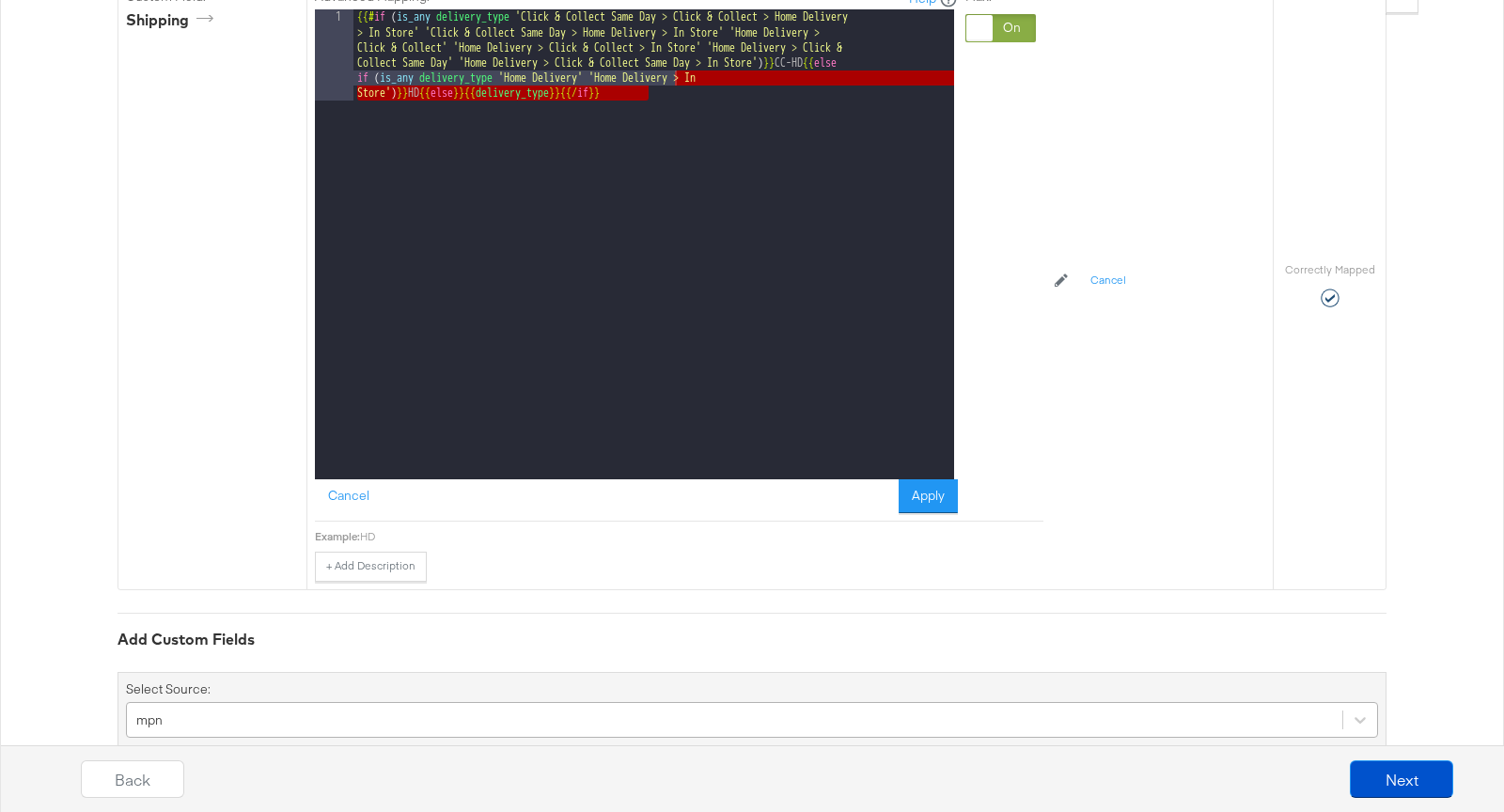 click on "mpn" at bounding box center [752, 720] 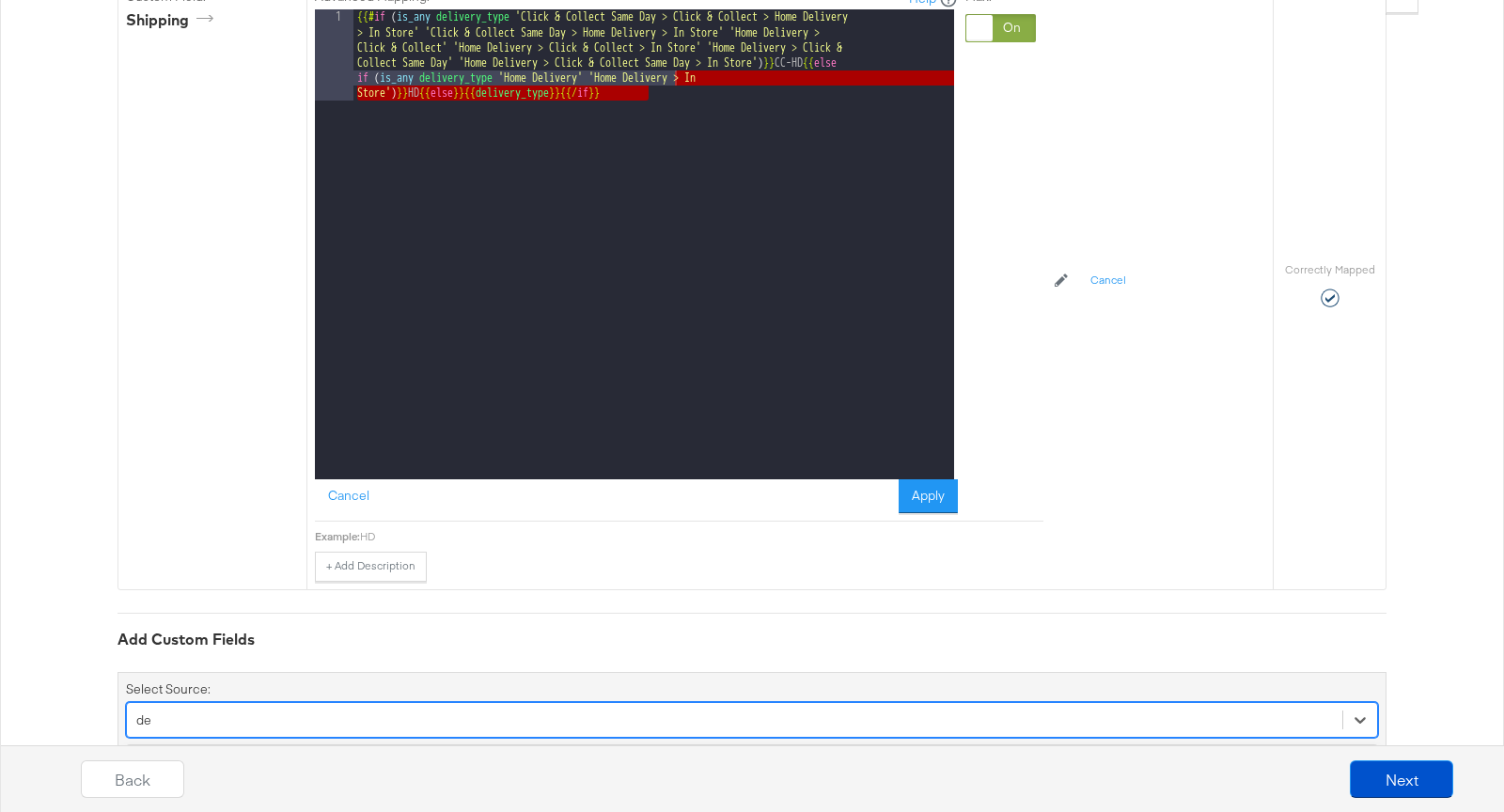 scroll, scrollTop: 4793, scrollLeft: 0, axis: vertical 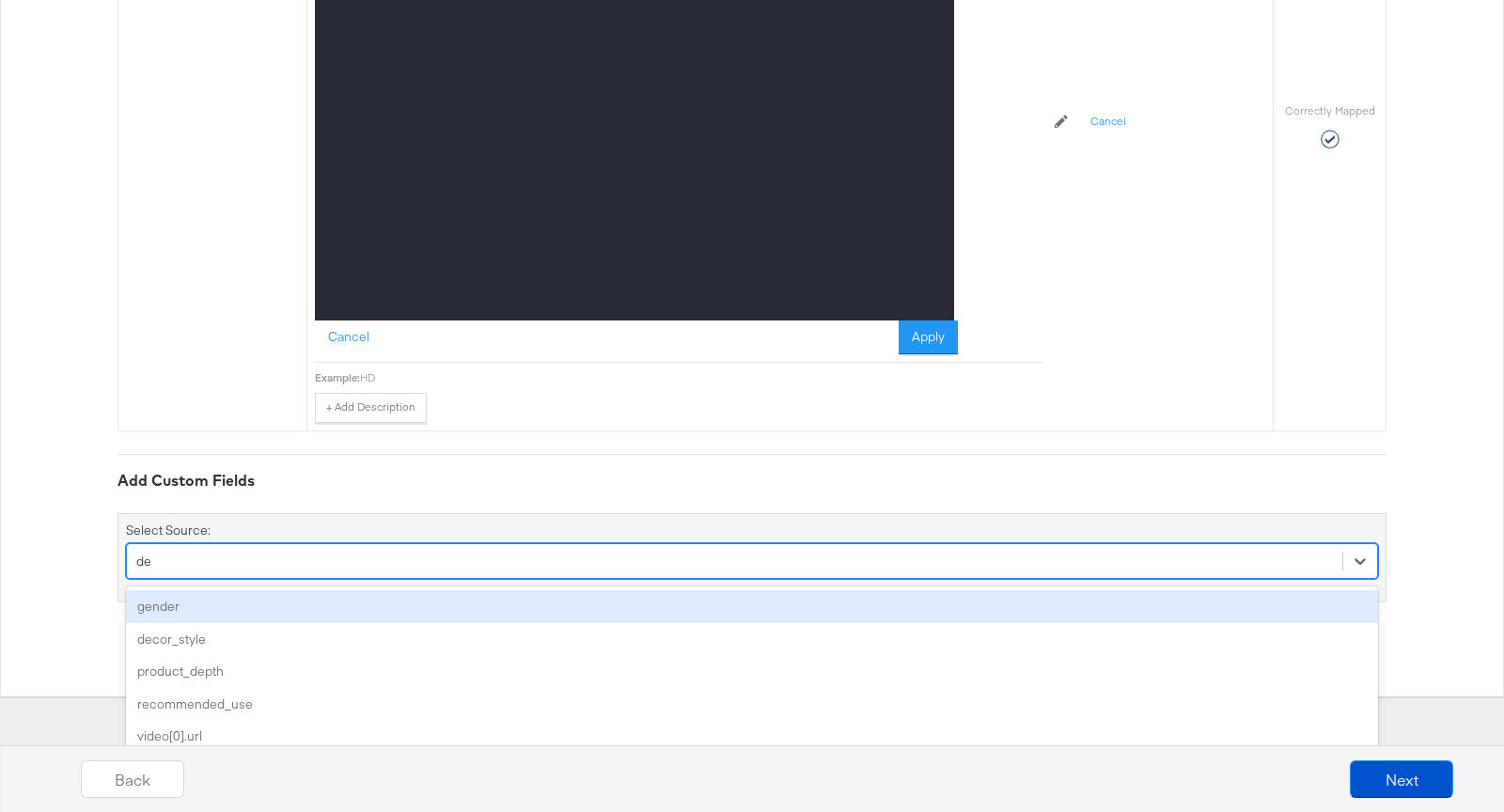 type on "d" 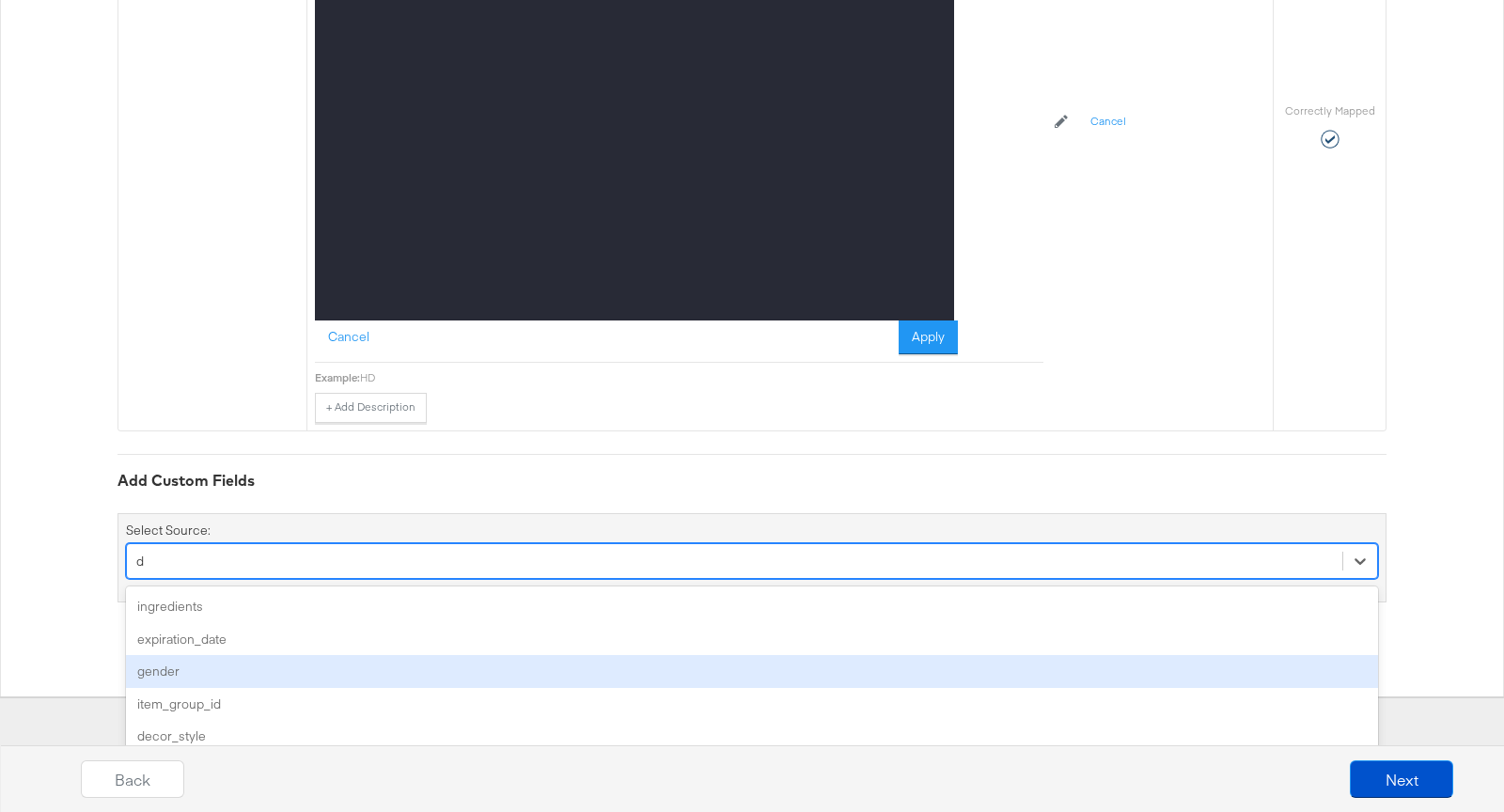 type 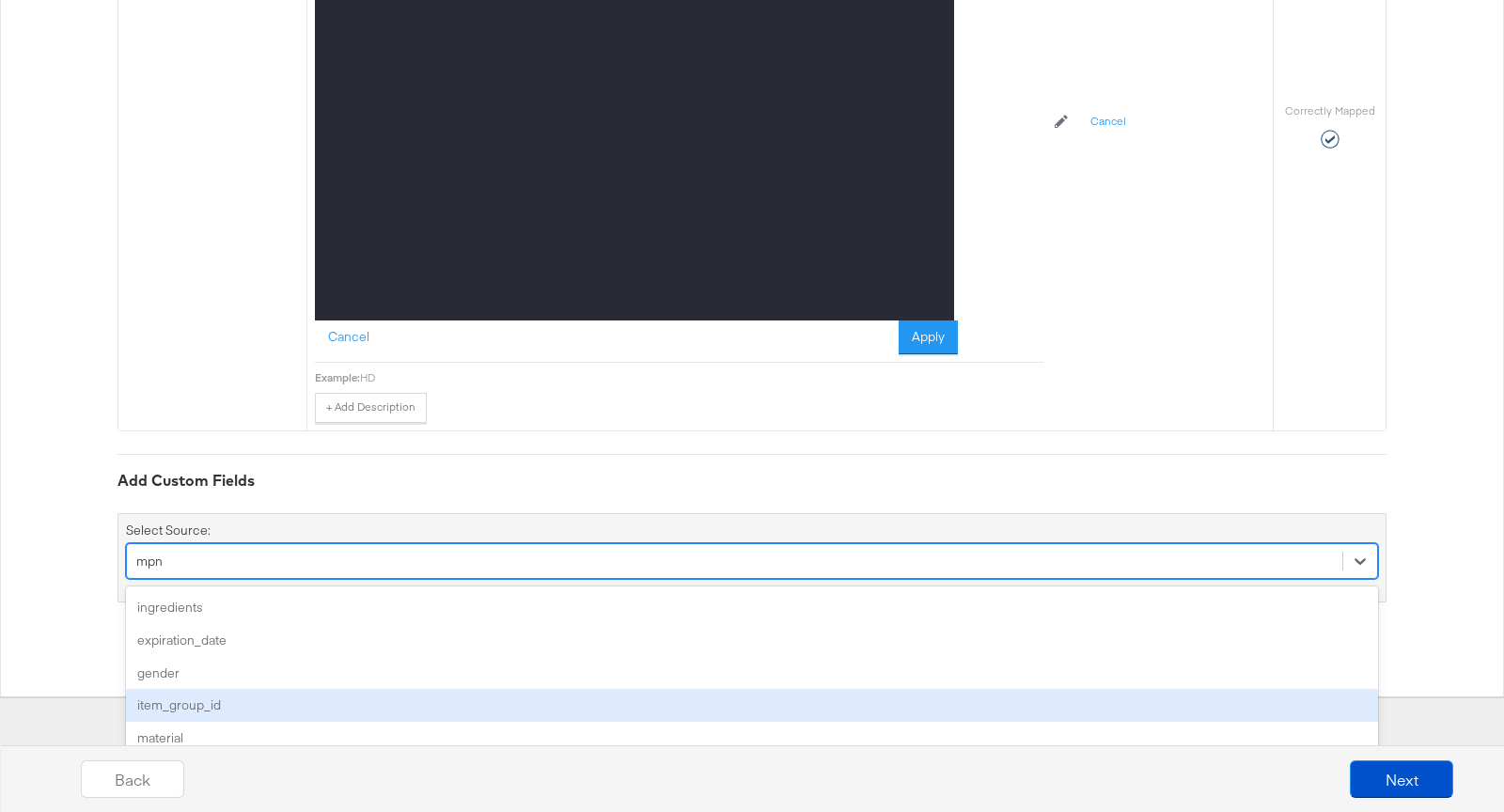 scroll, scrollTop: 193, scrollLeft: 0, axis: vertical 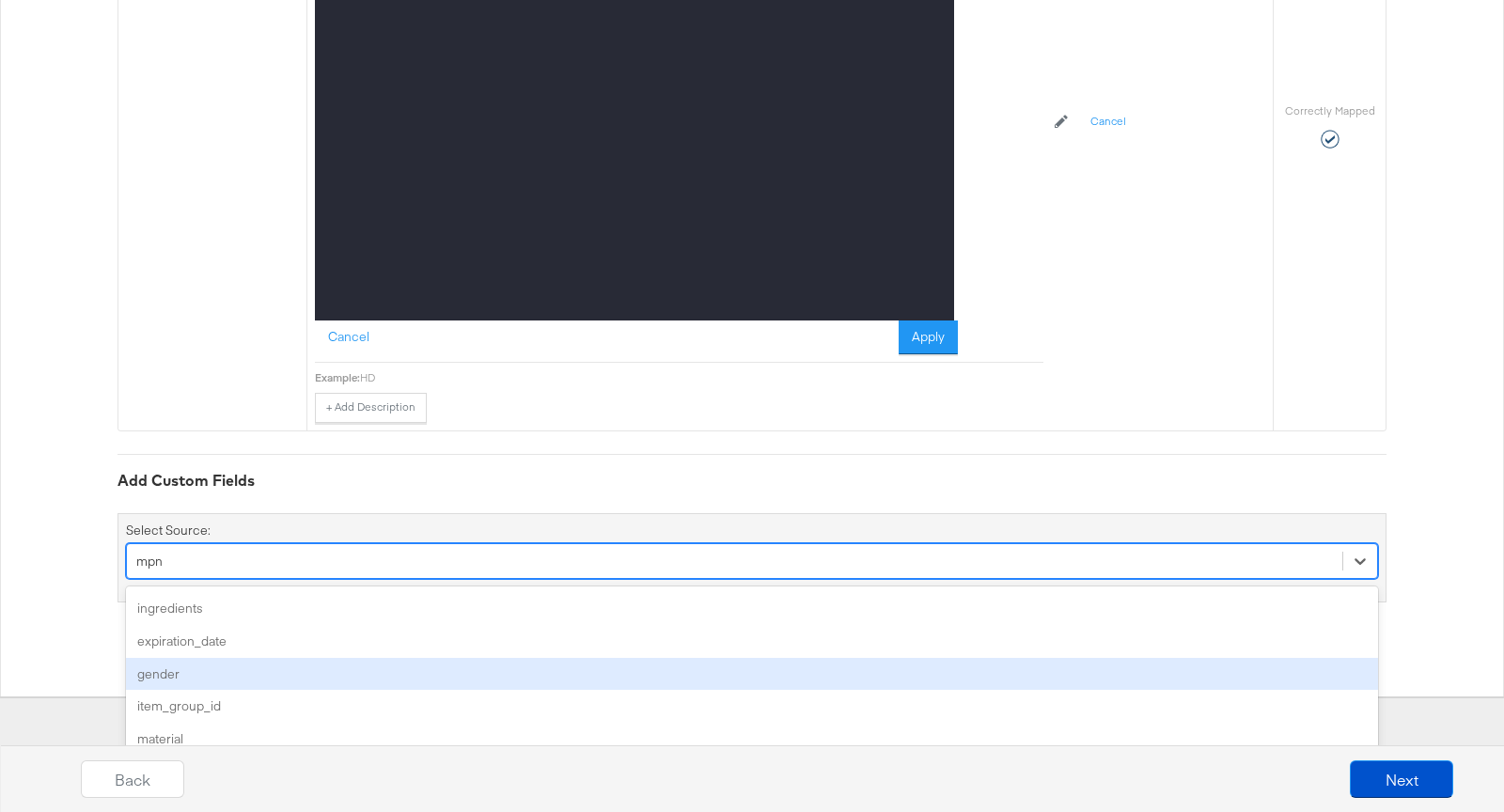 click on "gender" at bounding box center (752, 674) 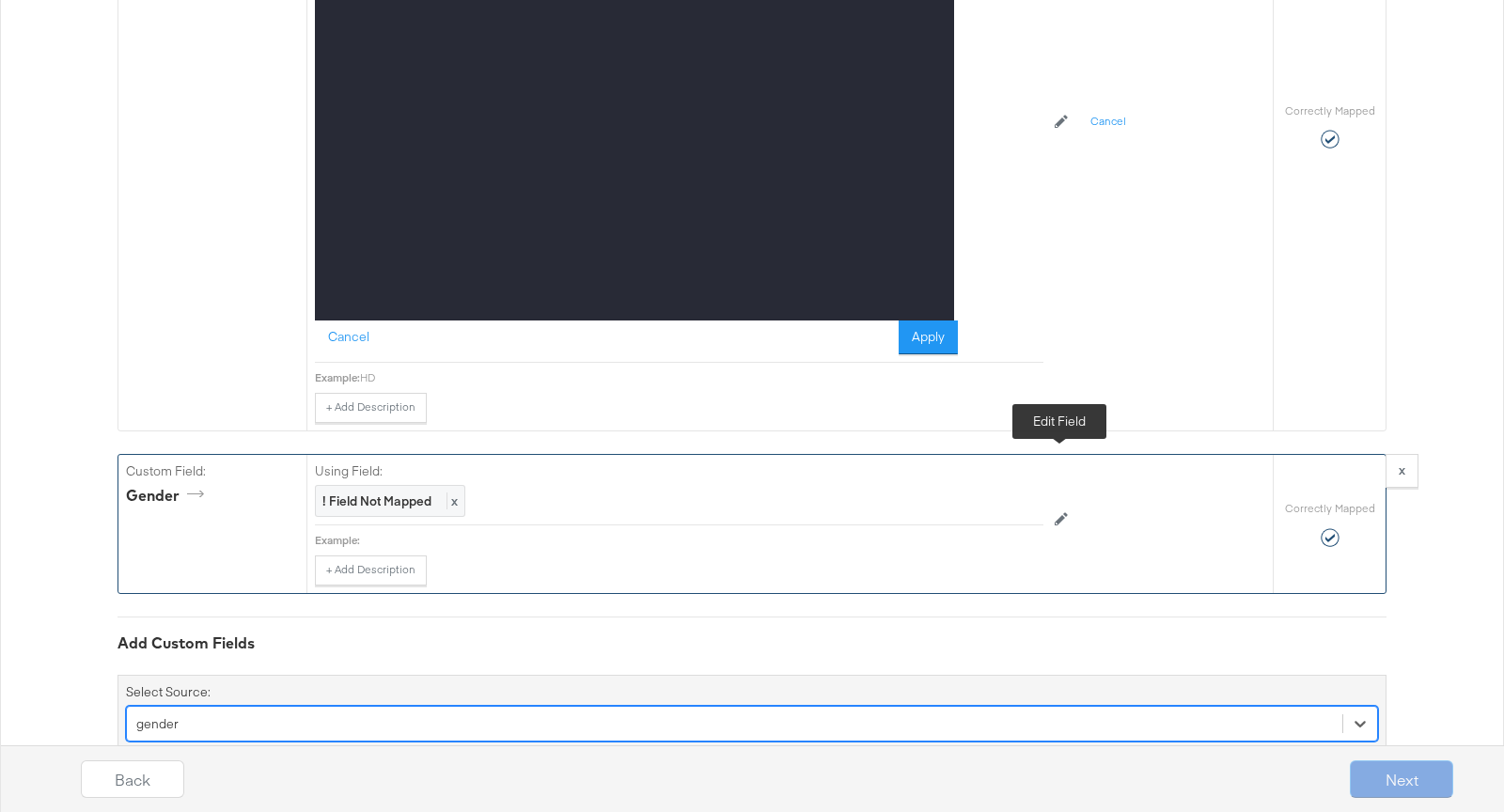click 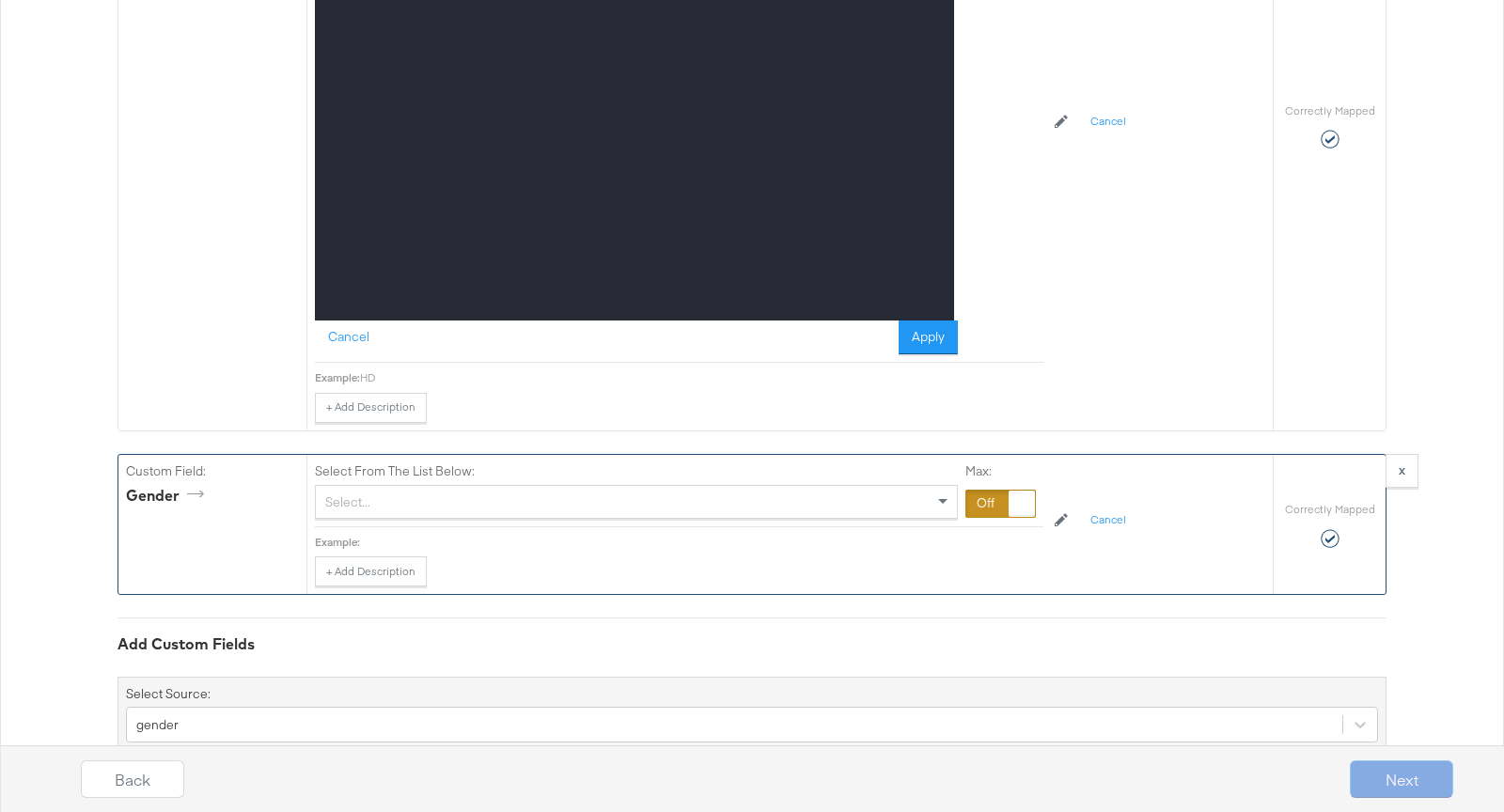 click at bounding box center (1000, 504) 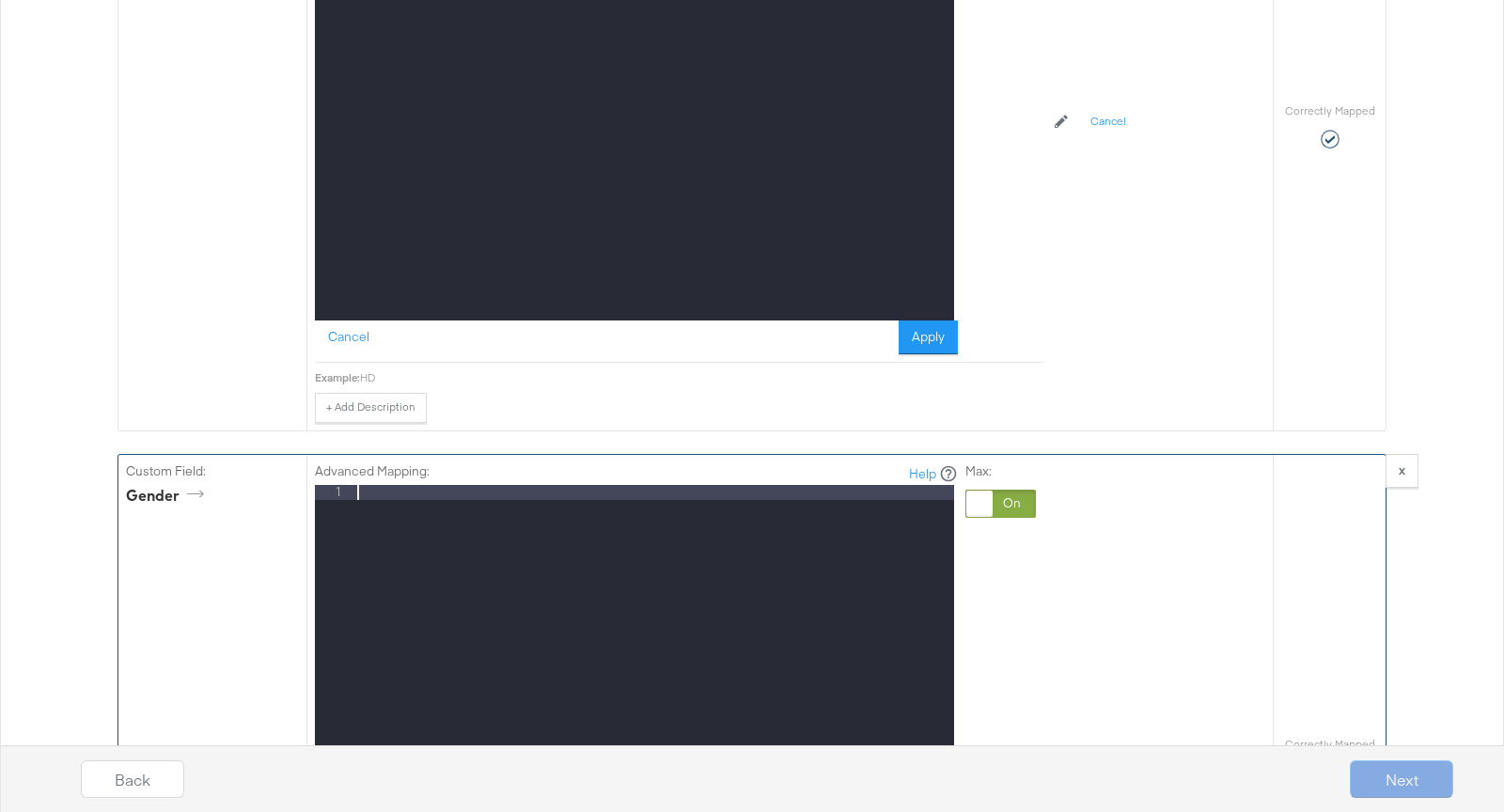 click at bounding box center [653, 735] 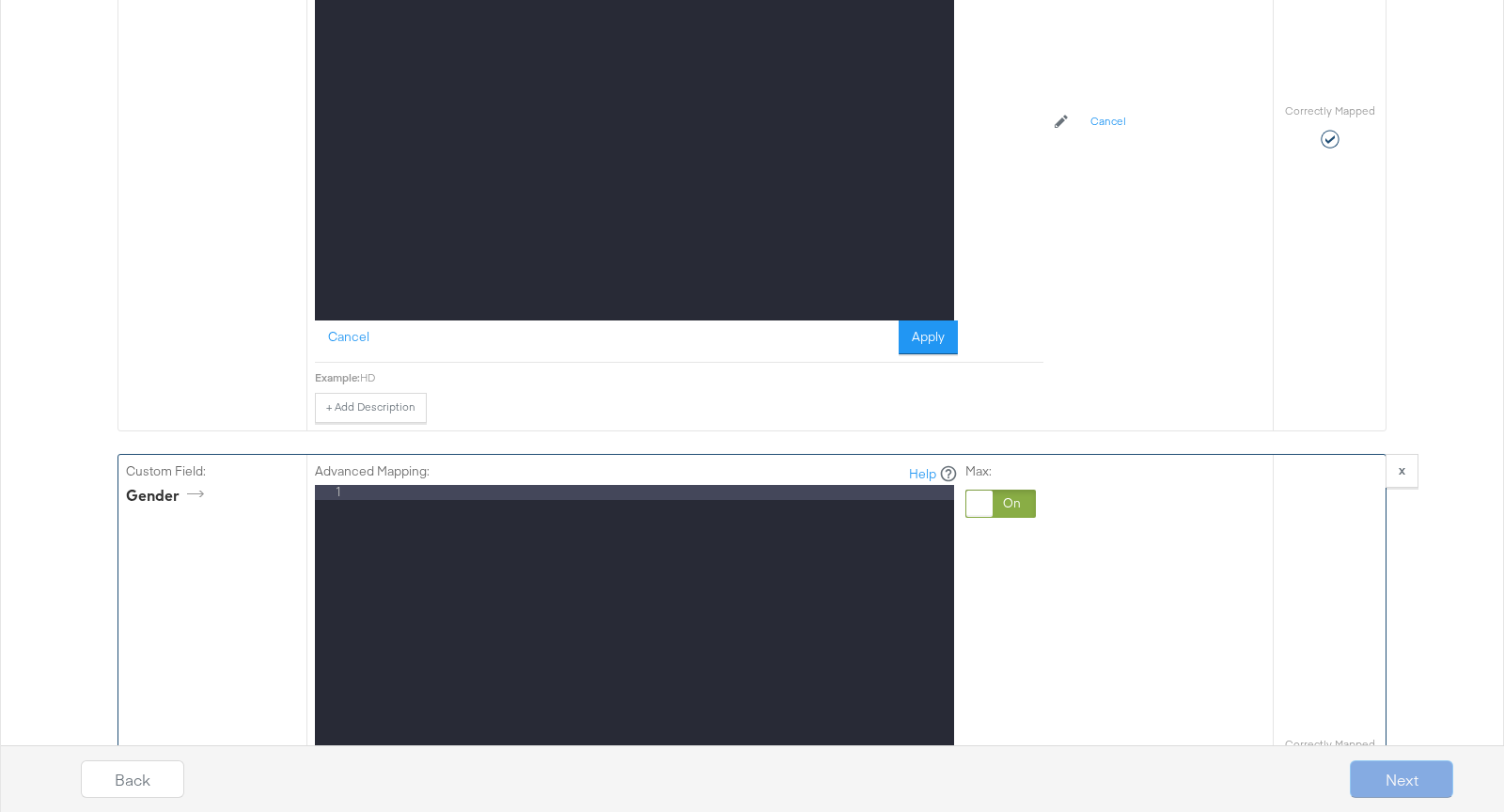 click at bounding box center [1000, 504] 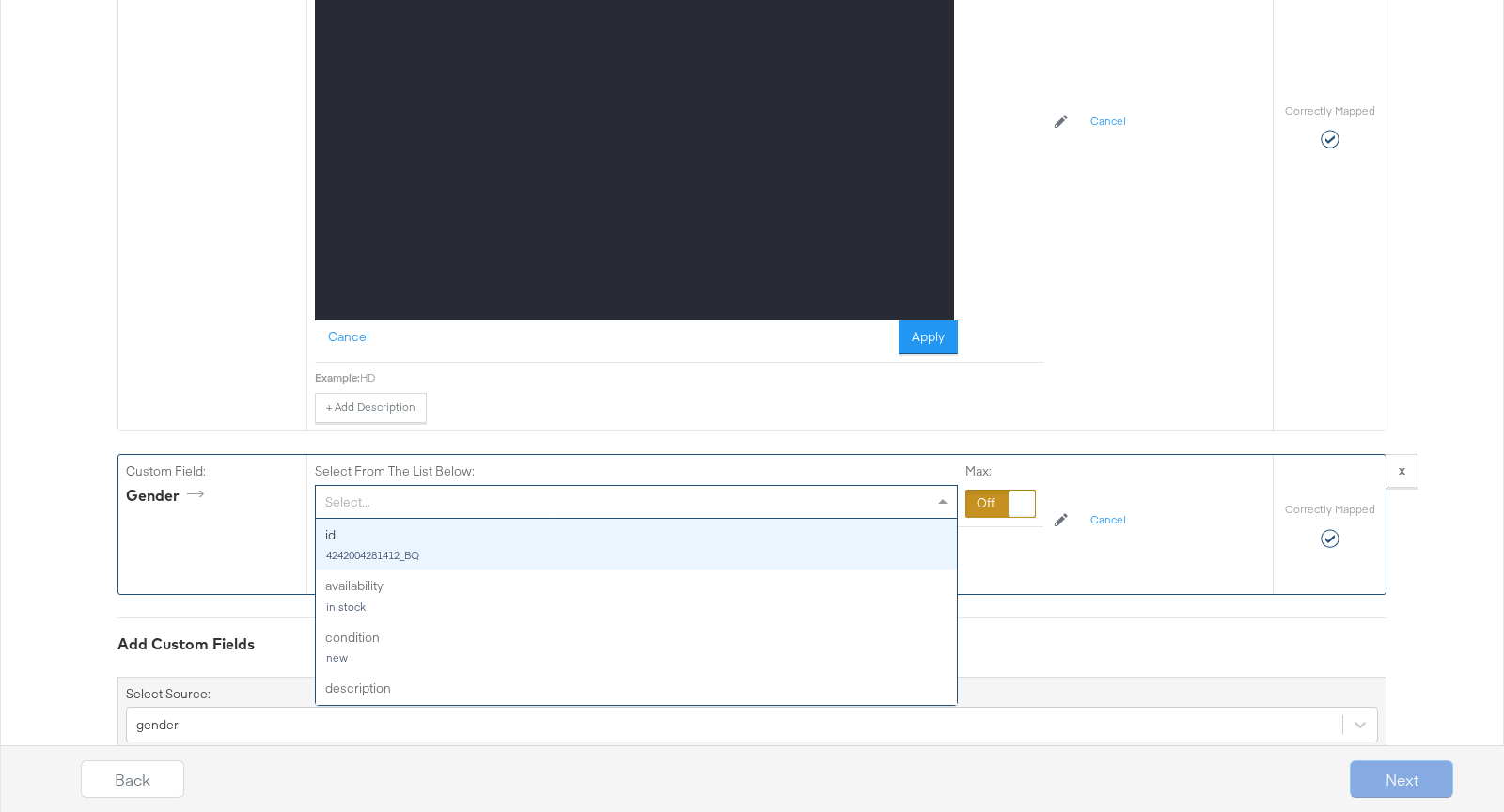 click on "Select..." at bounding box center (636, 502) 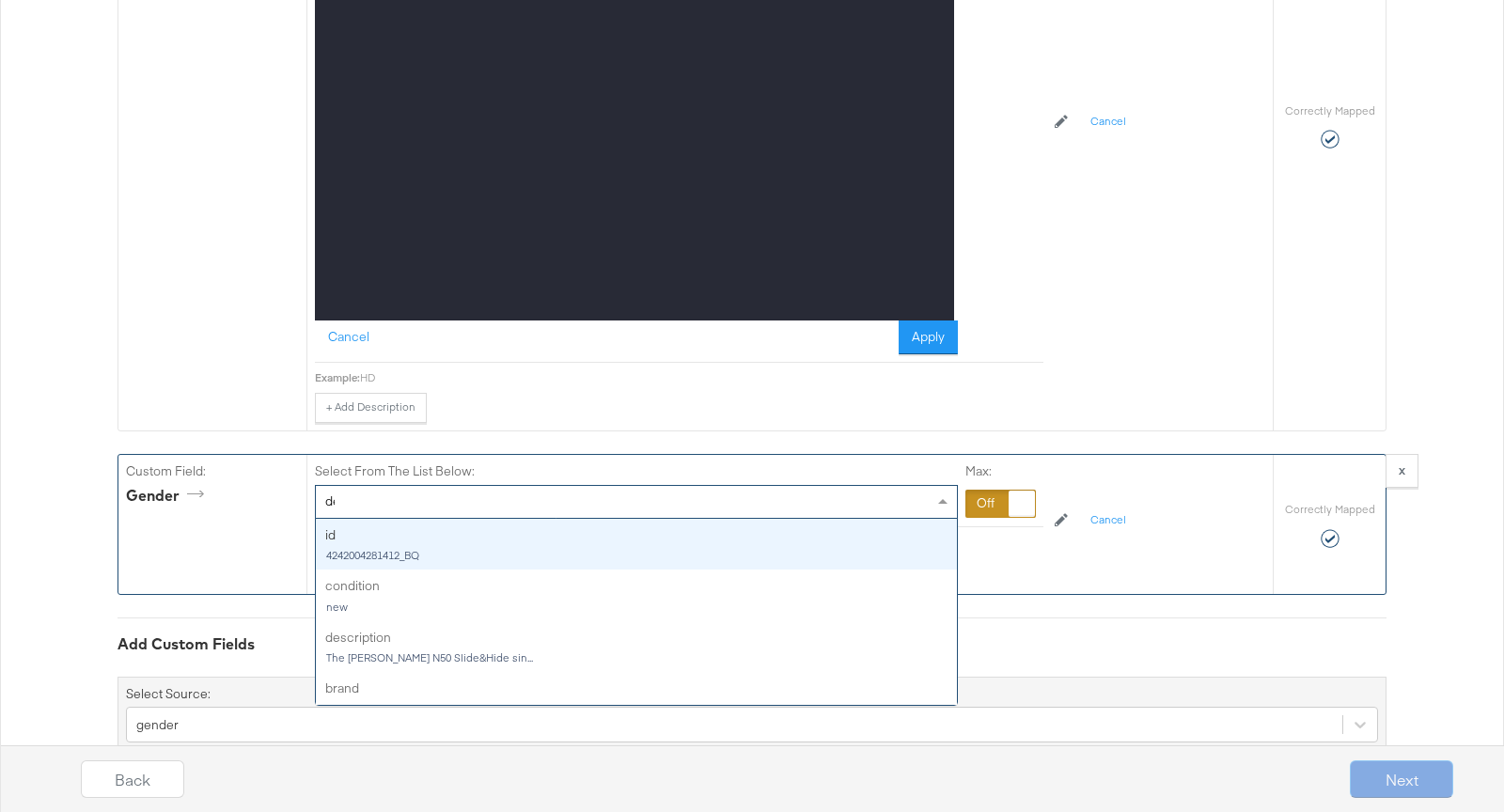 type on "del" 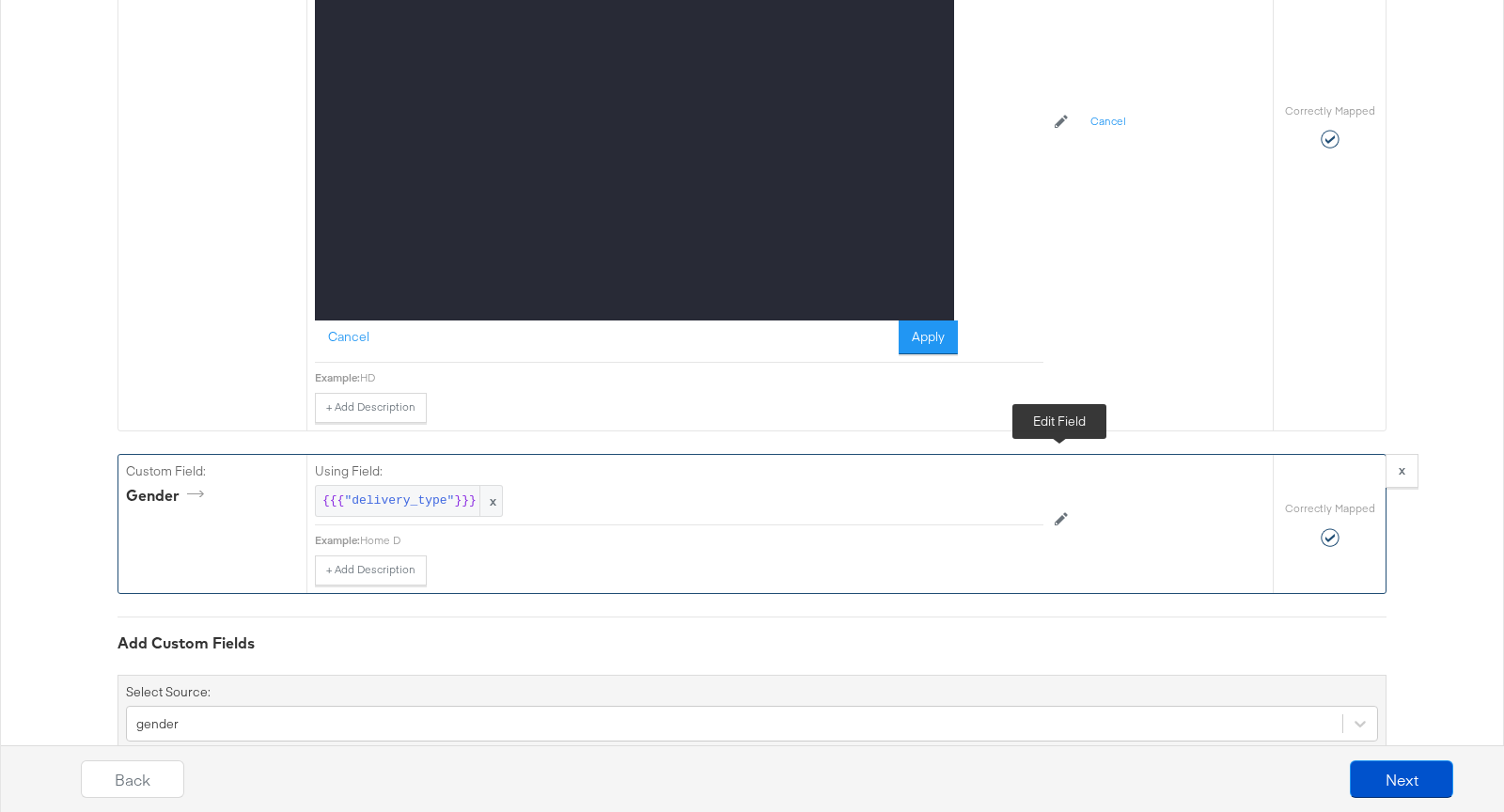 click 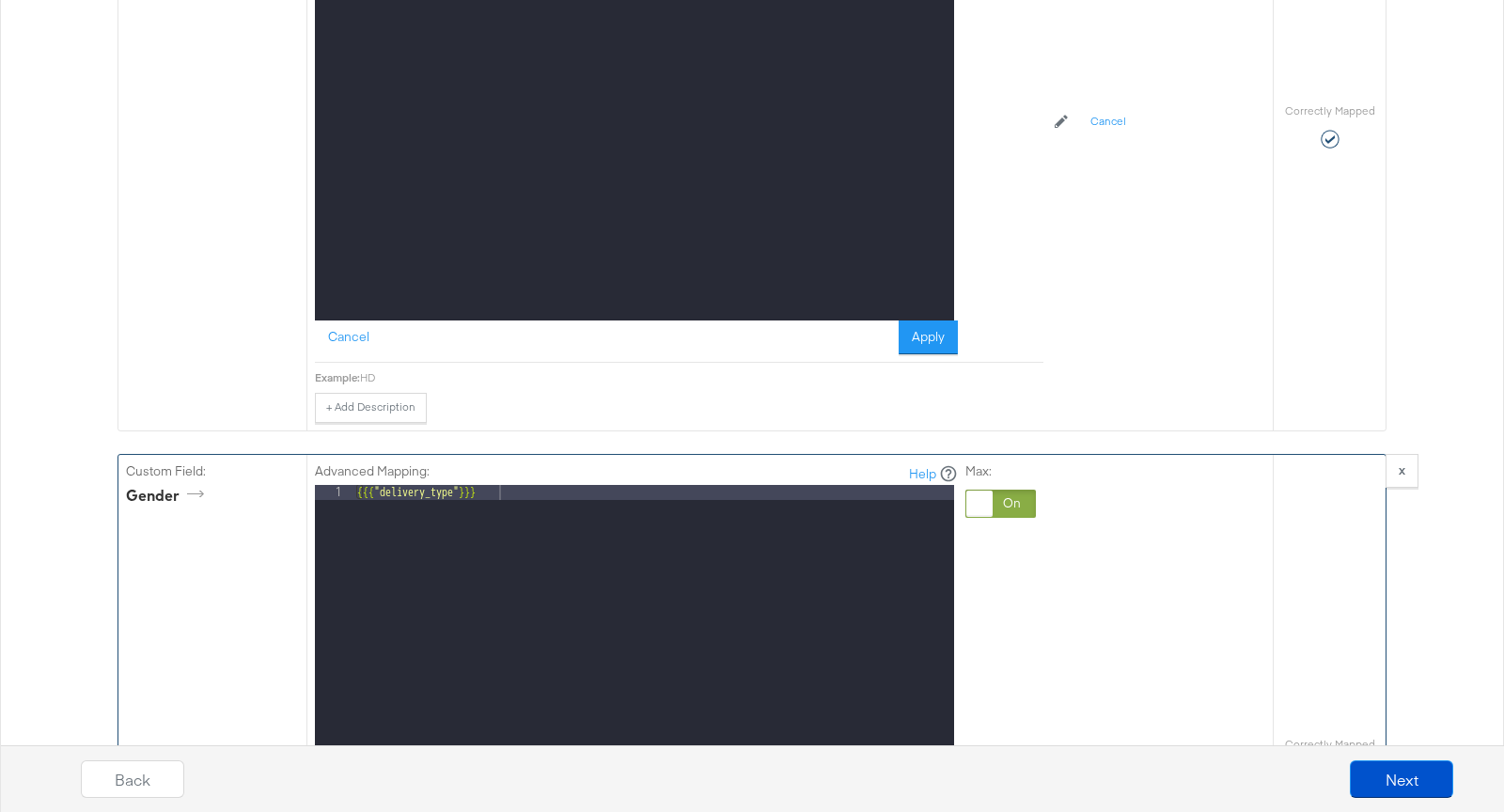 click at bounding box center (979, 504) 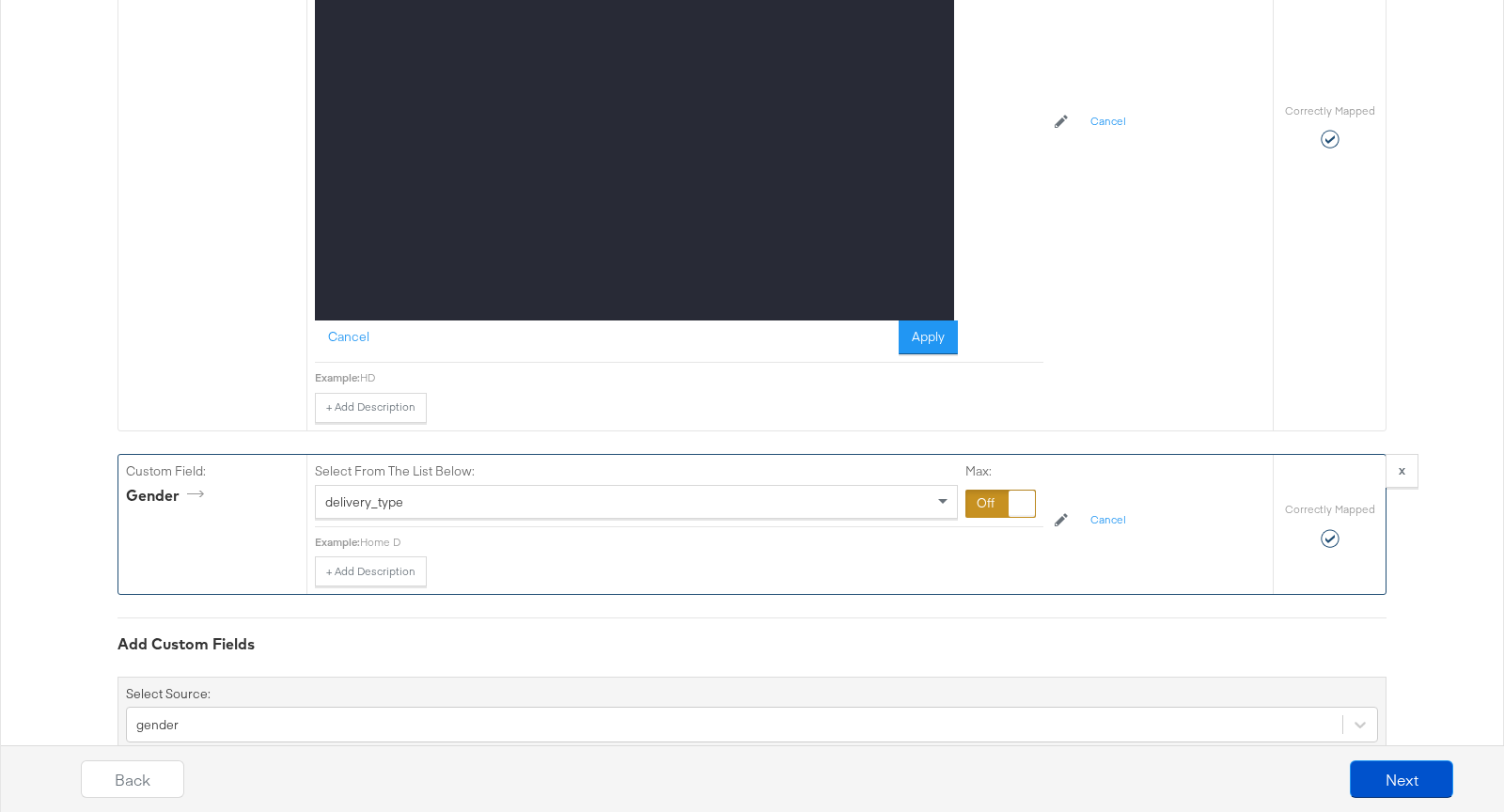 click on "delivery_type" at bounding box center (636, 502) 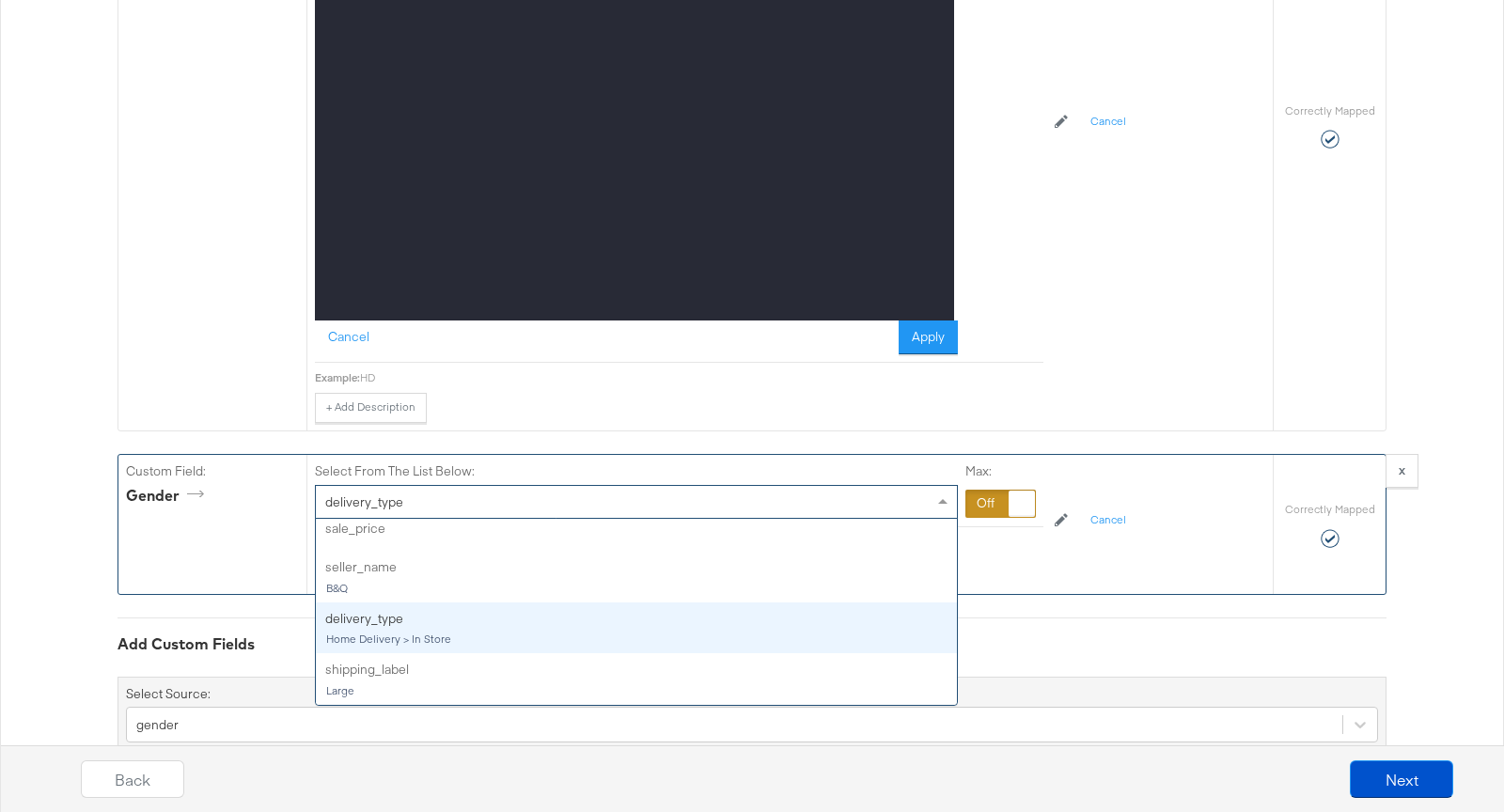 scroll, scrollTop: 1429, scrollLeft: 0, axis: vertical 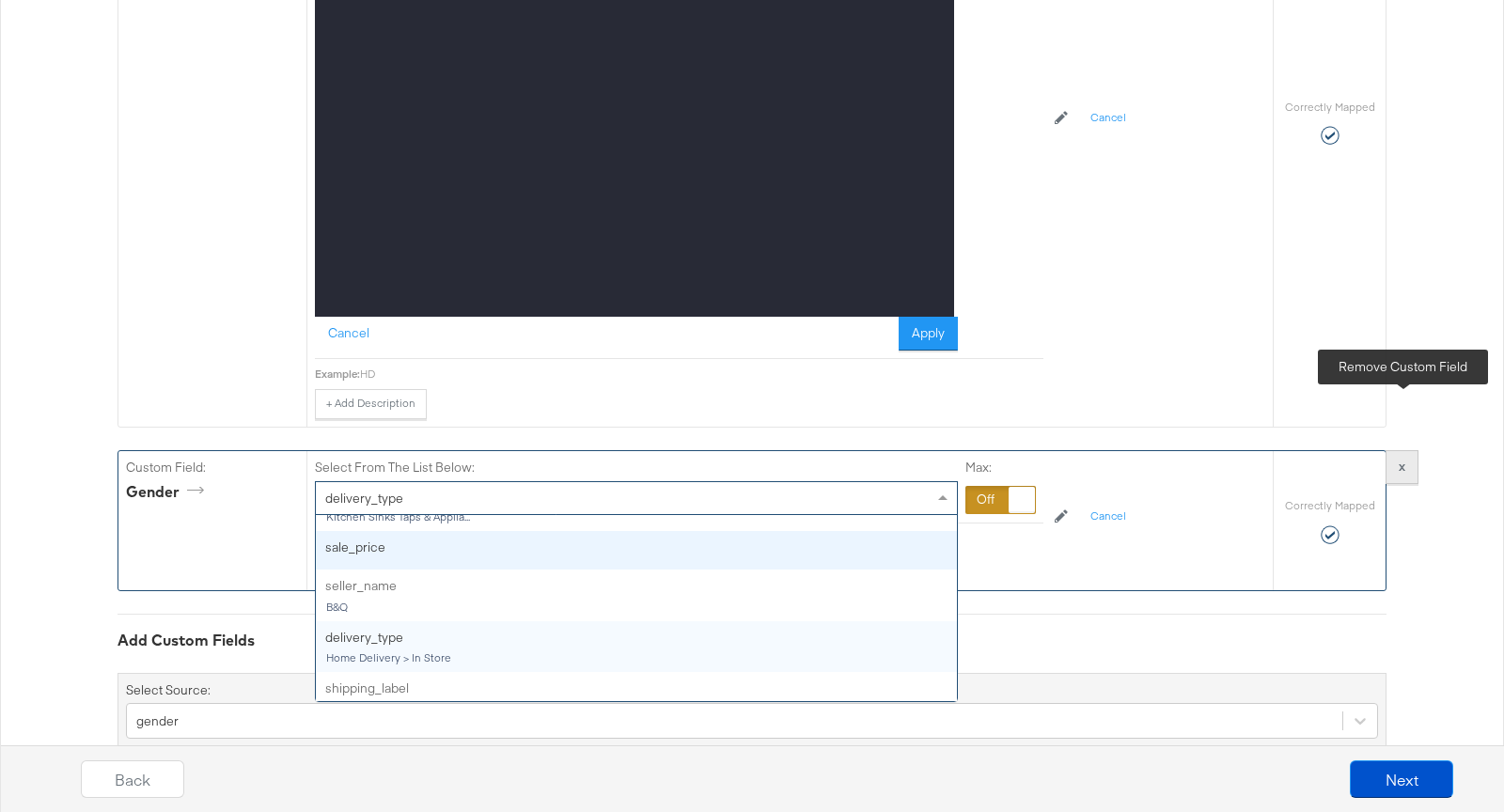 click on "x" at bounding box center (1402, 467) 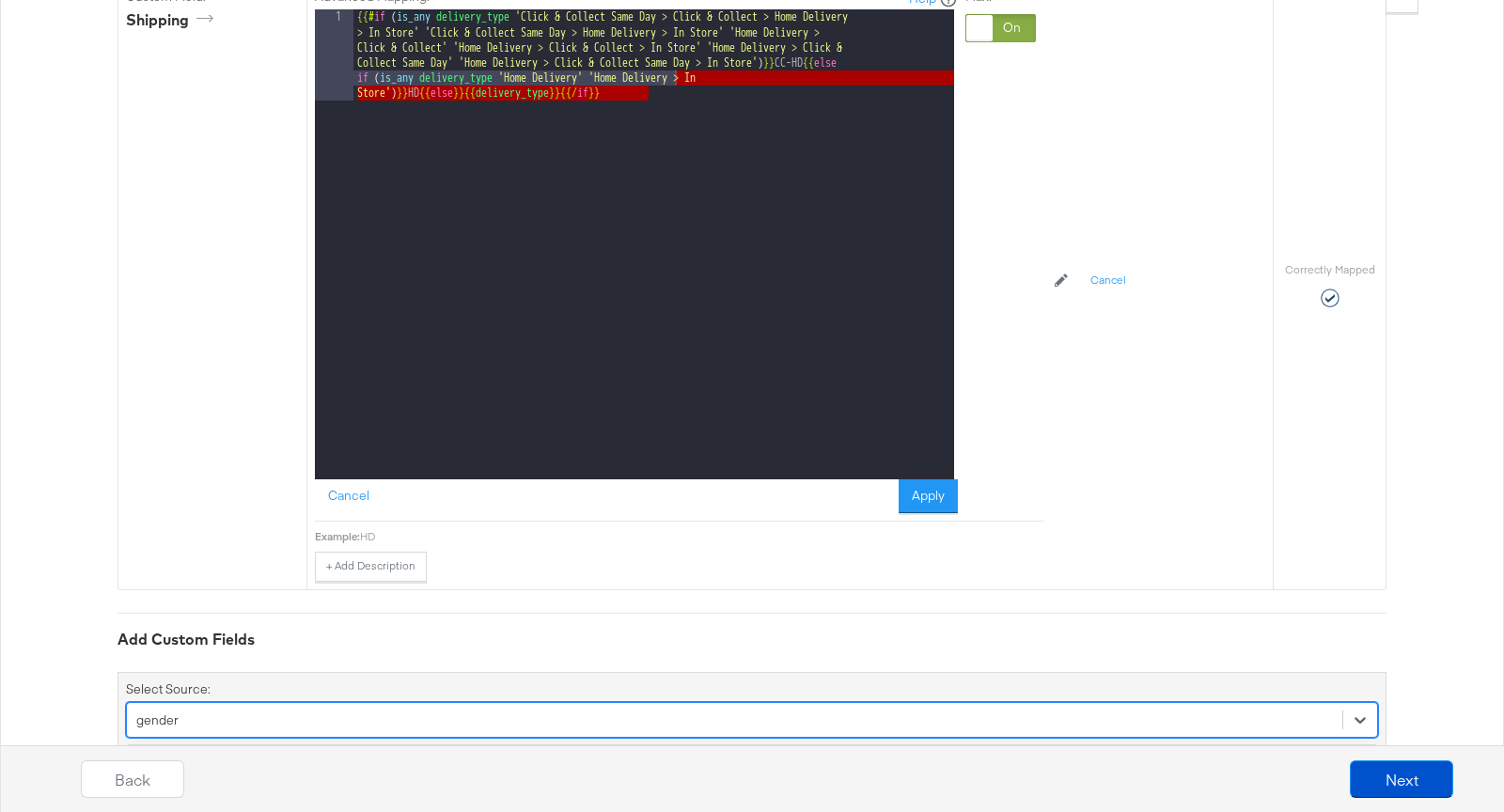 scroll, scrollTop: 4793, scrollLeft: 0, axis: vertical 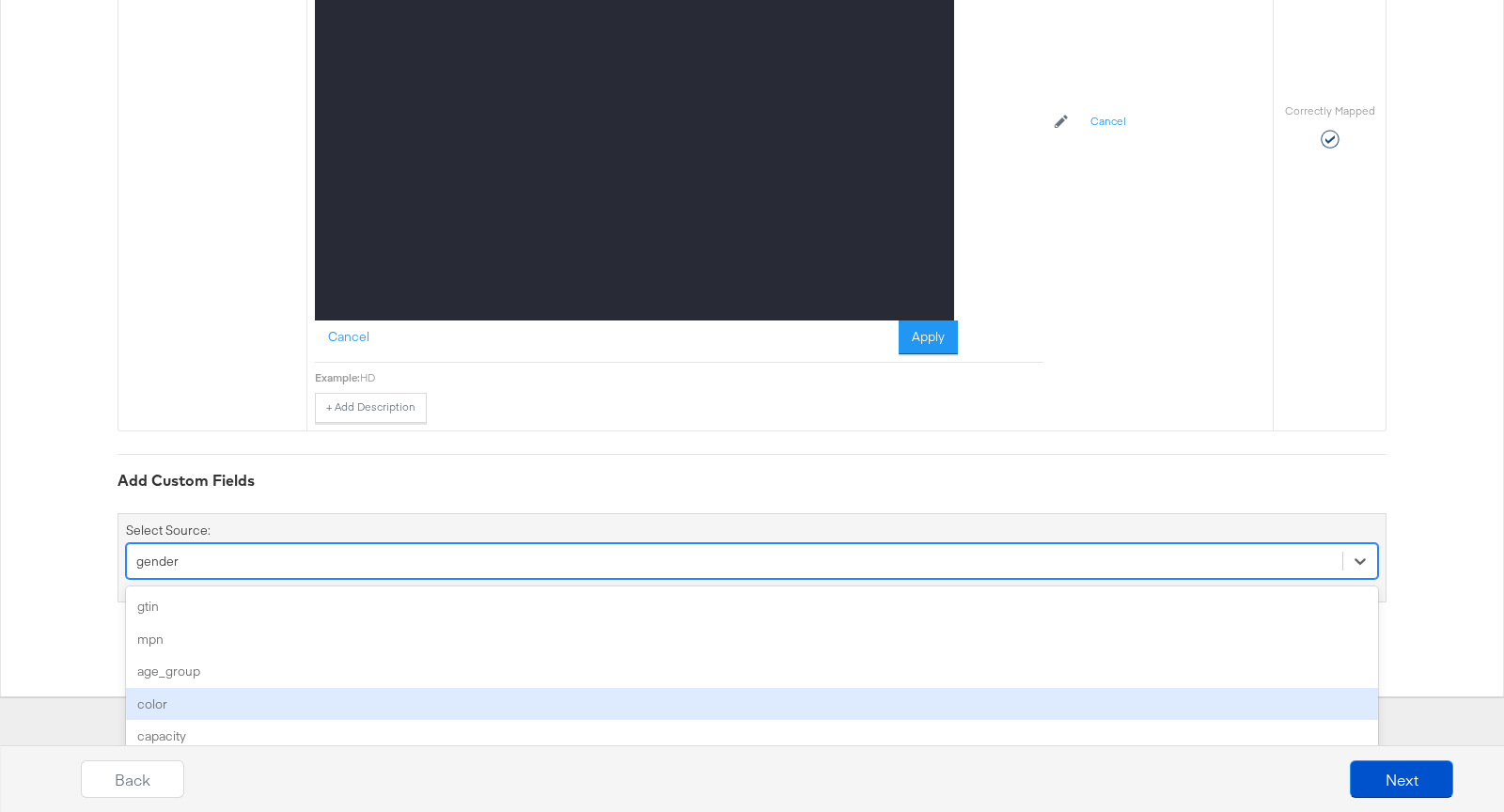 click on "option gender, selected. option color focused, 4 of 155. 155 results available. Use Up and Down to choose options, press Enter to select the currently focused option, press Escape to exit the menu, press Tab to select the option and exit the menu. gender gtin mpn age_group color capacity health_concern ingredients expiration_date gender item_group_id material gemstone pattern style decor_style finish is_assembly_required thread_count shoe_width keywords product_type size size_type size_system product_height product_length product_width product_depth product_weight product_form recommended_use scent tax sale_price_effective_date shipping_weight shipping_size previous_retailer_id custom_number_0 custom_number_1 custom_number_2 custom_number_3 custom_number_4 ios_url ios_app_store_id ios_app_name iphone_url iphone_app_store_id iphone_app_name ipad_url ipad_app_store_id ipad_app_name android_url android_package android_class android_app_name windows_phone_url windows_phone_app_id windows_phone_app_name visibility" at bounding box center (752, 561) 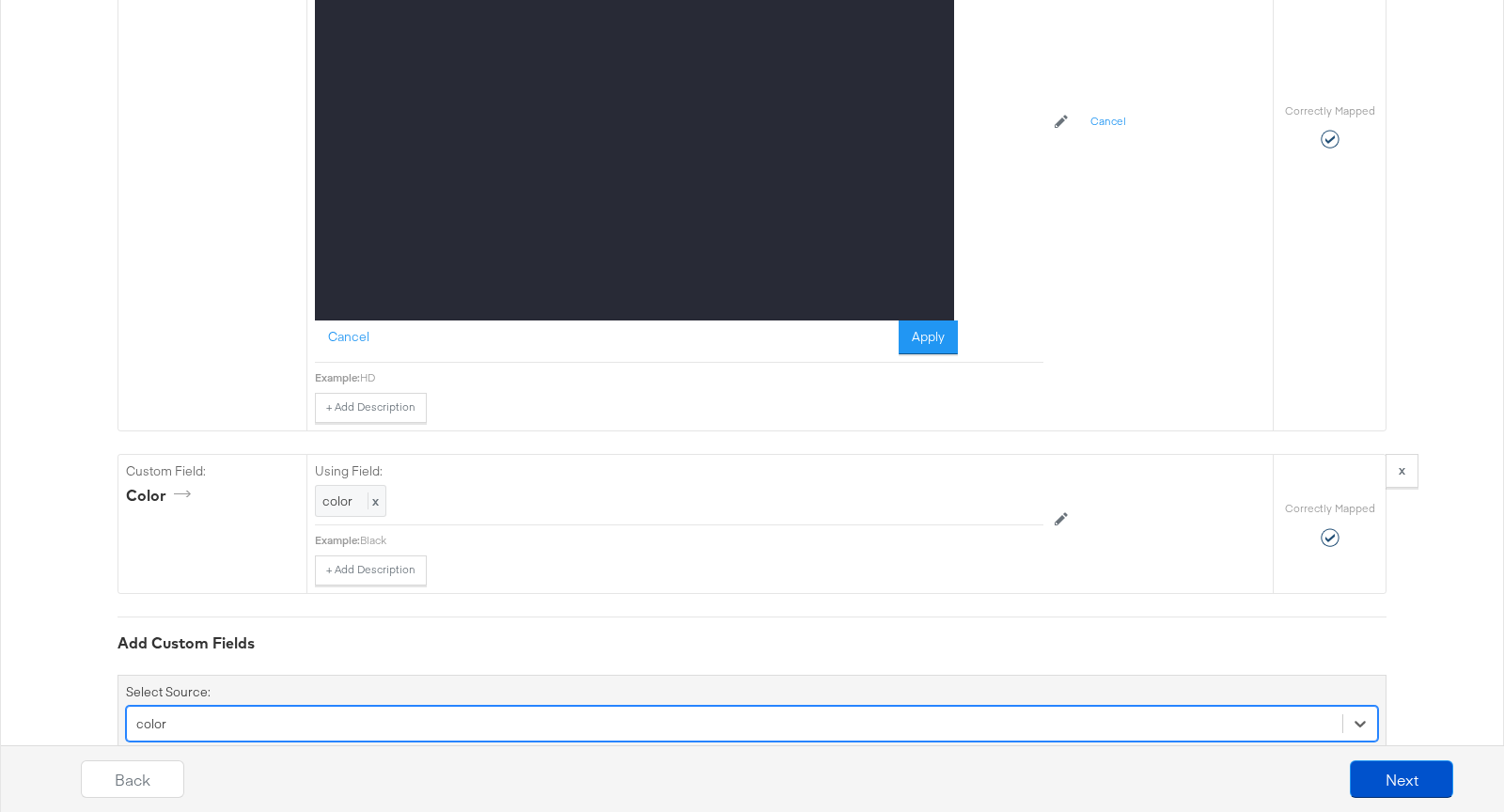 scroll, scrollTop: 4953, scrollLeft: 0, axis: vertical 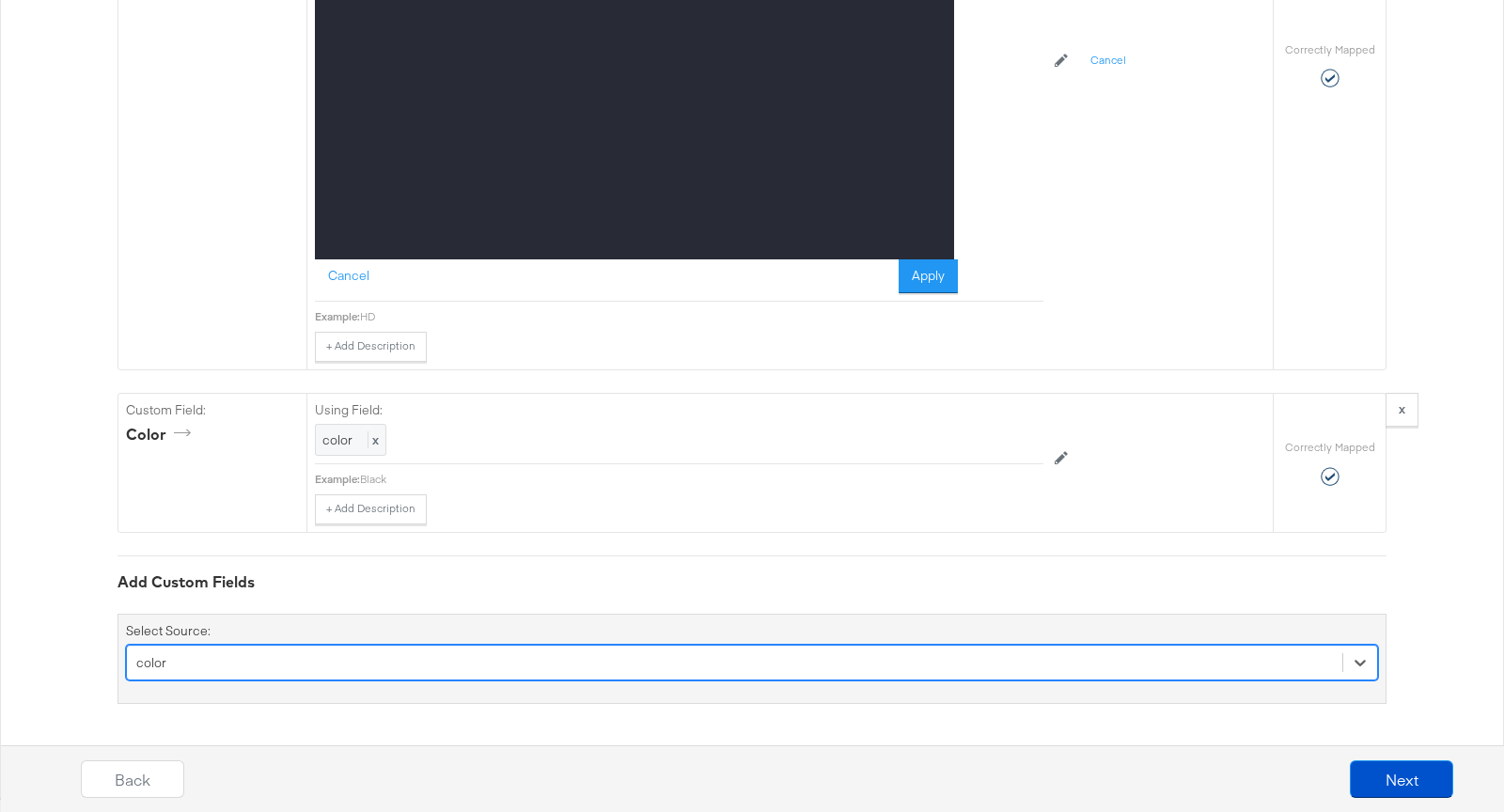 click on "option color, selected.   Select is focused ,type to refine list, press Down to open the menu,  color" at bounding box center [752, 663] 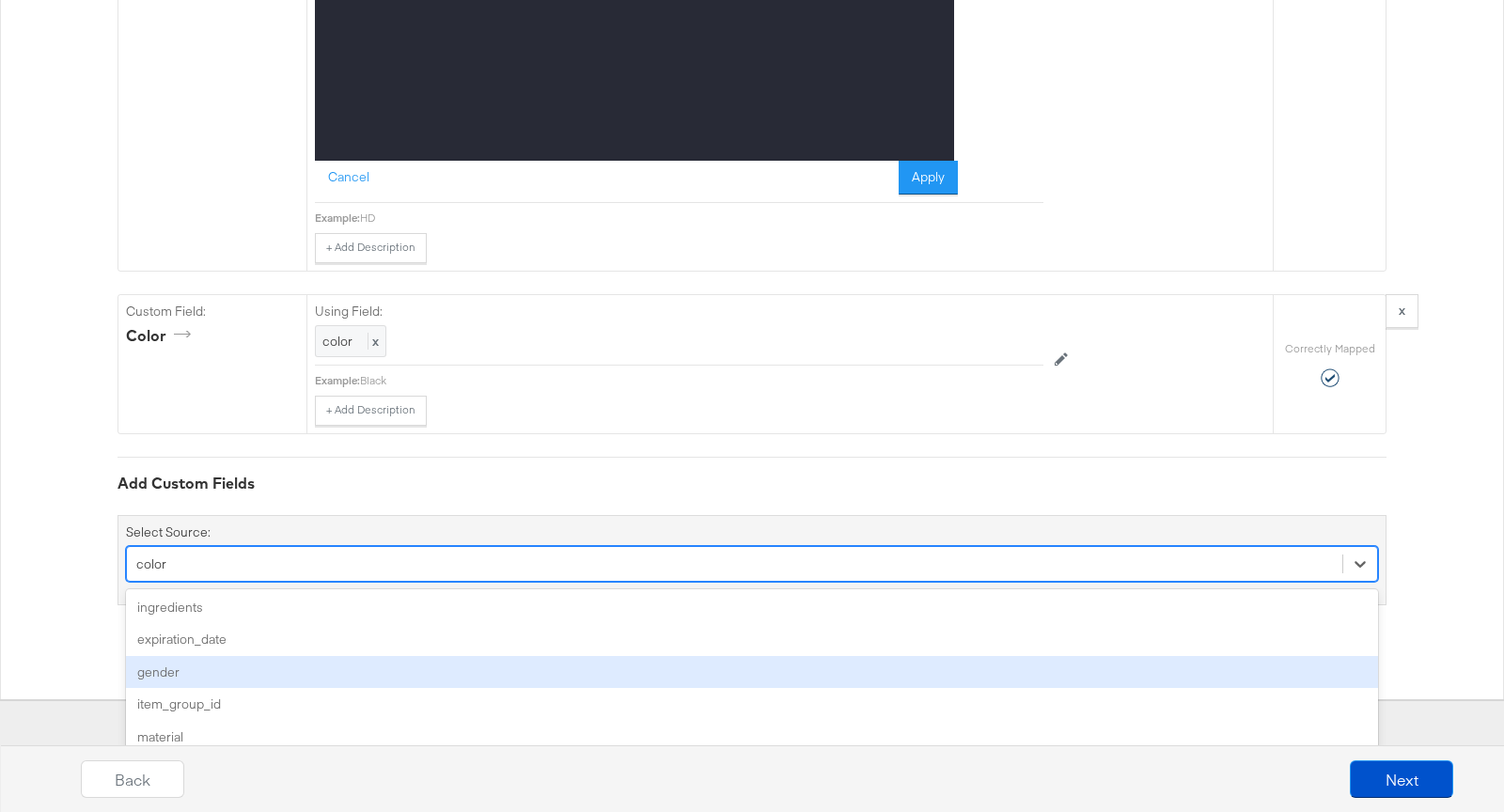 scroll, scrollTop: 171, scrollLeft: 0, axis: vertical 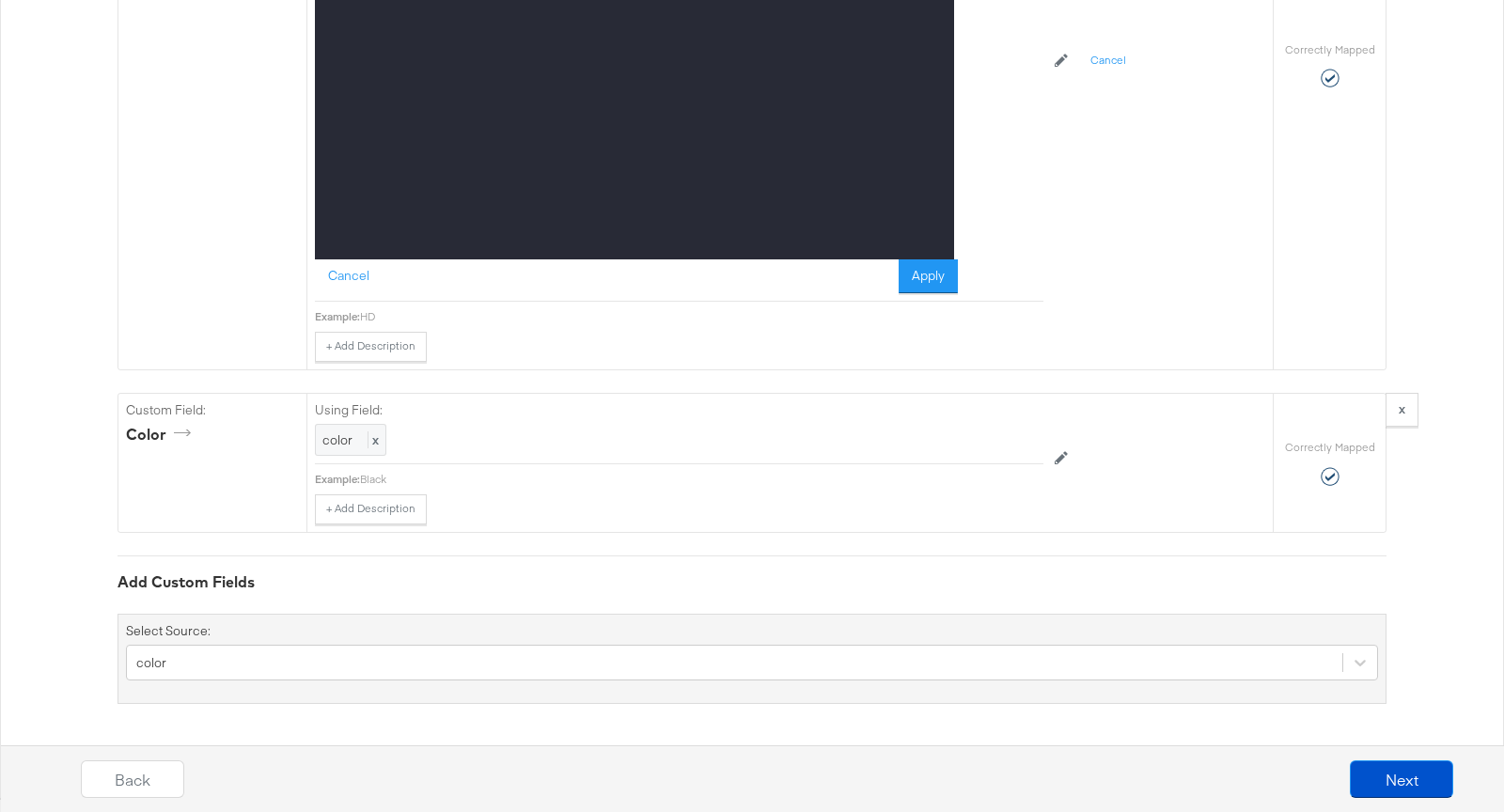 click on "Catalog Mapping Tool Map the required fields to items in your product catalog until each row is marked as correctly mapped.  Edit Rules  Load Mapping  Copy Mapping Required Fields Mapping Options  Correctly Mapped  Needs Mapping Required Map:  * id Using Field: id x Example:  4242004281412_BQ + Add Description Add Note Edit Field Correctly Mapped Required Map:  * title Using Field: title x Example:  [PERSON_NAME] Slide&hide B6Ach7Hh0B Built-In Single Multi-Function Pyrolytic Oven - Black Stainless Steel Effect + Add Description Add Note Edit Field Correctly Mapped Required Map:  * description Using Field: {{ #if (is_blank description) }} See store for details {{ else }} {{ description }} {{ /if }} x Example:  + Add Description Add Note Edit Field Correctly Mapped Required Map:  * price Using Field: price x Example:  899.00 GBP + Add Description Add Note Edit Field Correctly Mapped Required Map:  * link Using Field: {{{ }}} x Example:  + Add Description Add Note Edit Field Correctly Mapped image_link x {{" at bounding box center [752, -1908] 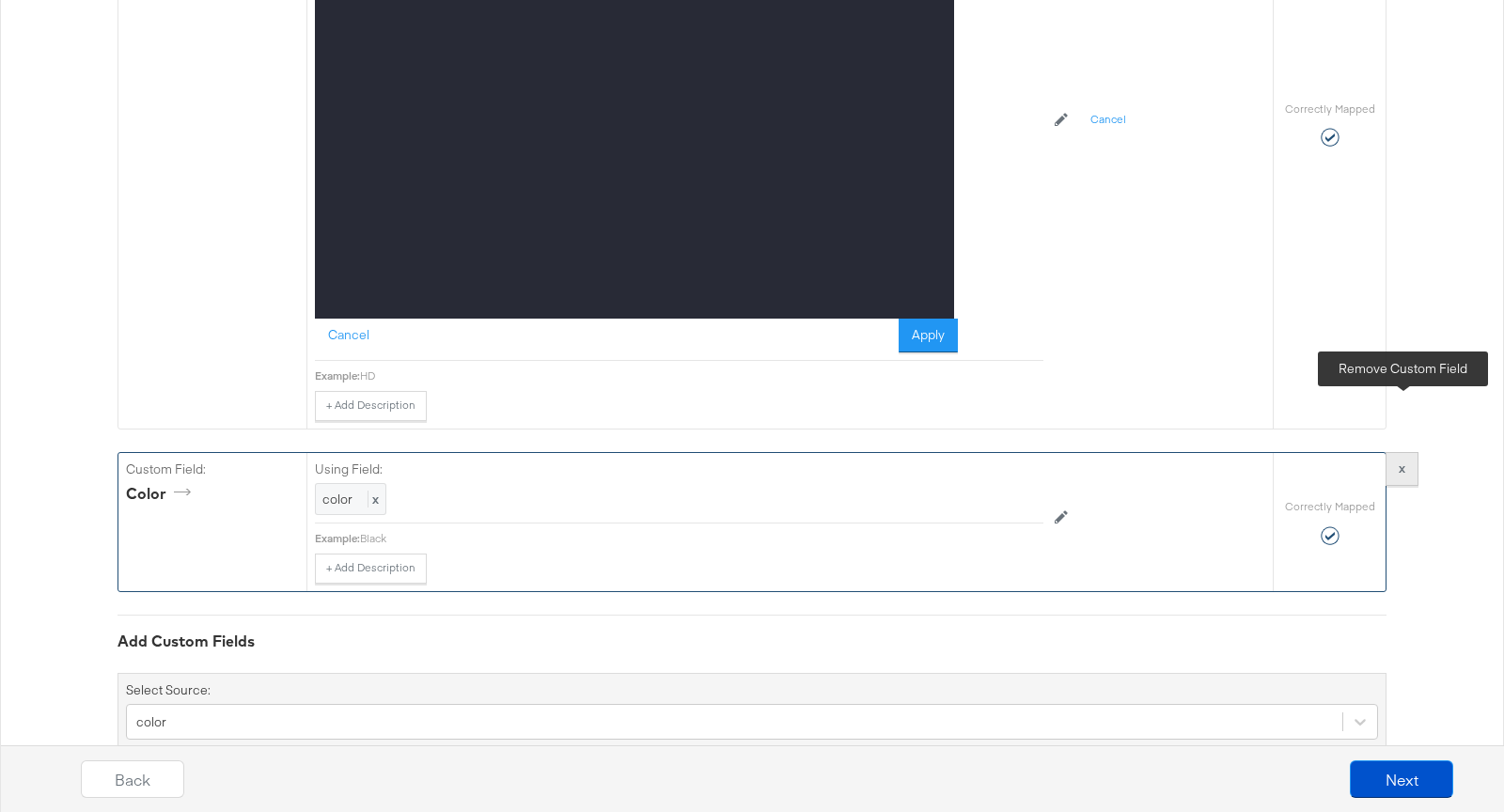 click on "x" at bounding box center [1402, 469] 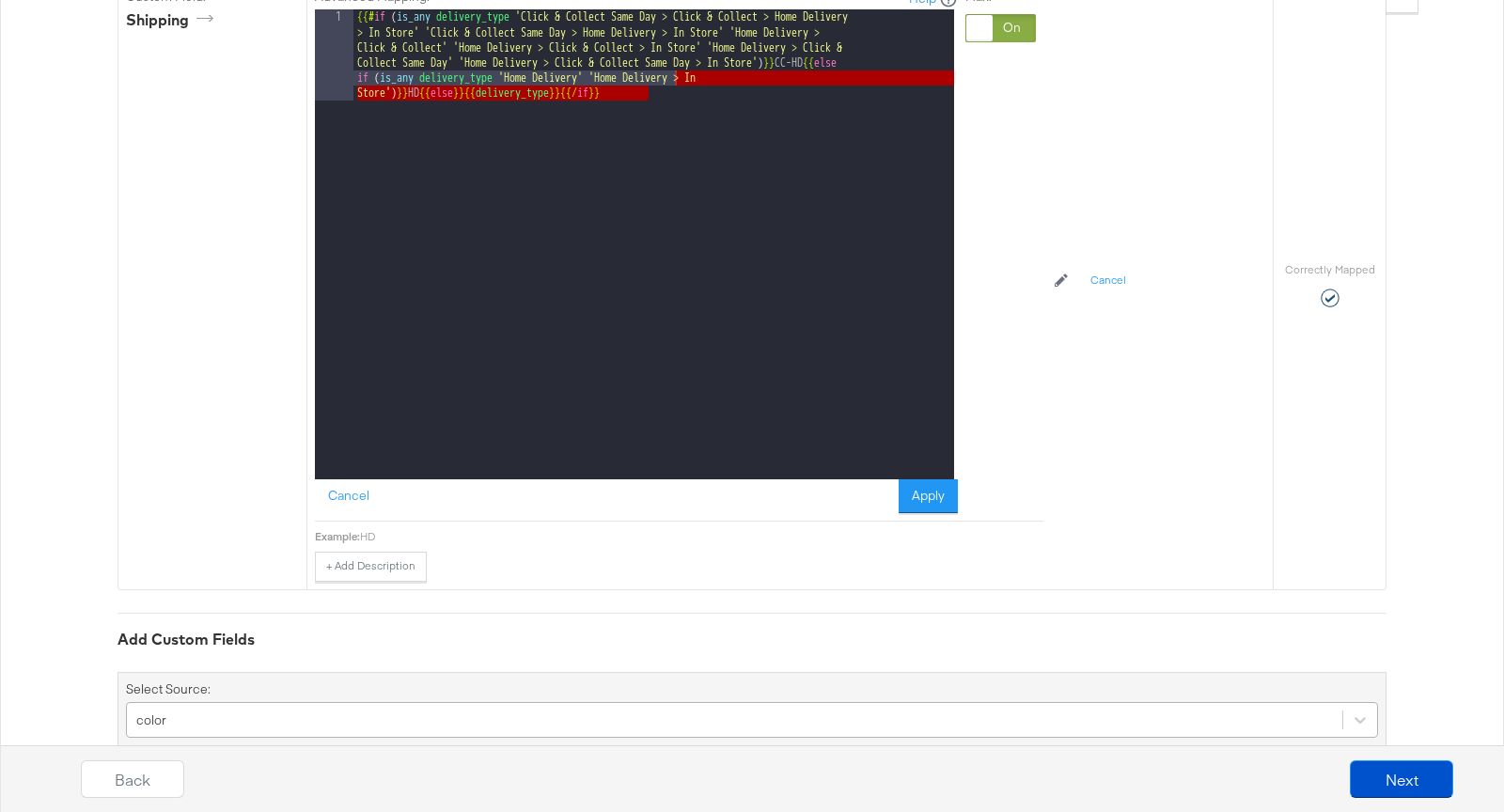 click on "color" at bounding box center [752, 720] 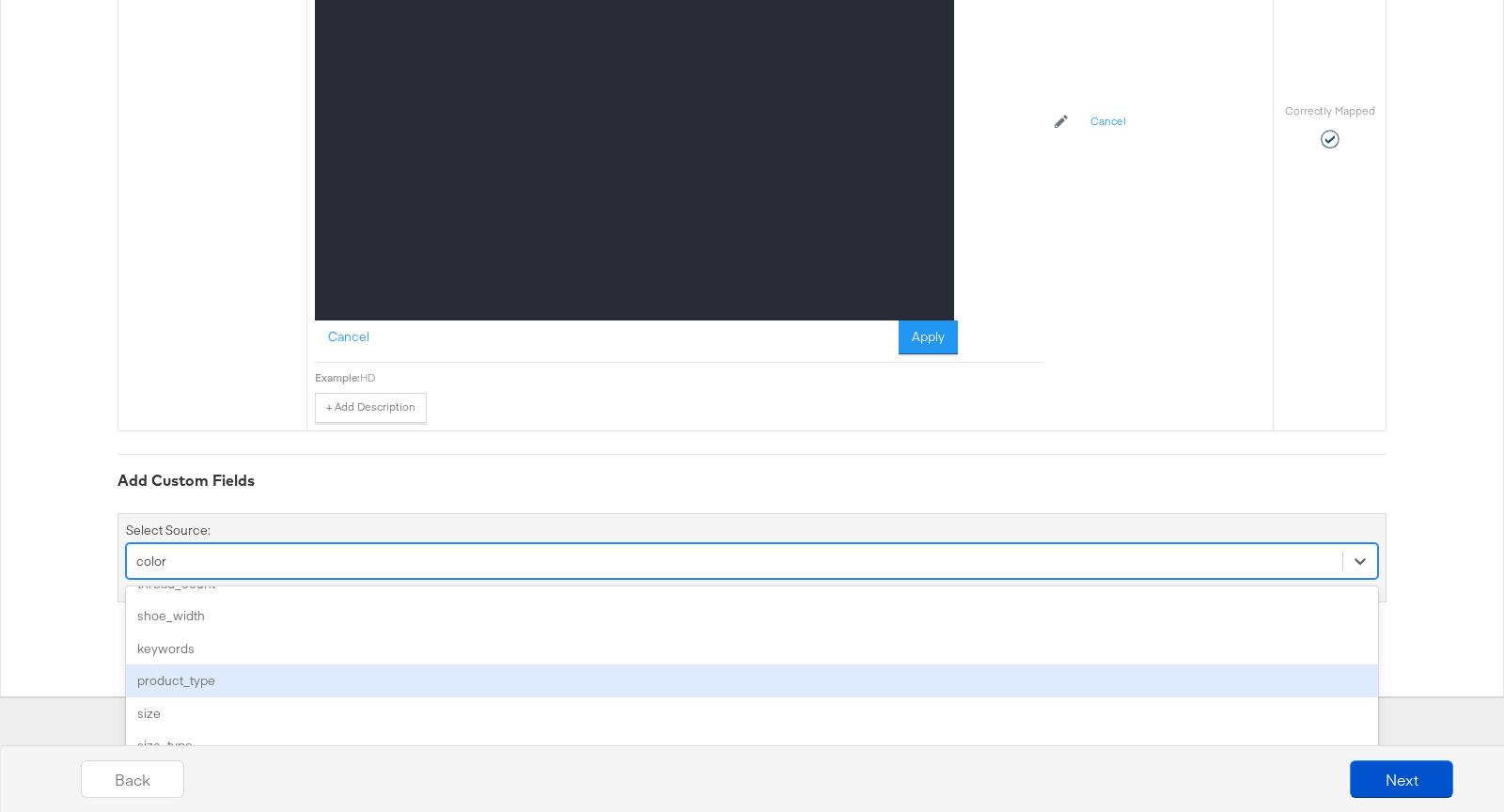 scroll, scrollTop: 579, scrollLeft: 0, axis: vertical 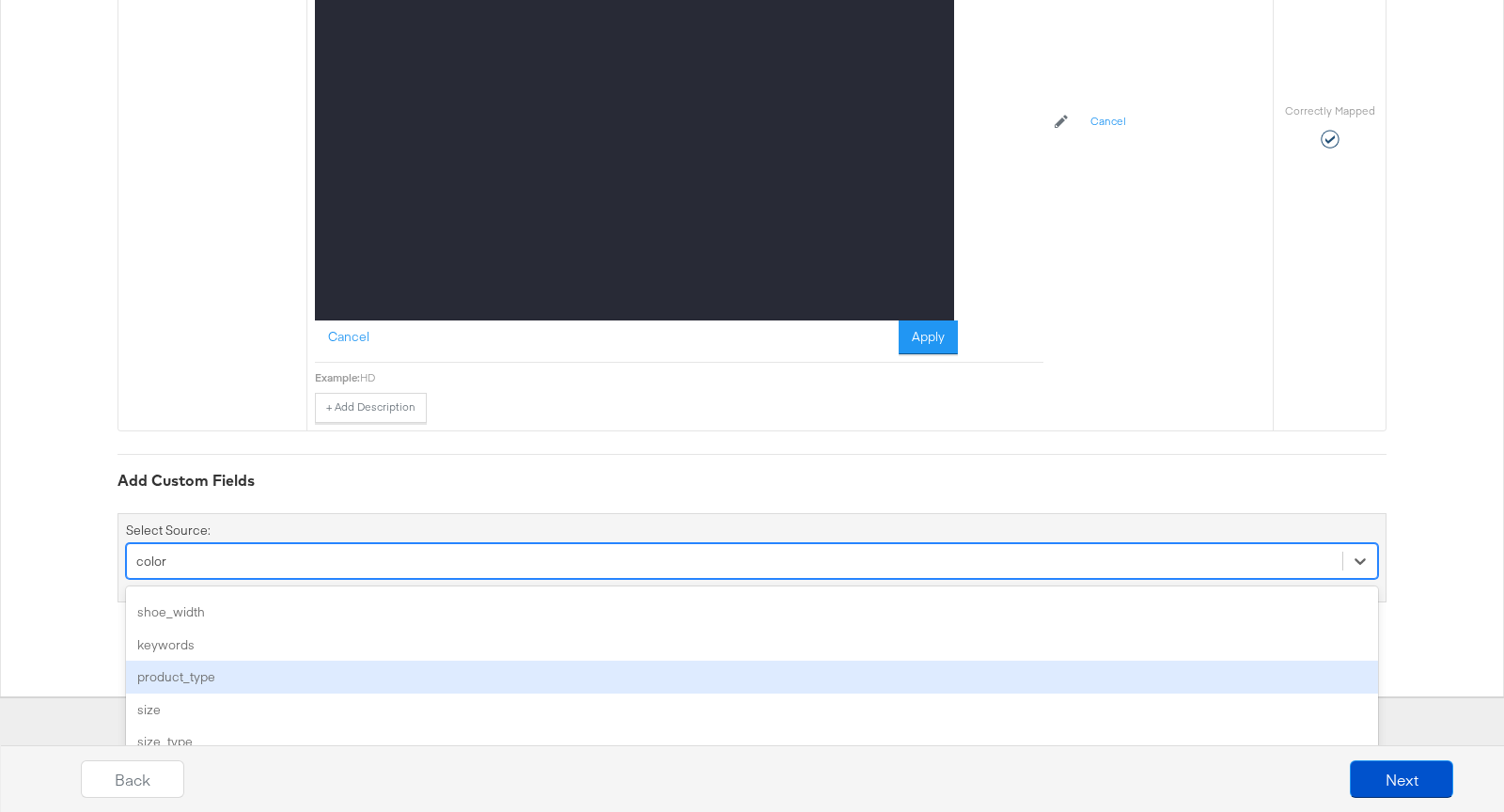 click on "product_type" at bounding box center (752, 677) 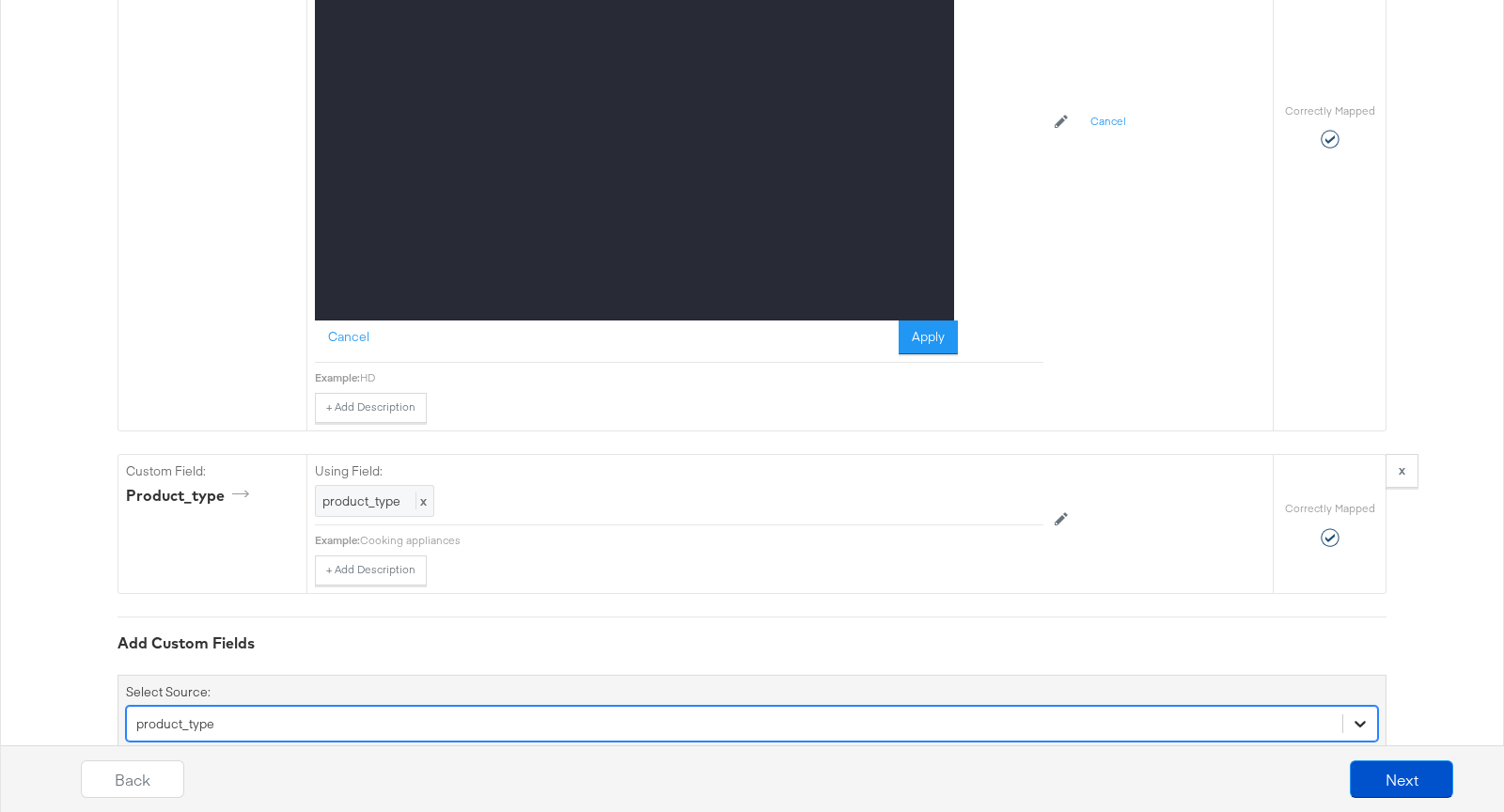 scroll, scrollTop: 4953, scrollLeft: 0, axis: vertical 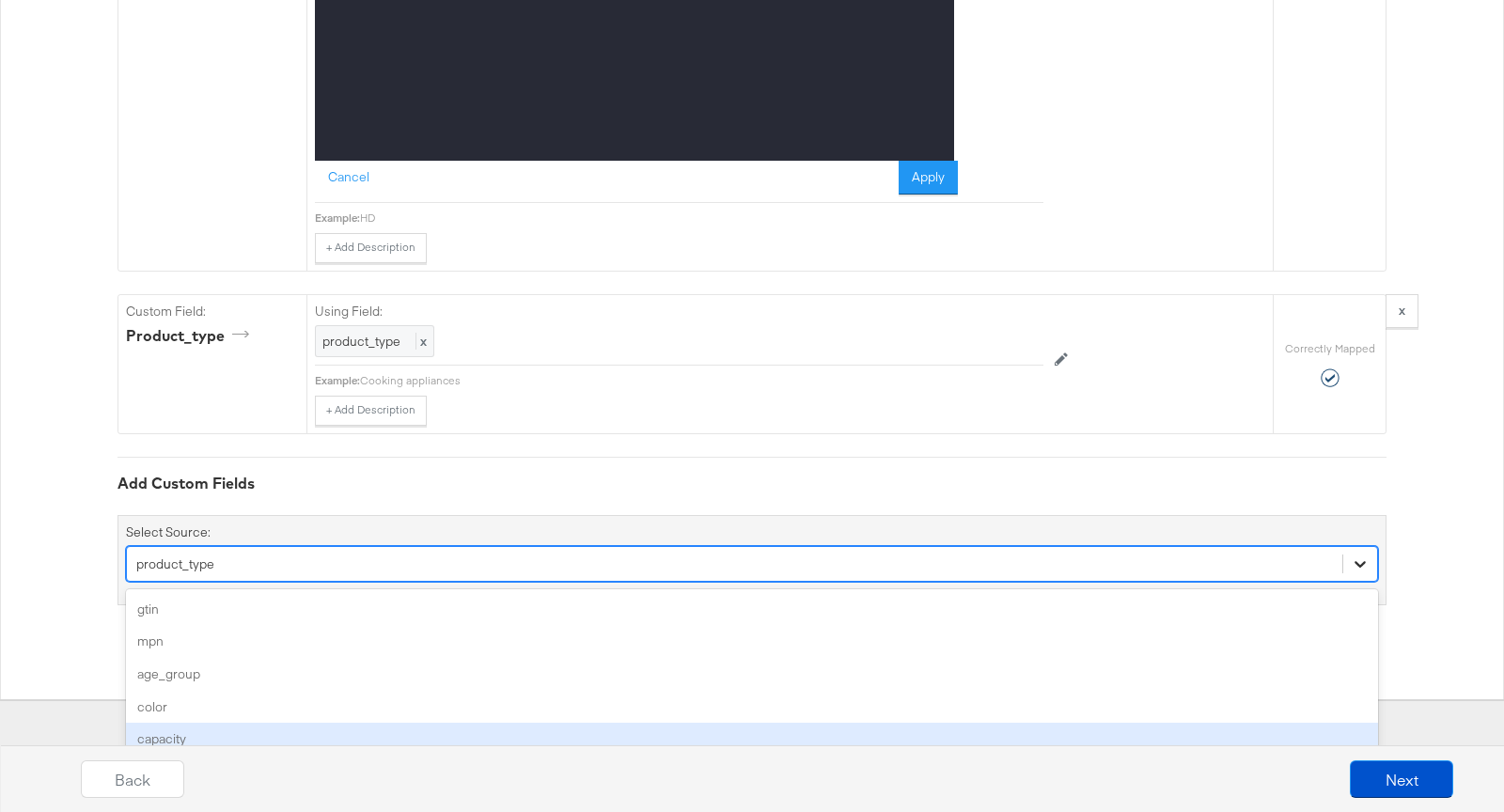 click on "option product_type, selected. option capacity focused, 5 of 154. 154 results available. Use Up and Down to choose options, press Enter to select the currently focused option, press Escape to exit the menu, press Tab to select the option and exit the menu. product_type gtin mpn age_group color capacity health_concern ingredients expiration_date gender item_group_id material gemstone pattern style decor_style finish is_assembly_required thread_count shoe_width keywords size size_type size_system product_height product_length product_width product_depth product_weight product_form recommended_use scent tax sale_price_effective_date shipping_weight shipping_size previous_retailer_id custom_number_0 custom_number_1 custom_number_2 custom_number_3 custom_number_4 ios_url ios_app_store_id ios_app_name iphone_url iphone_app_store_id iphone_app_name ipad_url ipad_app_store_id ipad_app_name android_url android_package android_class android_app_name windows_phone_url windows_phone_app_id windows_phone_app_name address" at bounding box center [752, 564] 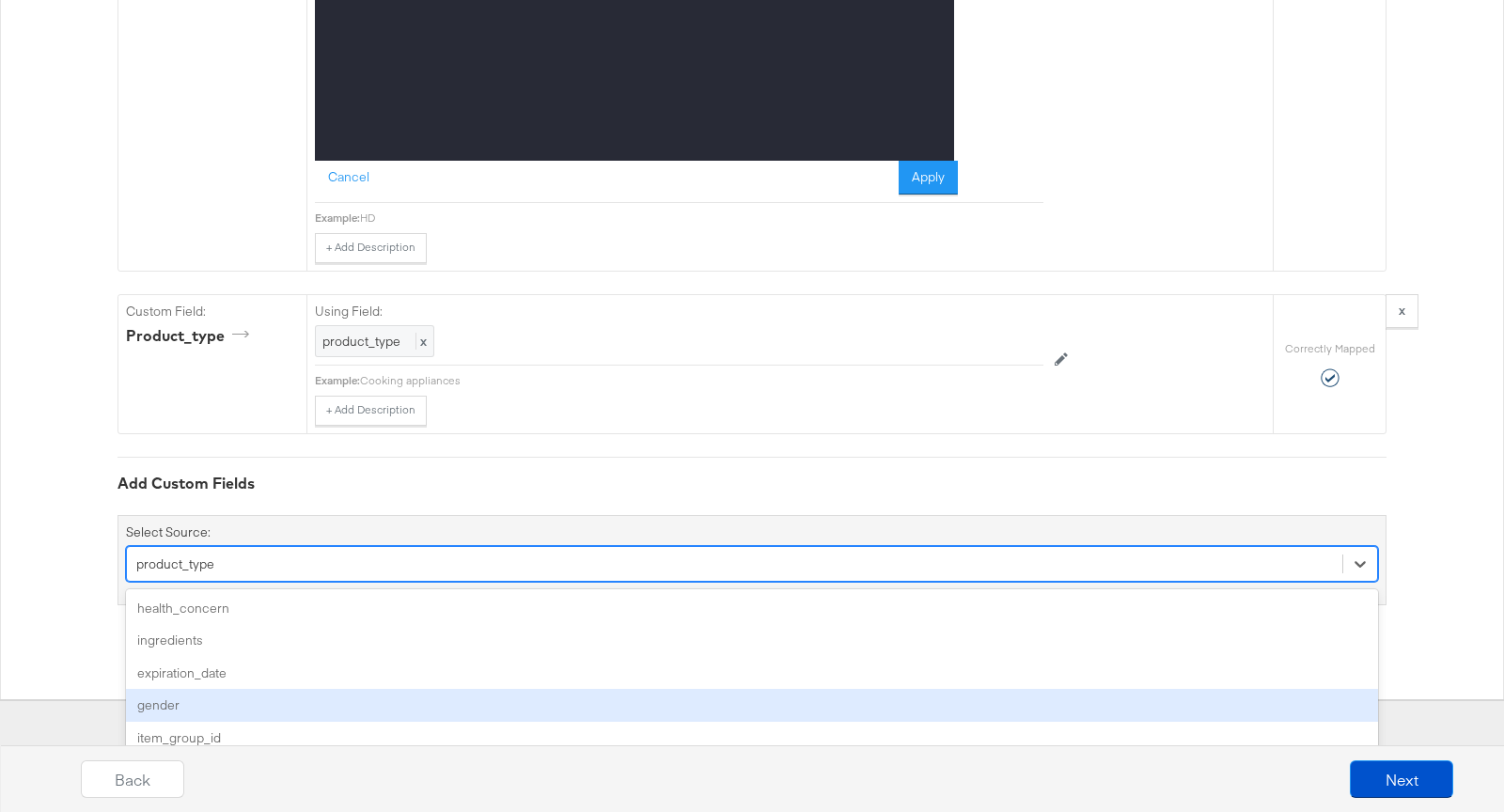scroll, scrollTop: 169, scrollLeft: 0, axis: vertical 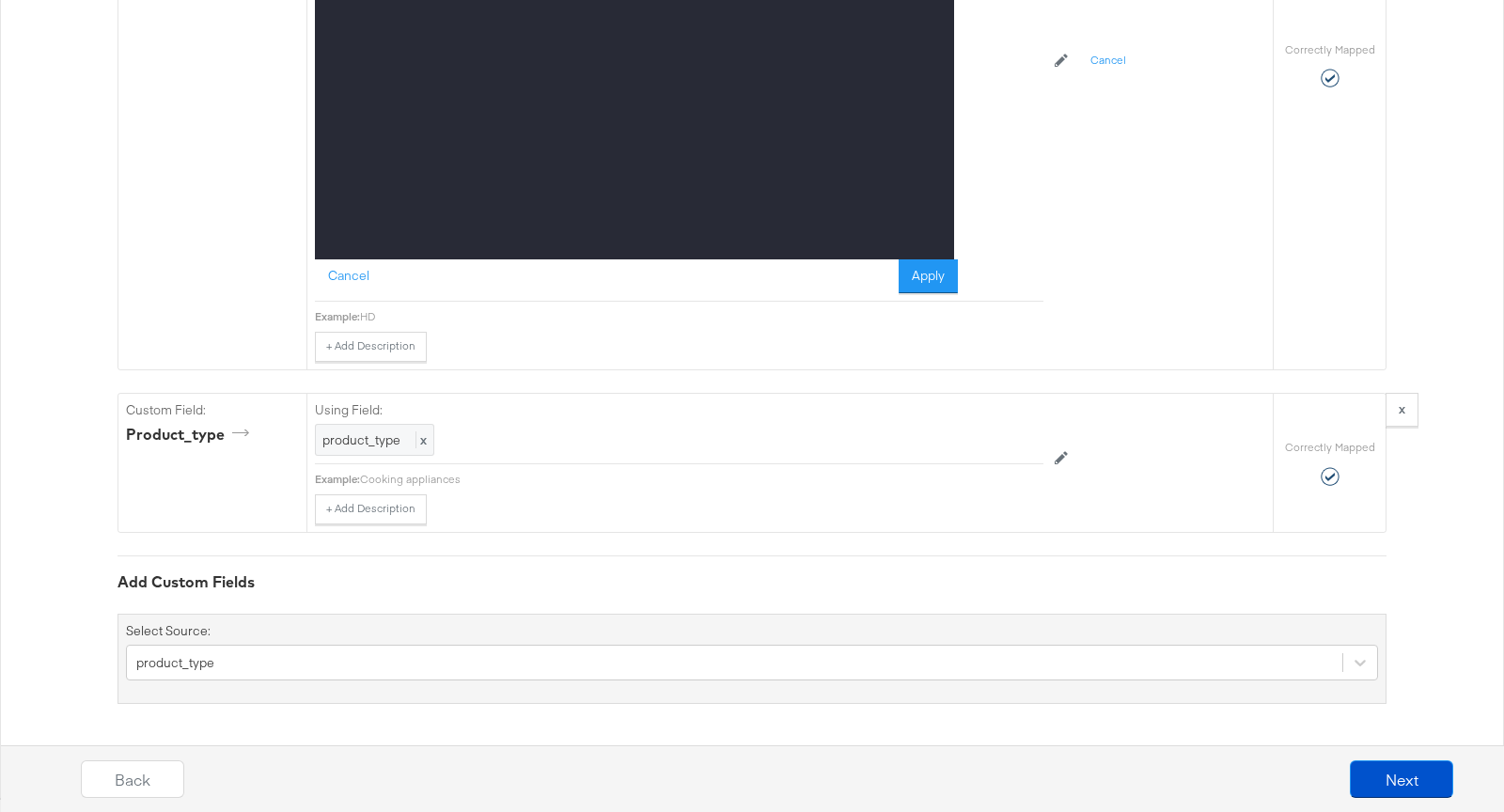 click on "Required Fields Mapping Options  Correctly Mapped  Needs Mapping Required Map:  * id Using Field: id x Example:  4242004281412_BQ + Add Description Add Note Edit Field Correctly Mapped Required Map:  * title Using Field: title x Example:  Neff Slide&hide B6Ach7Hh0B Built-In Single Multi-Function Pyrolytic Oven - Black Stainless Steel Effect + Add Description Add Note Edit Field Correctly Mapped Required Map:  * description Using Field: {{ #if (is_blank description) }} See store for details {{ else }} {{ description }} {{ /if }} x Example:  The Neff N50 Slide&amp;Hide single oven in stainless steel is perfect for versatile cooking. The Slide&amp;Hide door offers easy access and space-saving convenience. With CircoTherm® technology, it ensures even heat distribution for perfect baking and roasting. The Pyrolytic self-cleaning feature makes maintenance effortless, while the Home Connect functionality allows remote control via an app. + Add Description Add Note Edit Field Correctly Mapped price x x" at bounding box center [752, -1897] 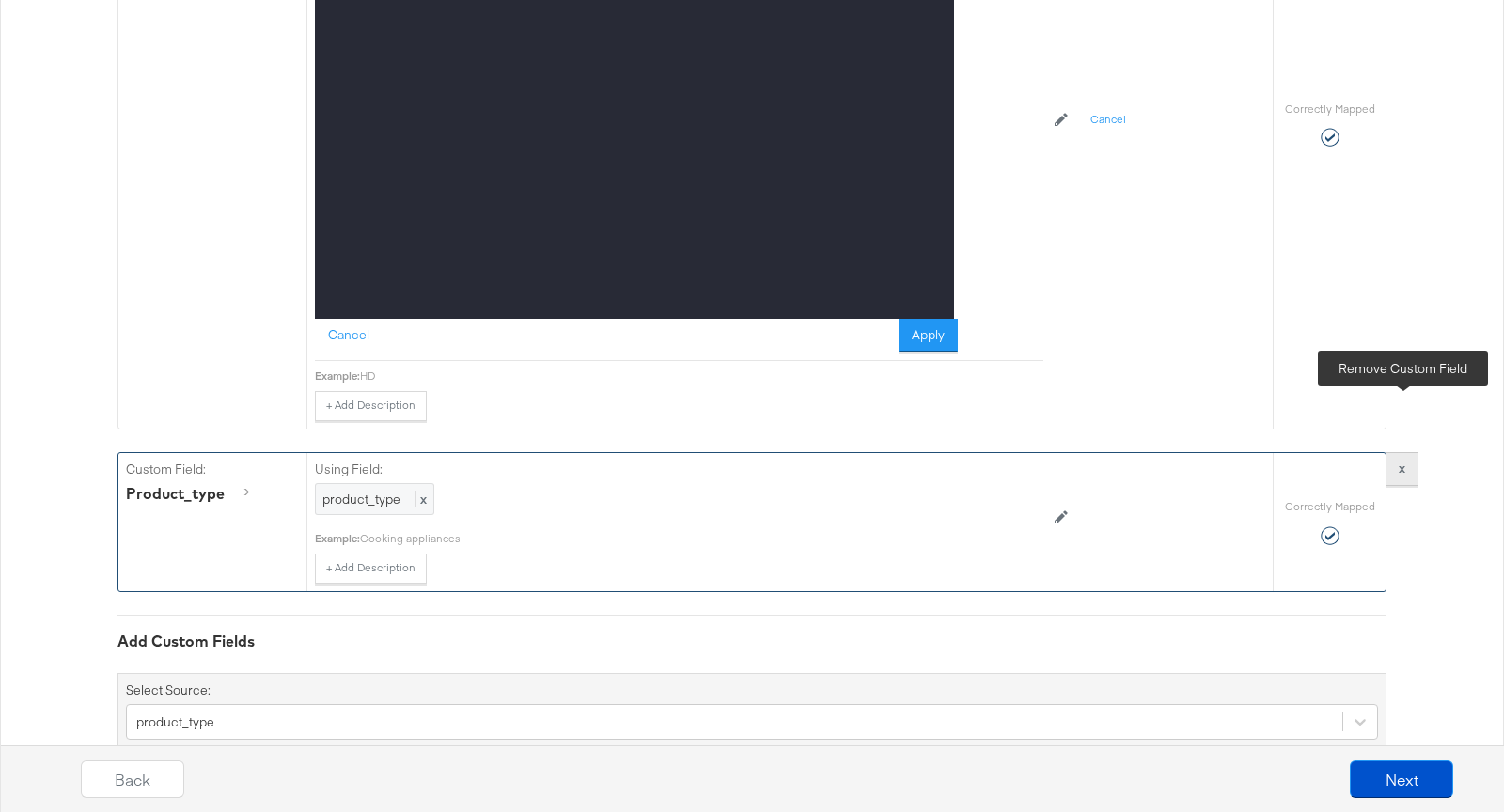 click on "x" at bounding box center (1402, 469) 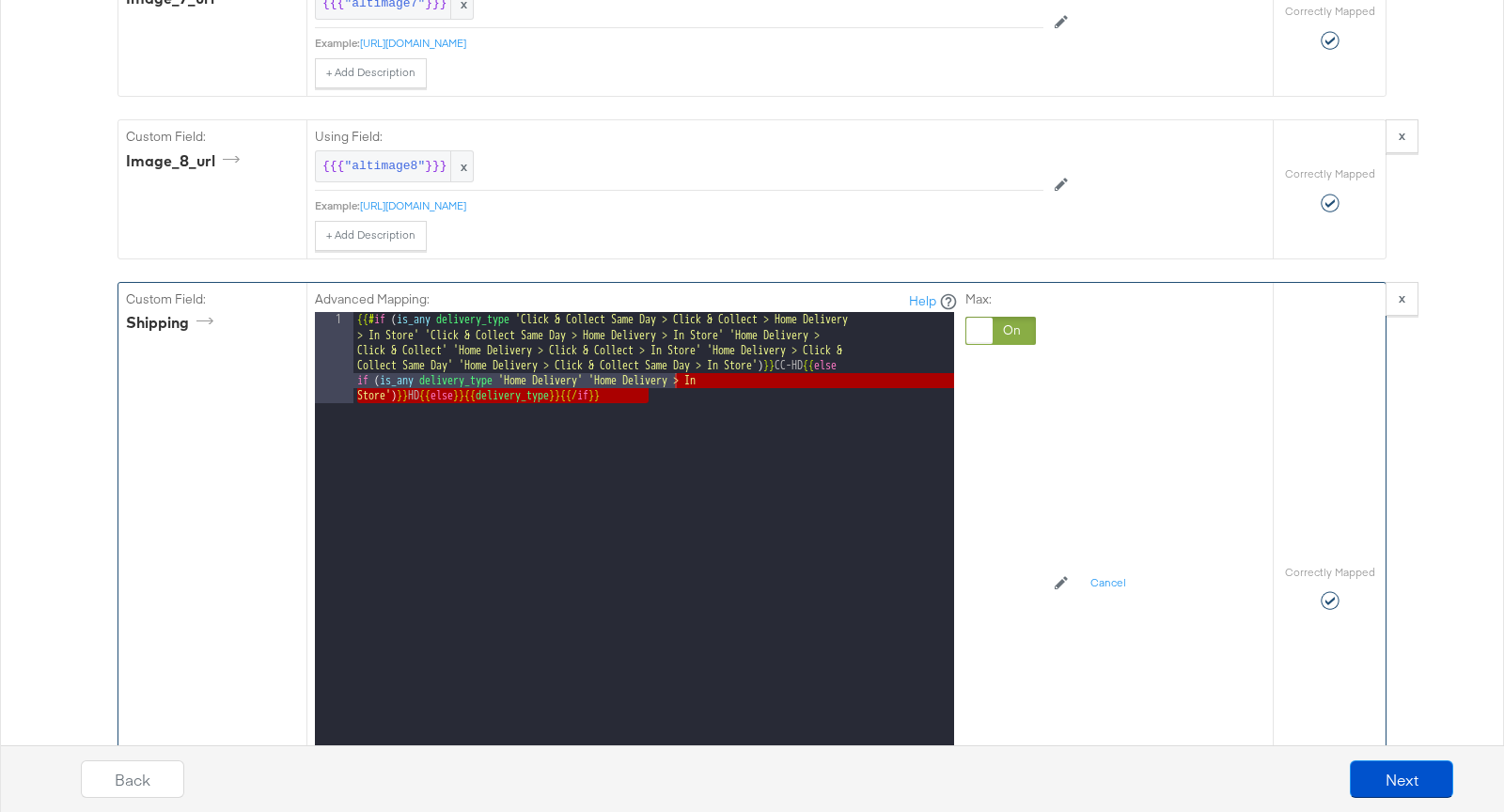 scroll, scrollTop: 4351, scrollLeft: 0, axis: vertical 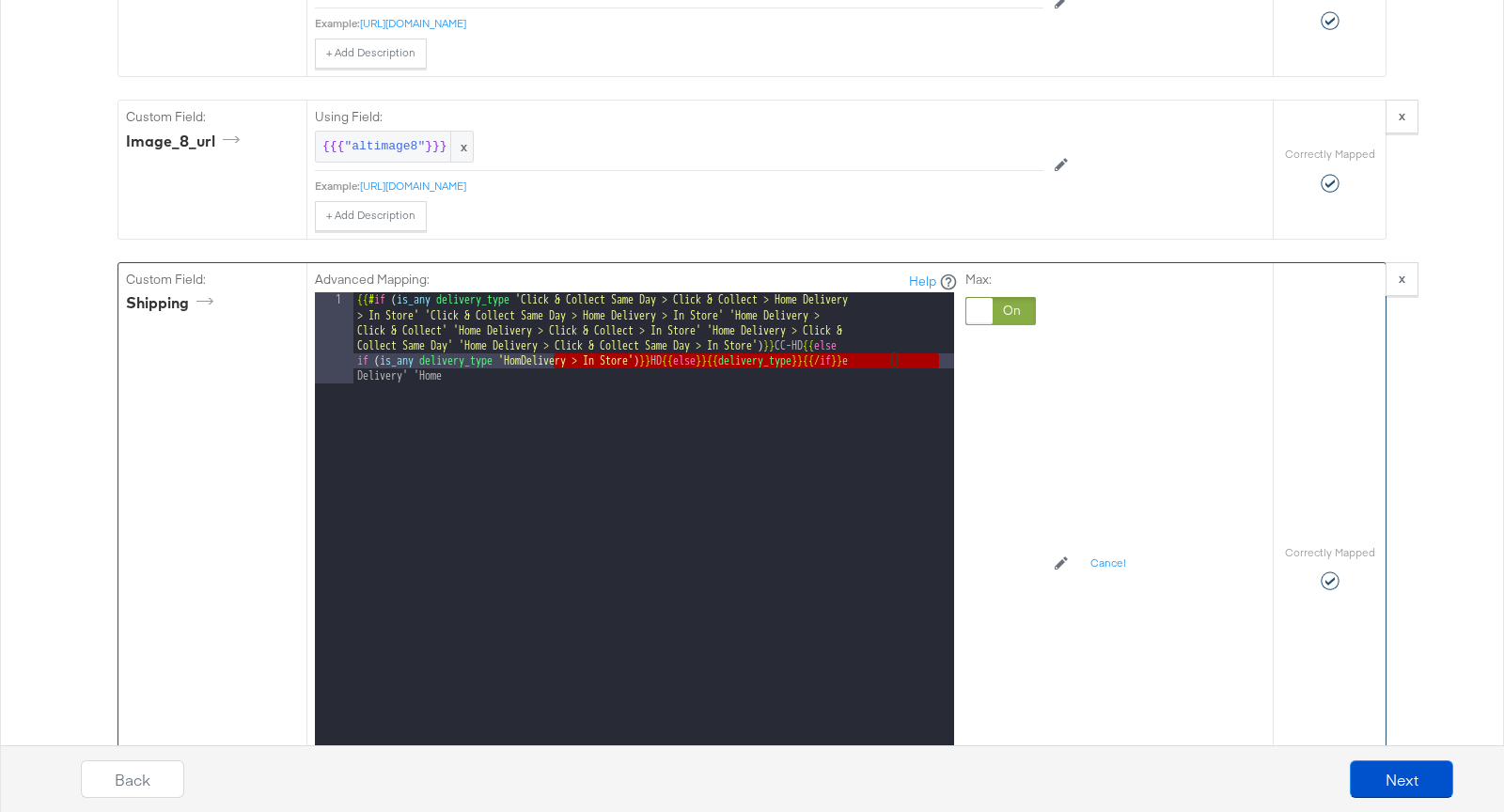 click on "{{# if   ( is_any   delivery_type   'Click & Collect Same Day > Click & Collect > Home Delivery  > In Store'   'Click & Collect Same Day > Home Delivery > In Store'   'Home Delivery >  Click & Collect'   'Home Delivery > Click & Collect > In Store'   'Home Delivery > Click &  Collect Same Day'   'Home Delivery > Click & Collect Same Day > In Store' ) }} CC-HD {{ else   if   ( is_any   delivery_type   'HomDelivery > In Store' ) }} HD {{ else }}{{ delivery_type }}{{/ if }} e  Delivery' 'Home" at bounding box center [653, 617] 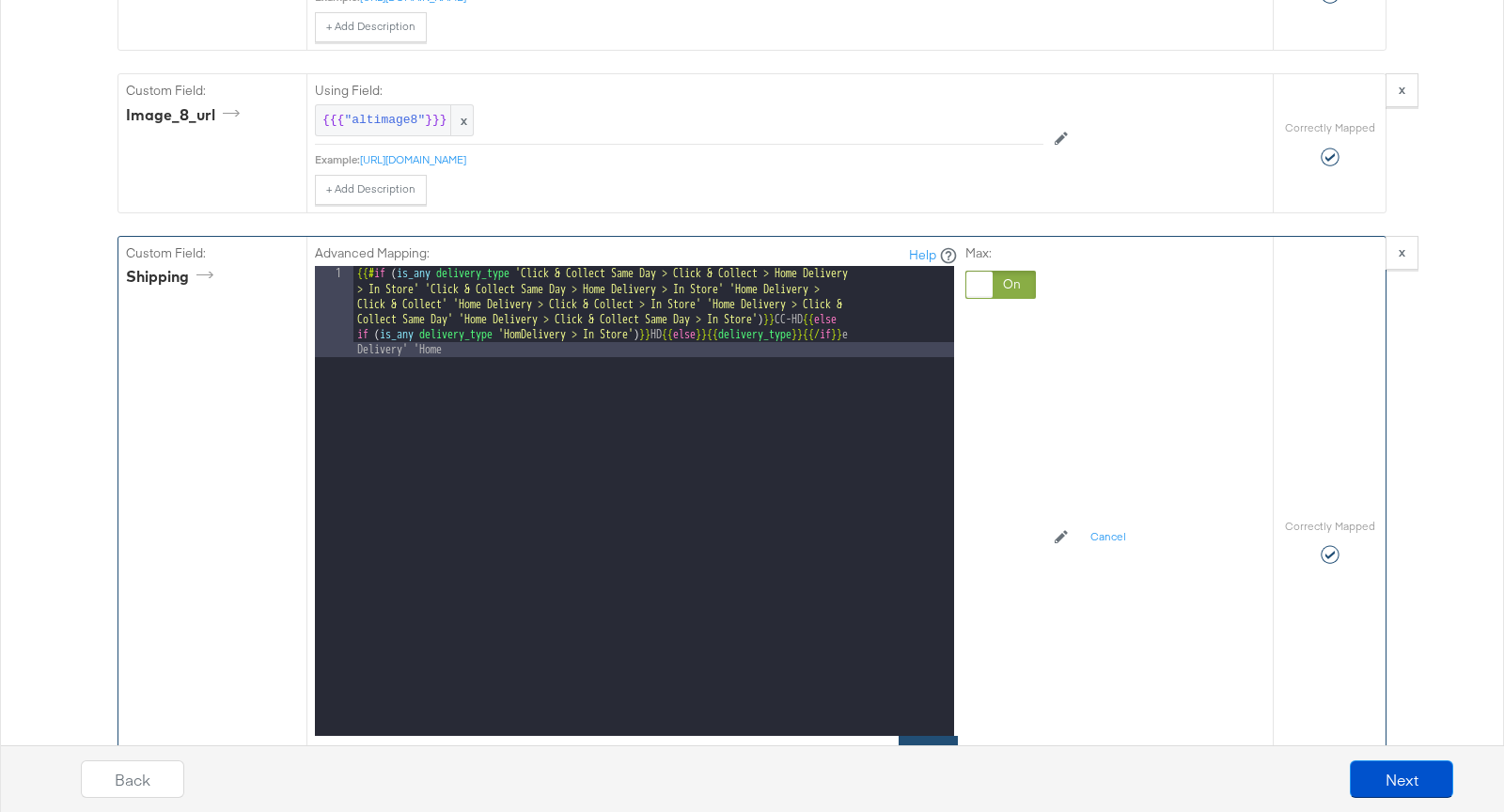 click on "Apply" at bounding box center [928, 753] 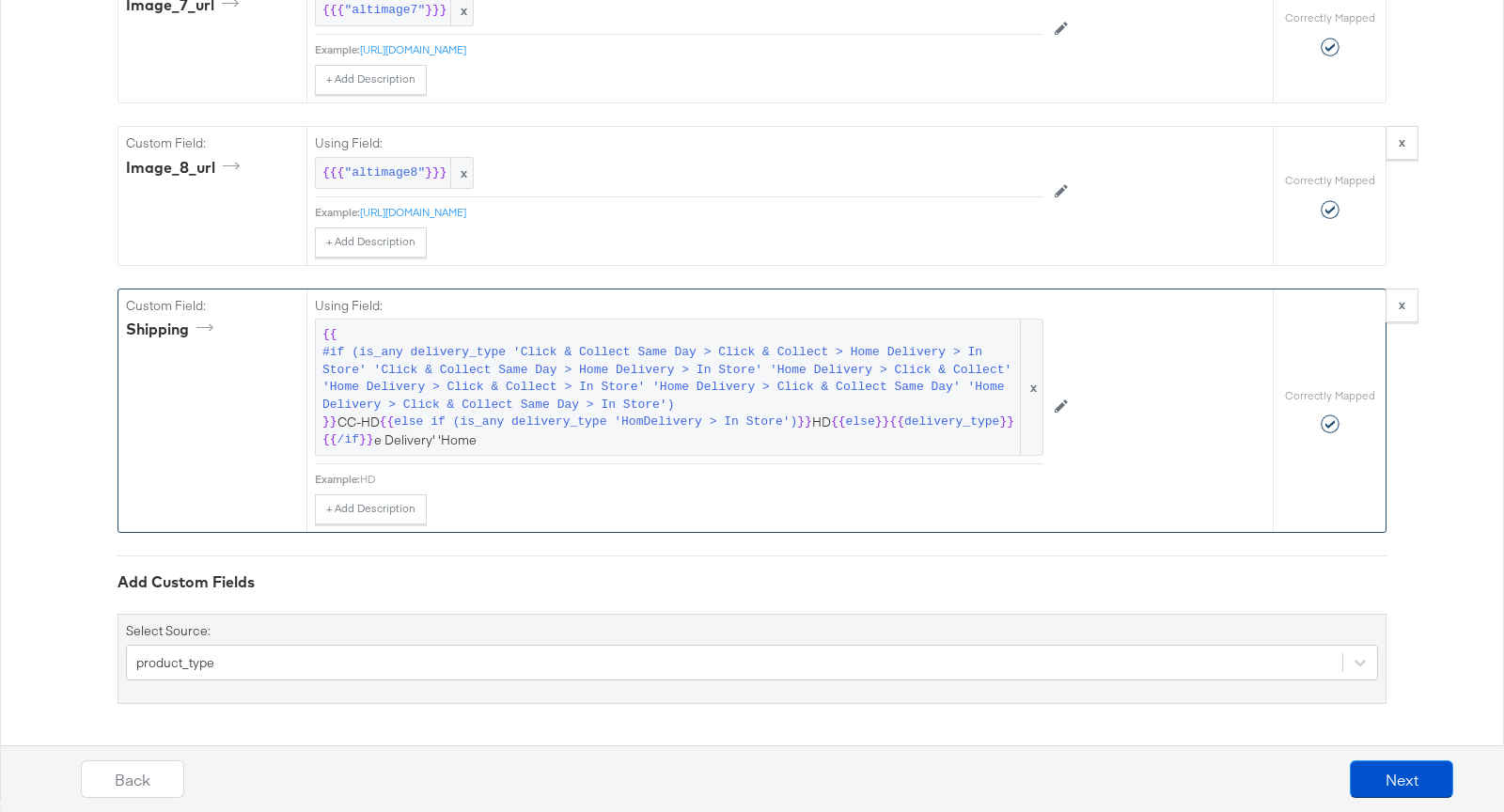 scroll, scrollTop: 4267, scrollLeft: 0, axis: vertical 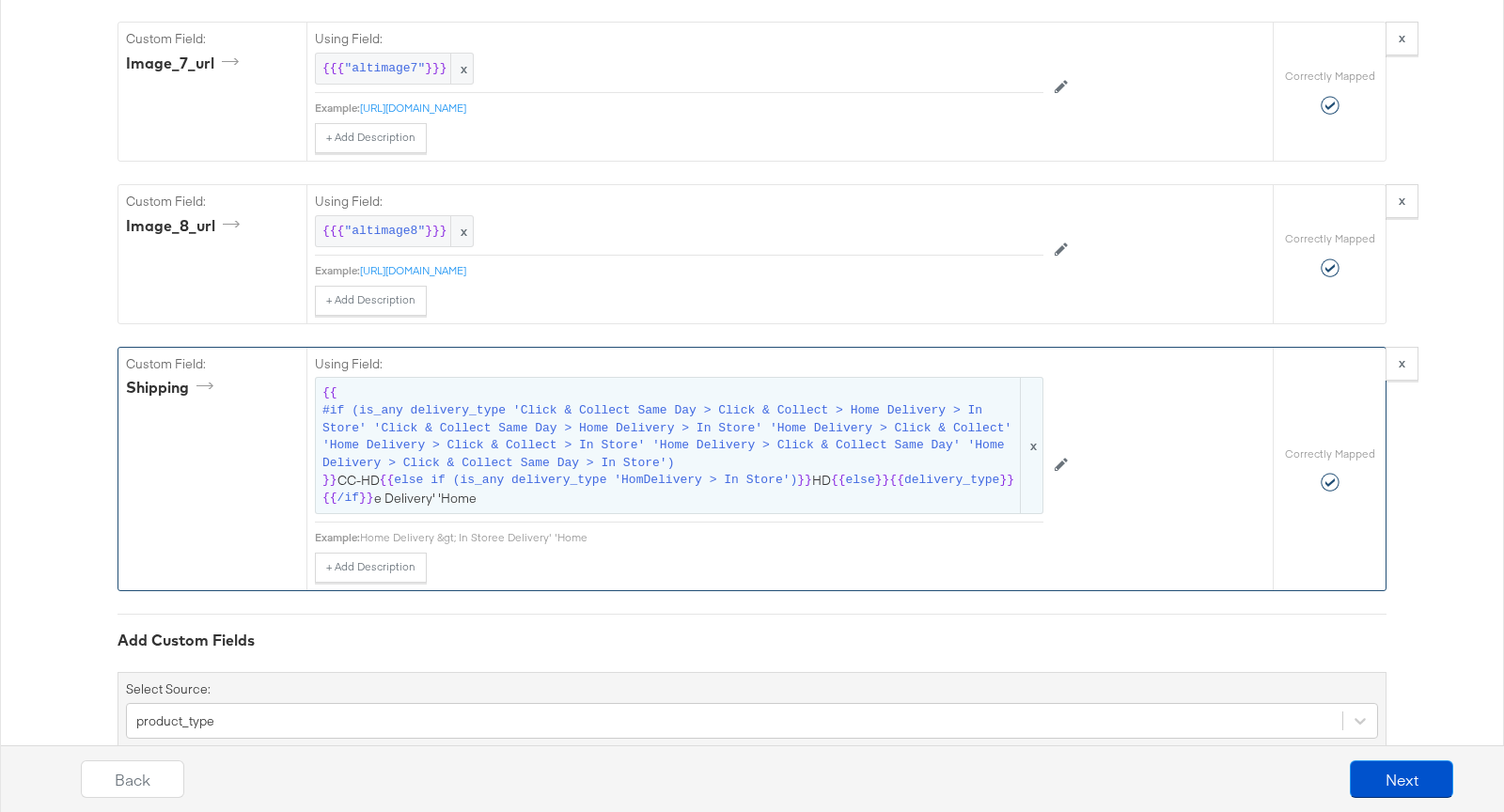click on "else if (is_any delivery_type 'HomDelivery > In Store')" at bounding box center (595, 480) 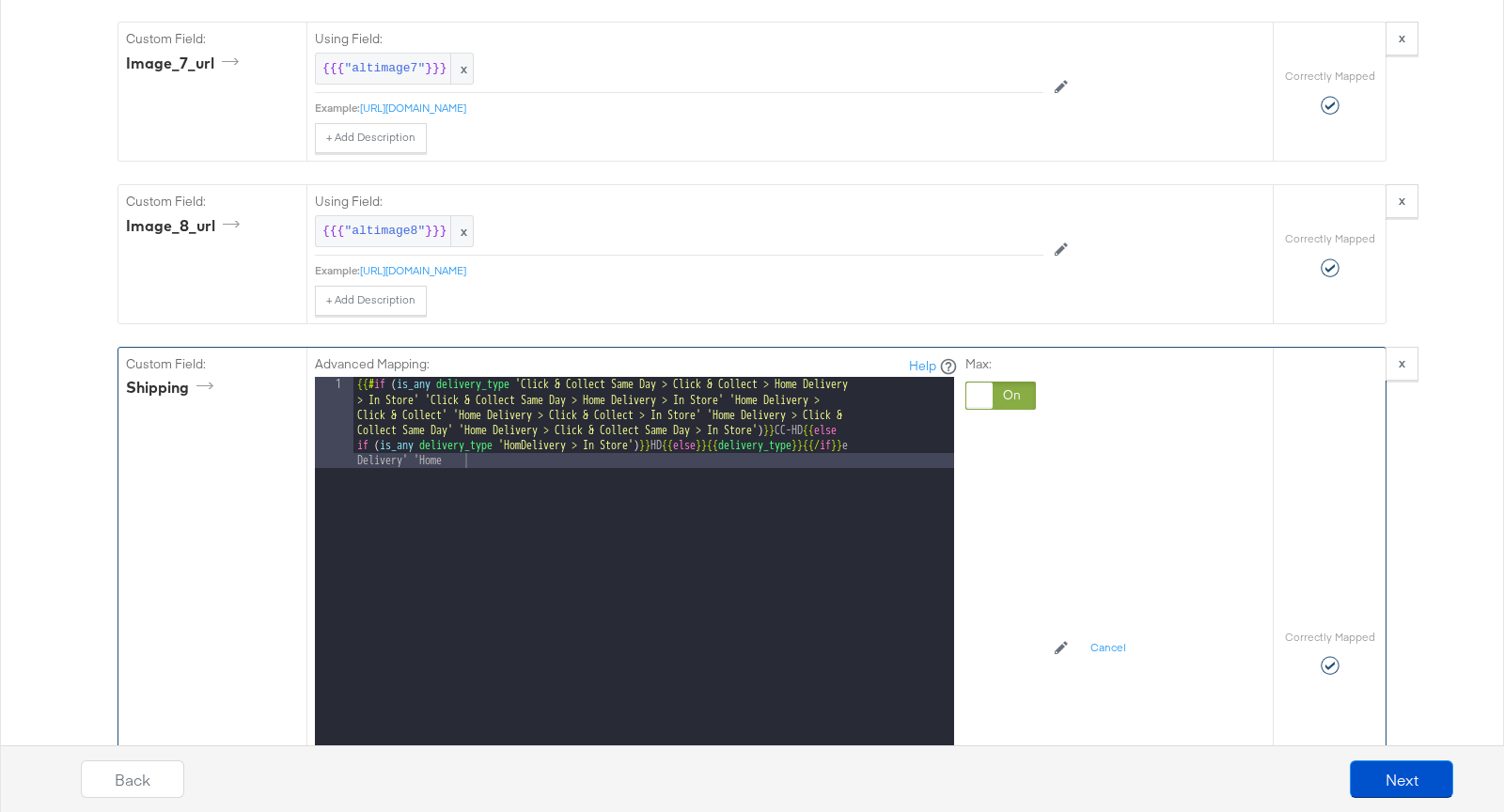 scroll, scrollTop: 4378, scrollLeft: 0, axis: vertical 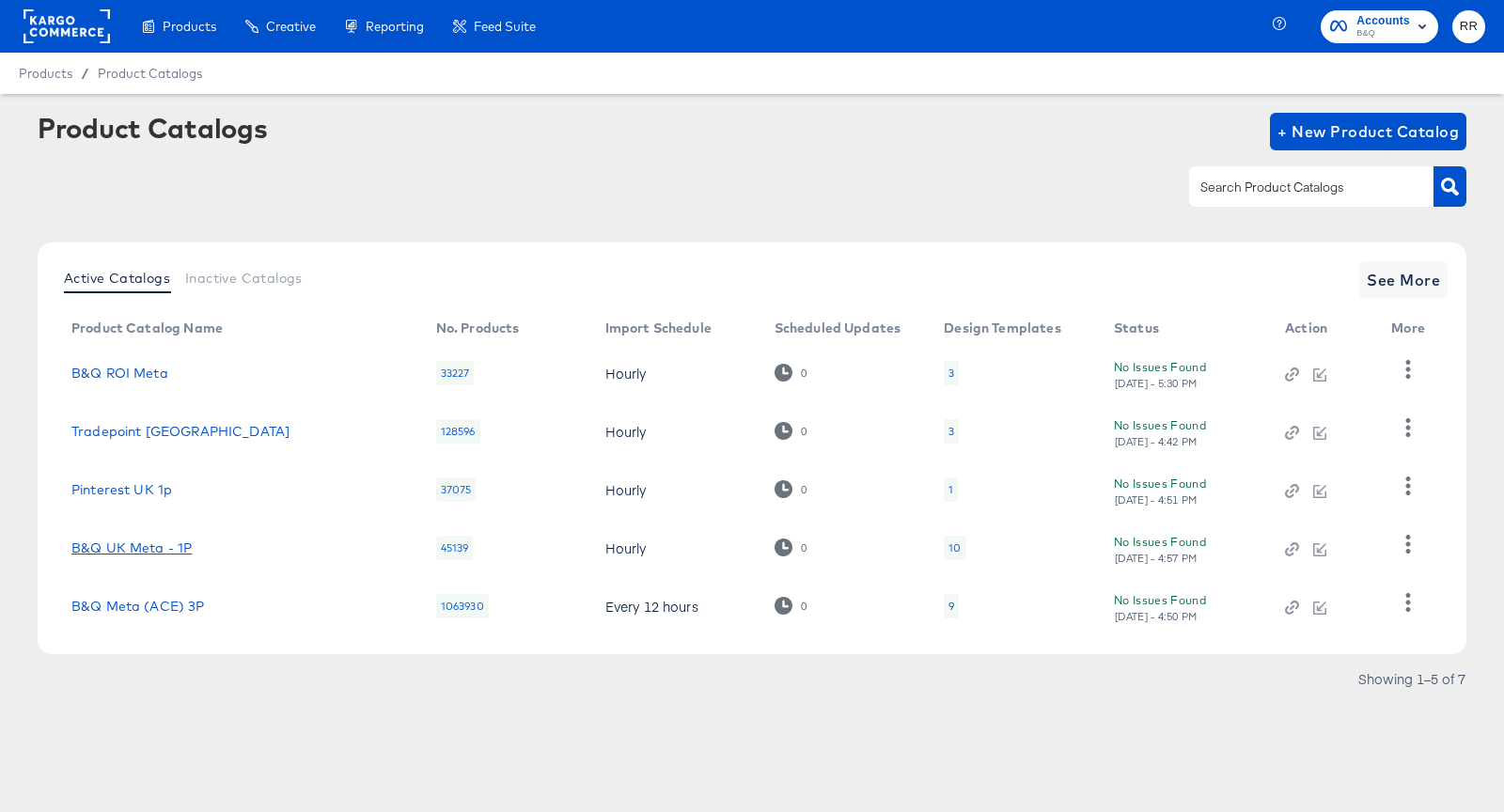 click on "B&Q UK Meta - 1P" at bounding box center (132, 548) 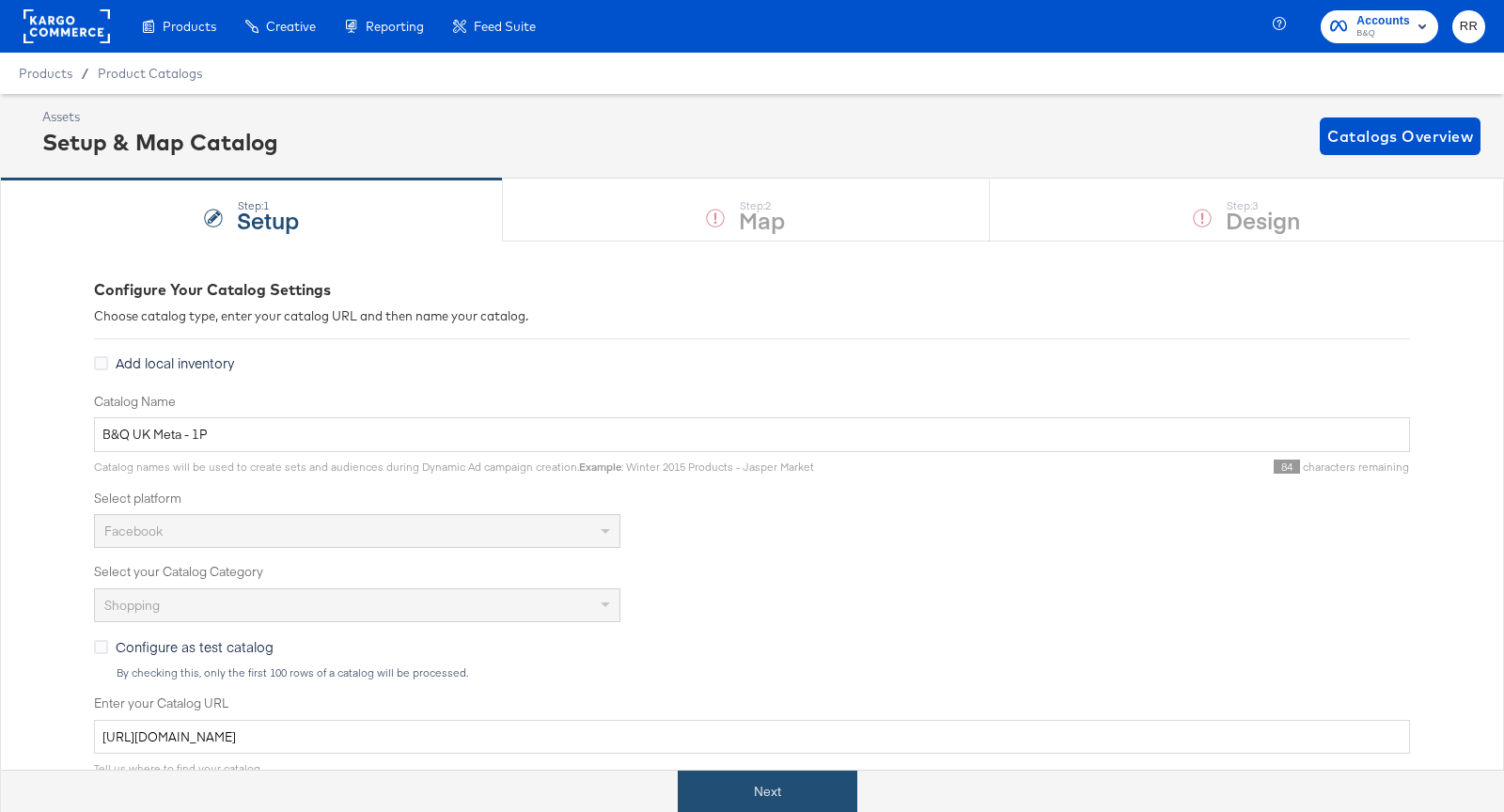 click on "Next" at bounding box center (767, 791) 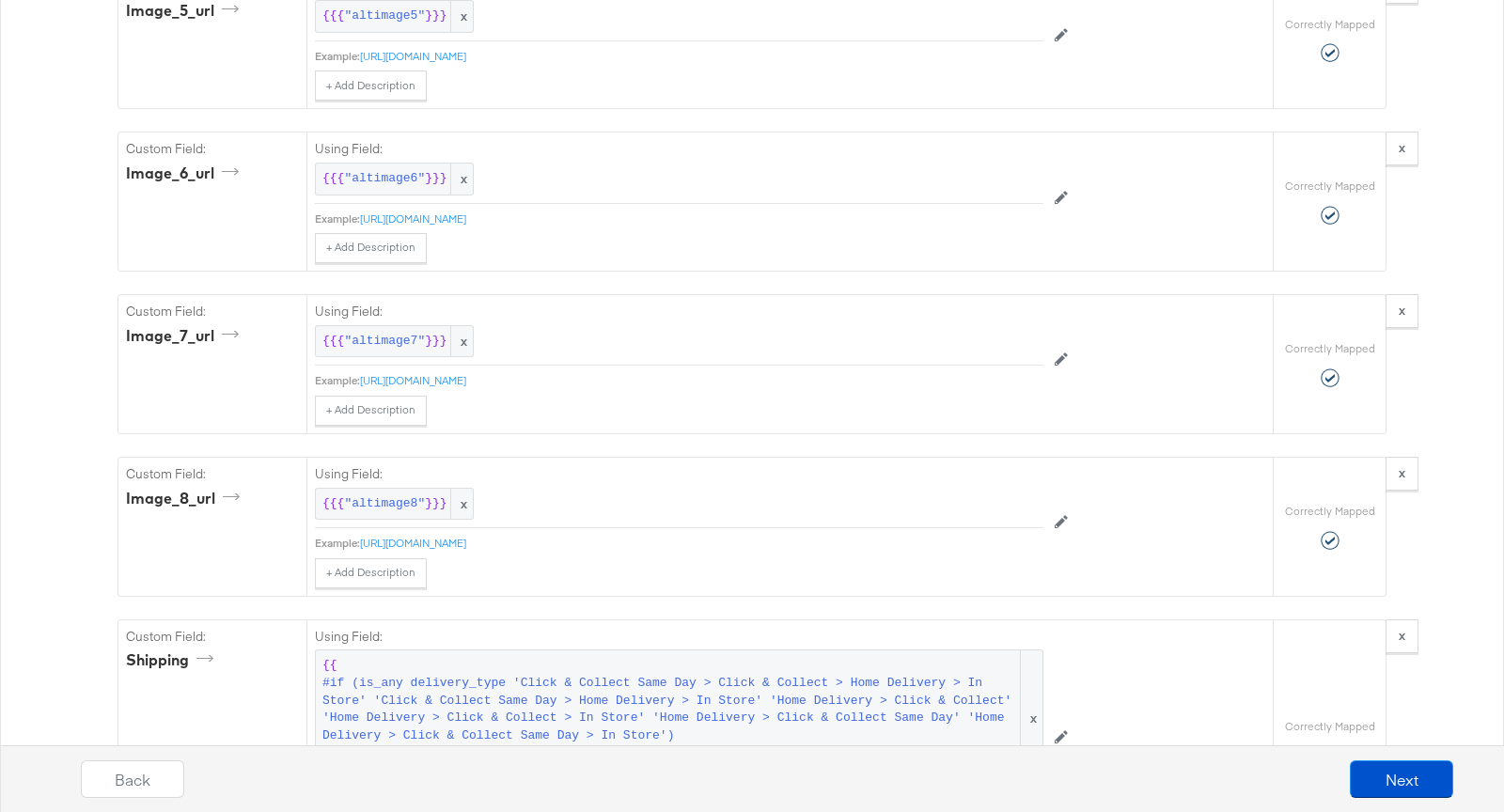scroll, scrollTop: 4267, scrollLeft: 0, axis: vertical 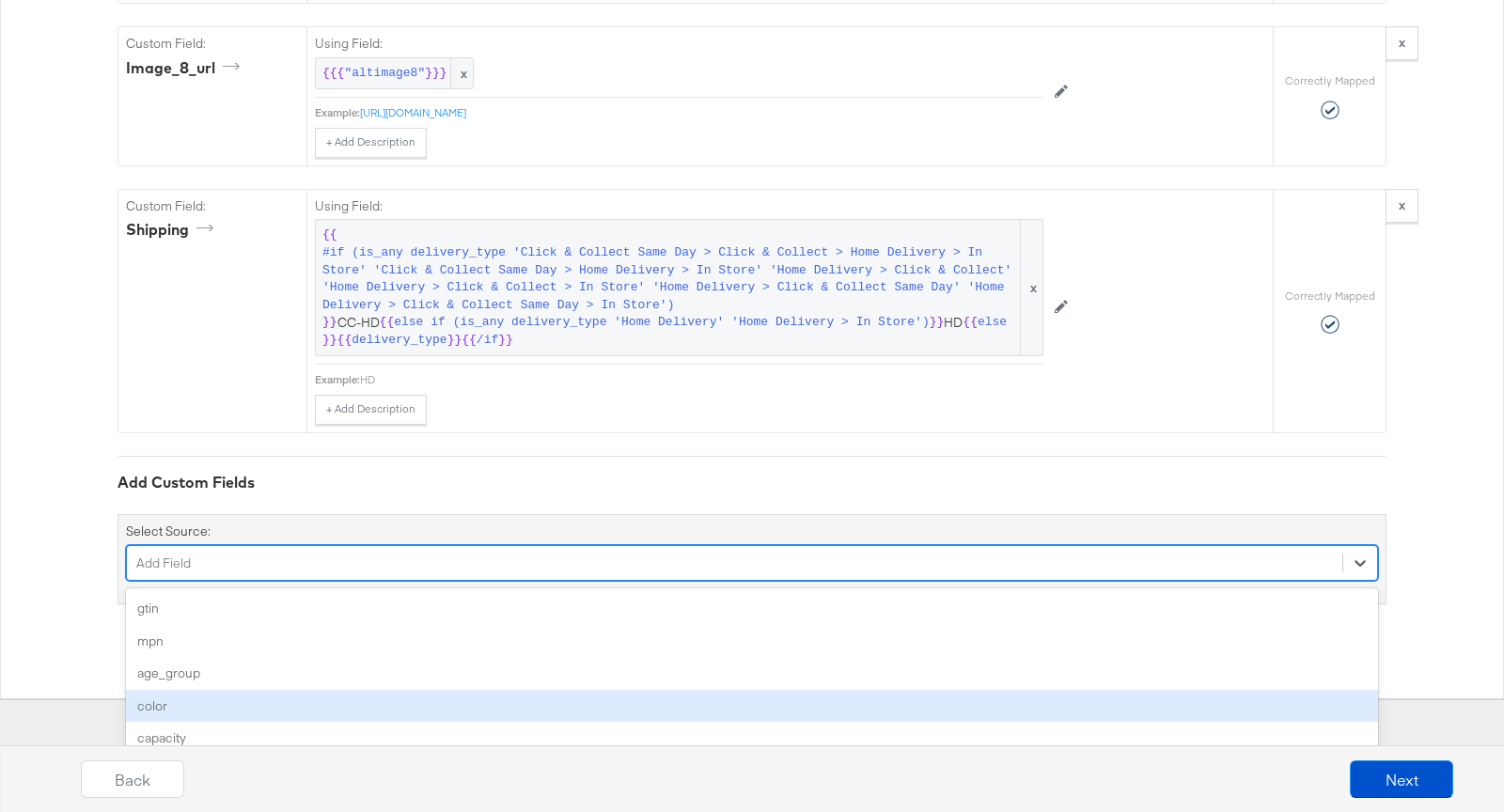 click on "option color focused, 4 of 155. 155 results available. Use Up and Down to choose options, press Enter to select the currently focused option, press Escape to exit the menu, press Tab to select the option and exit the menu. Add Field gtin mpn age_group color capacity health_concern ingredients expiration_date gender item_group_id material gemstone pattern style decor_style finish is_assembly_required thread_count shoe_width keywords product_type size size_type size_system product_height product_length product_width product_depth product_weight product_form recommended_use scent tax sale_price_effective_date shipping_weight shipping_size previous_retailer_id custom_number_0 custom_number_1 custom_number_2 custom_number_3 custom_number_4 ios_url ios_app_store_id ios_app_name iphone_url iphone_app_store_id iphone_app_name ipad_url ipad_app_store_id ipad_app_name android_url android_package android_class android_app_name windows_phone_url windows_phone_app_id windows_phone_app_name visibility inventory launch_date" at bounding box center [752, 563] 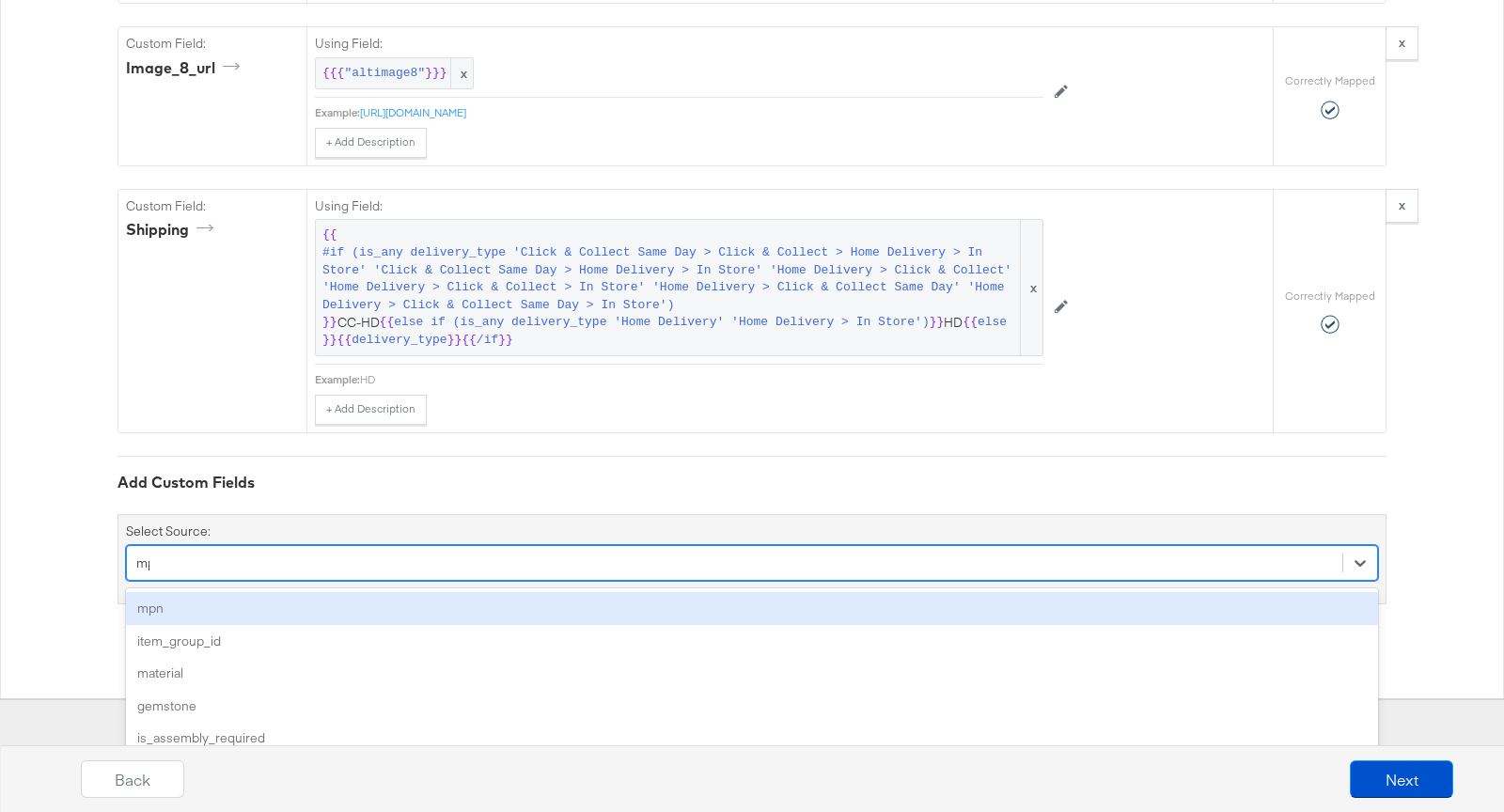 scroll, scrollTop: 4267, scrollLeft: 0, axis: vertical 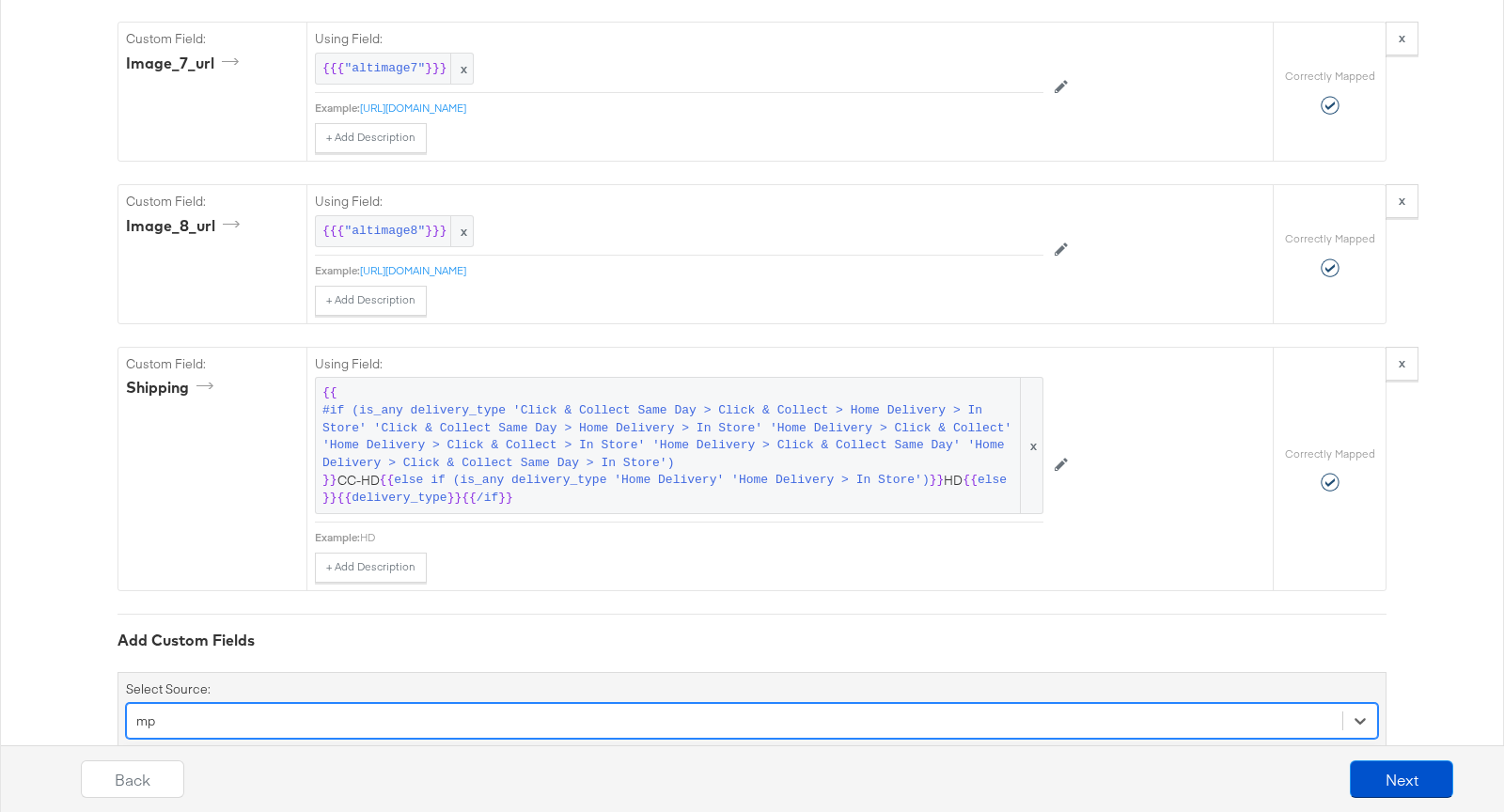 type on "mpn" 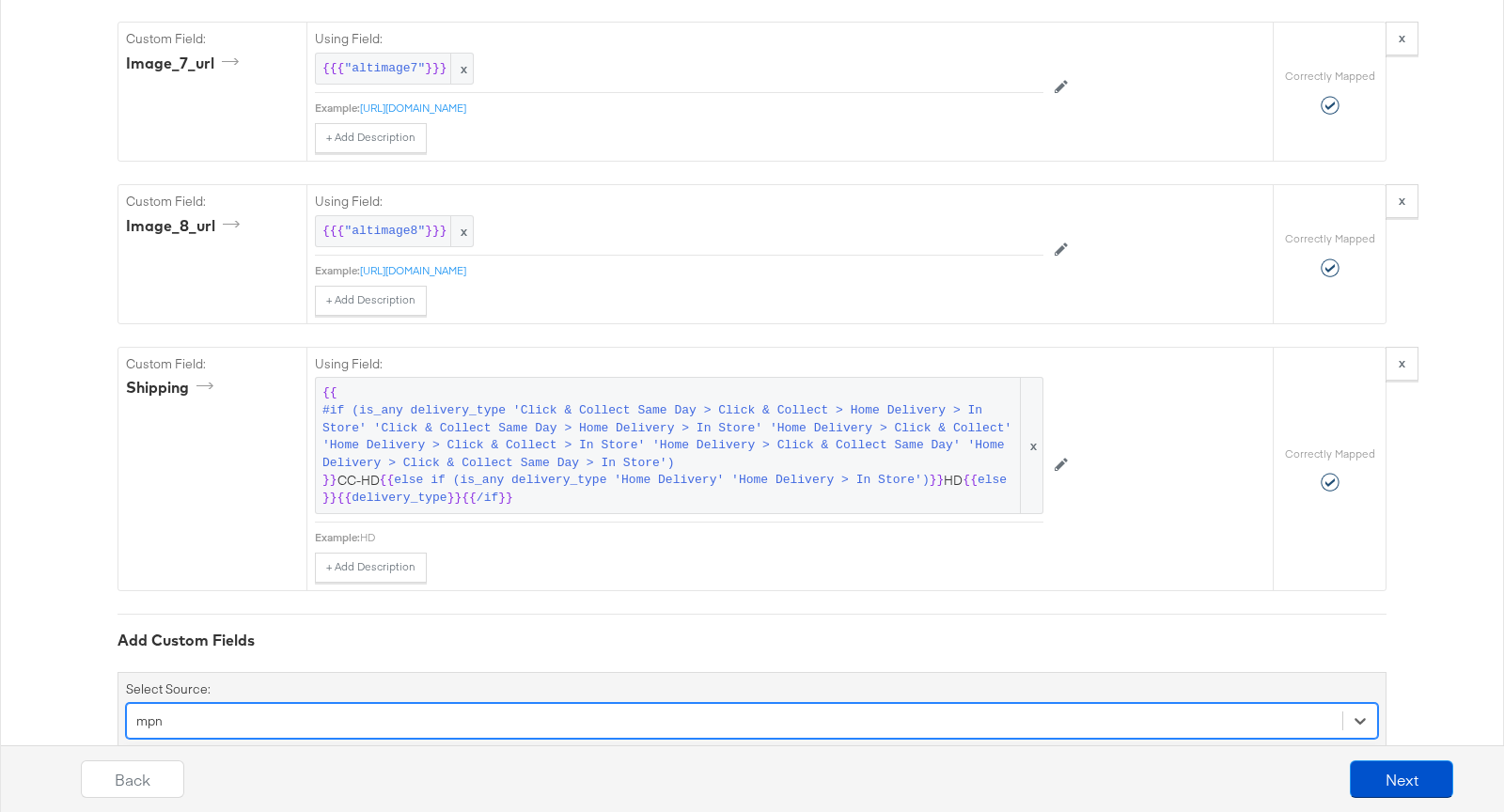 click on "mpn" at bounding box center (752, 766) 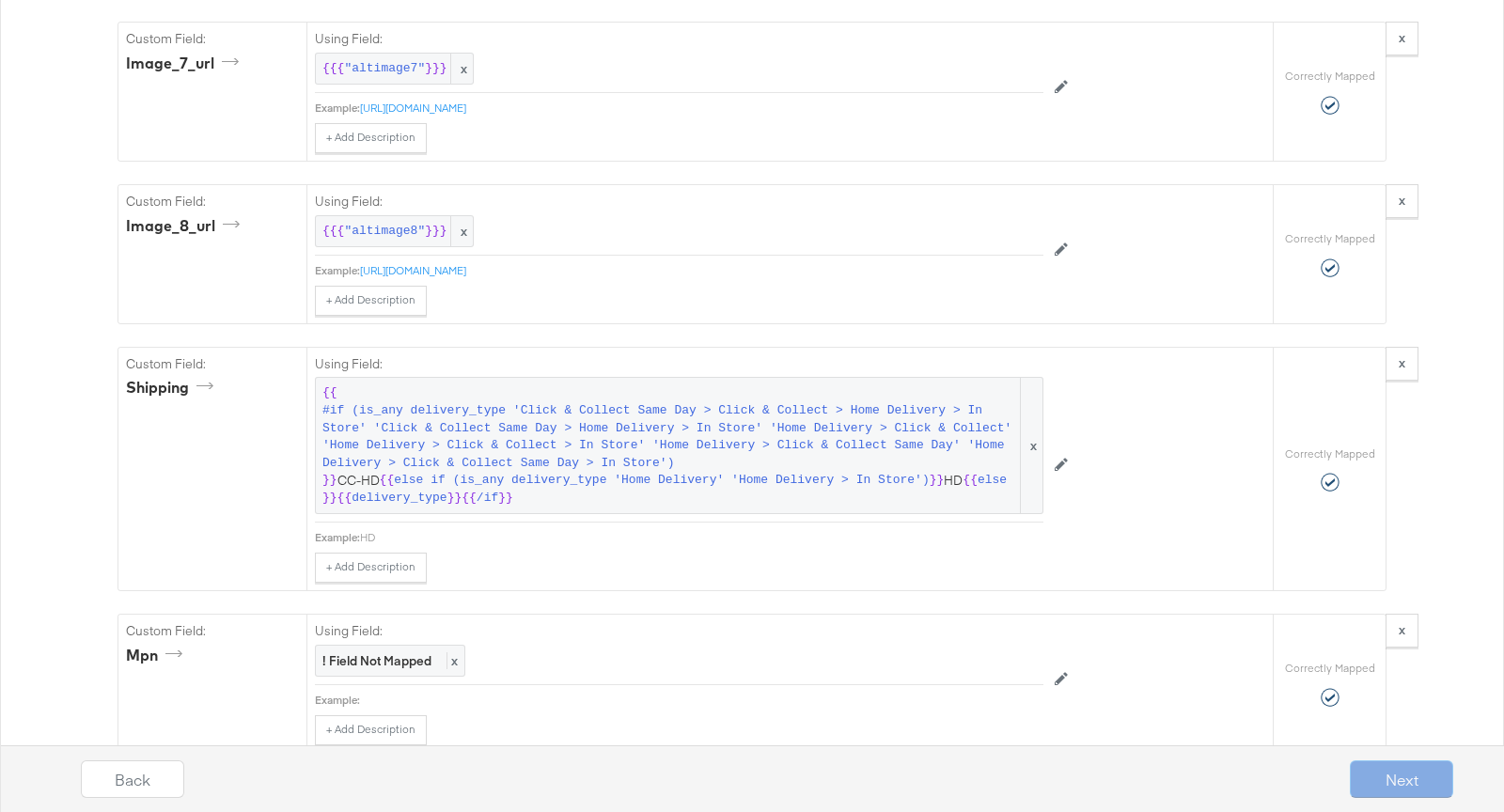 scroll, scrollTop: 4425, scrollLeft: 0, axis: vertical 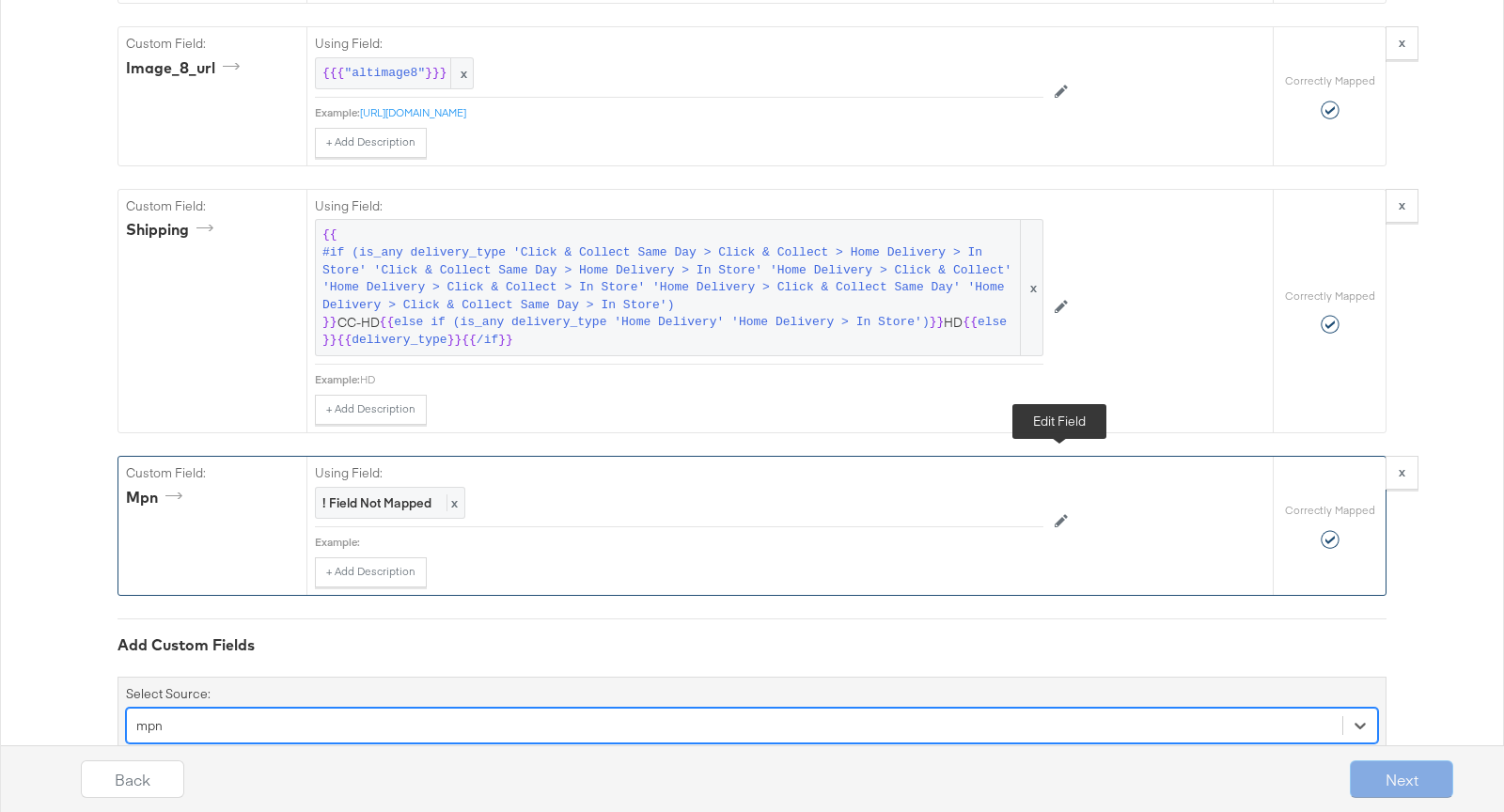 click at bounding box center [1061, 523] 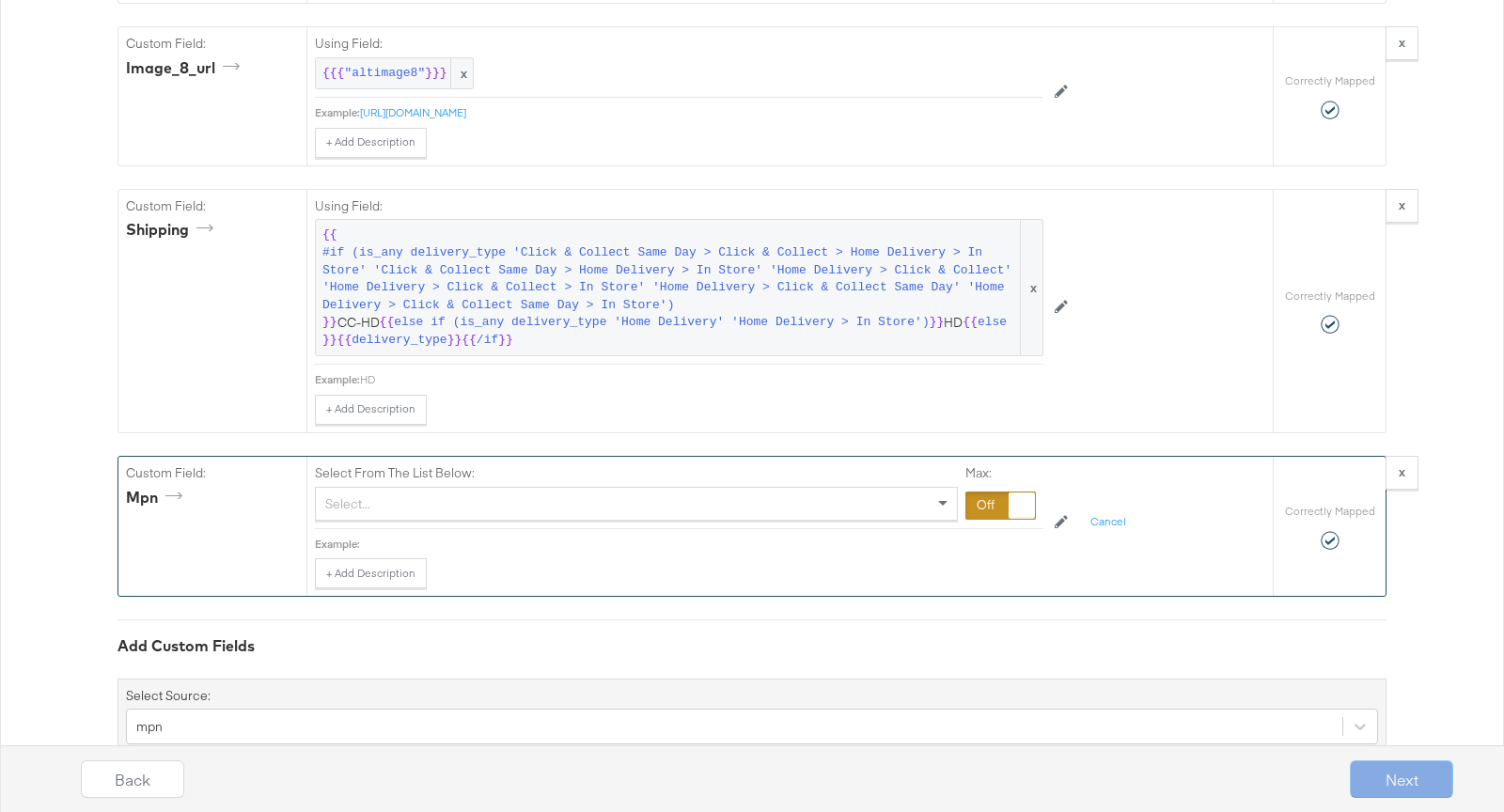 click on "Select..." at bounding box center [636, 504] 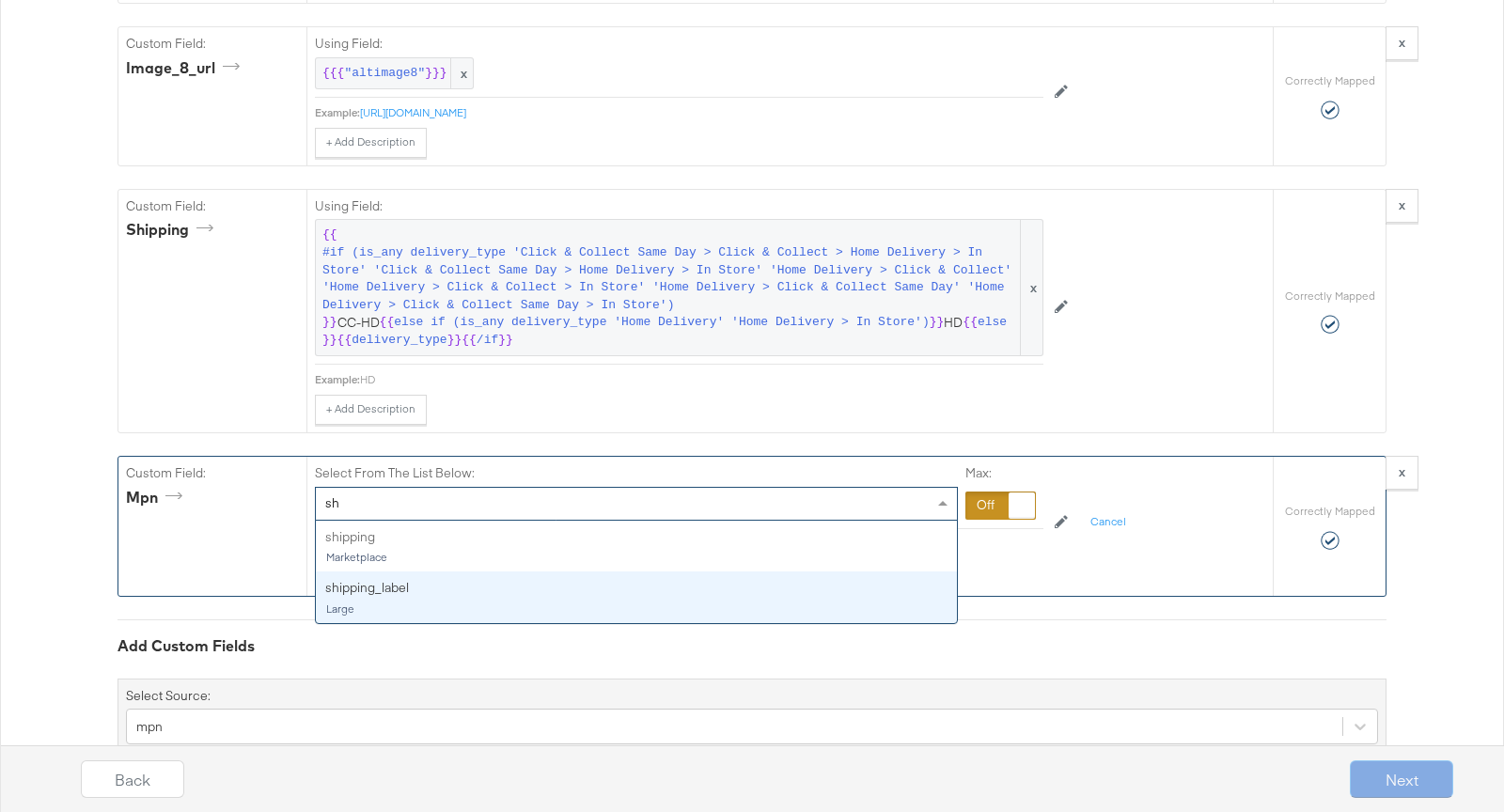 type on "s" 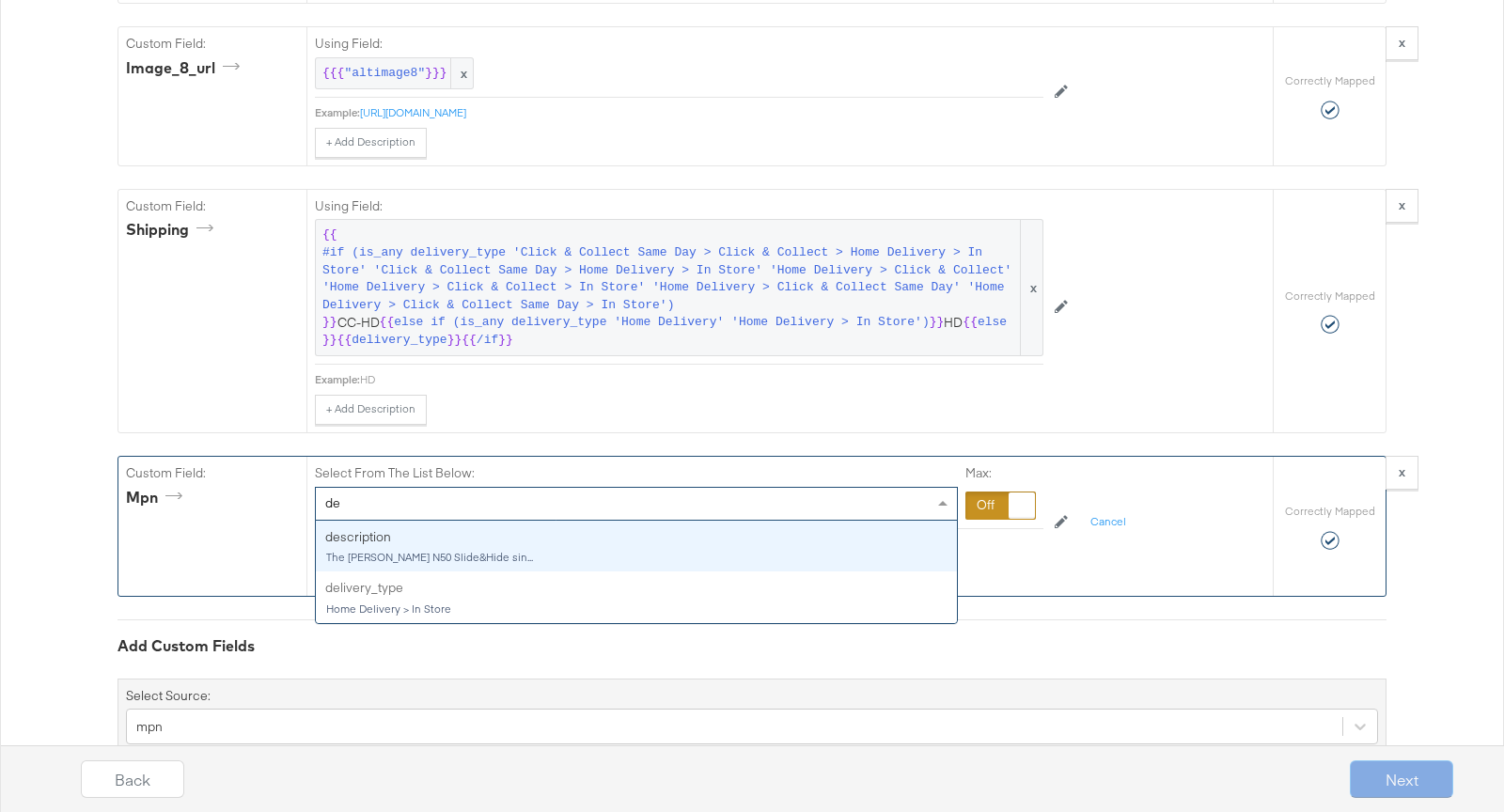 type on "del" 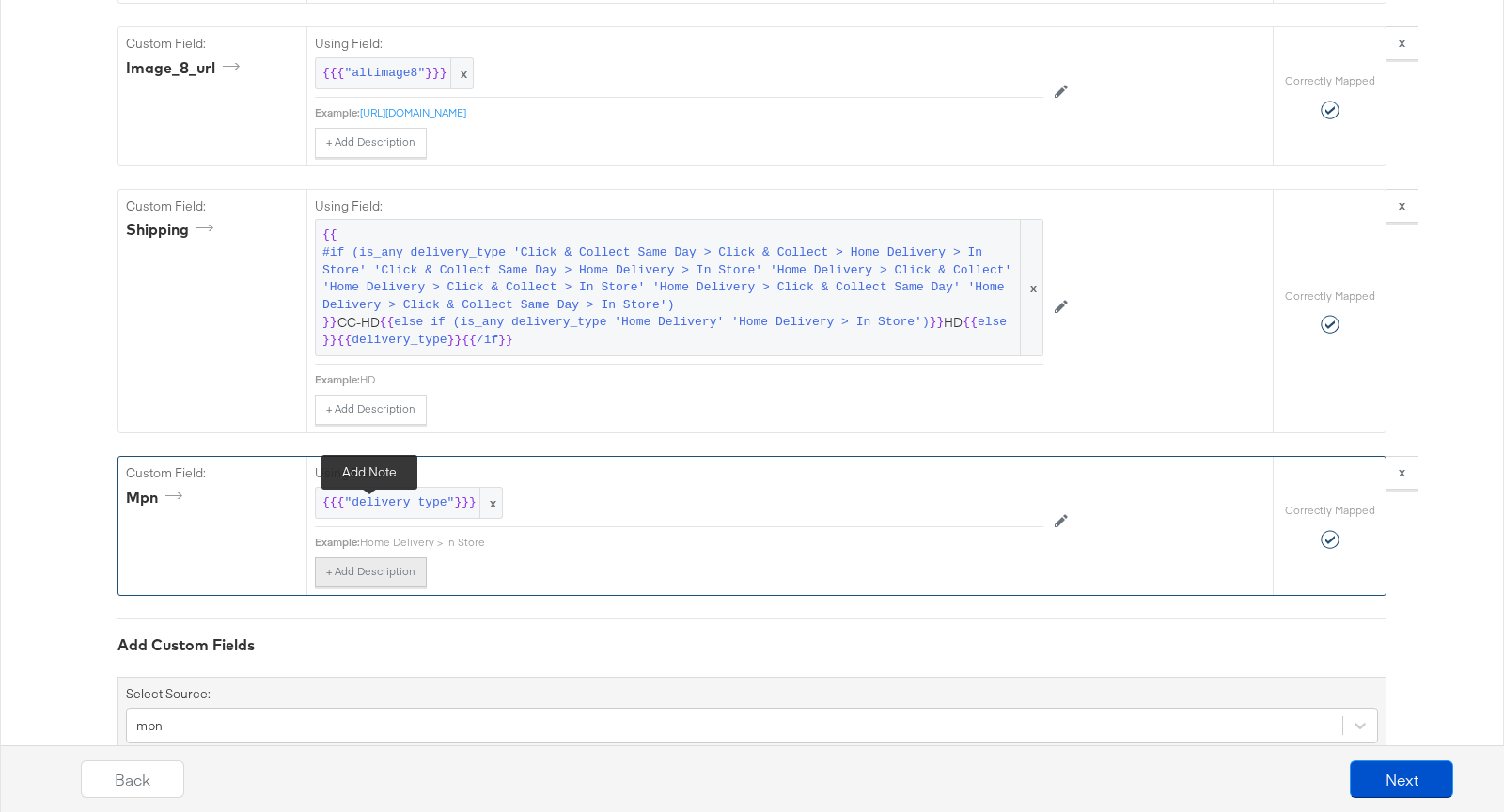 click on "+ Add Description" at bounding box center [370, 572] 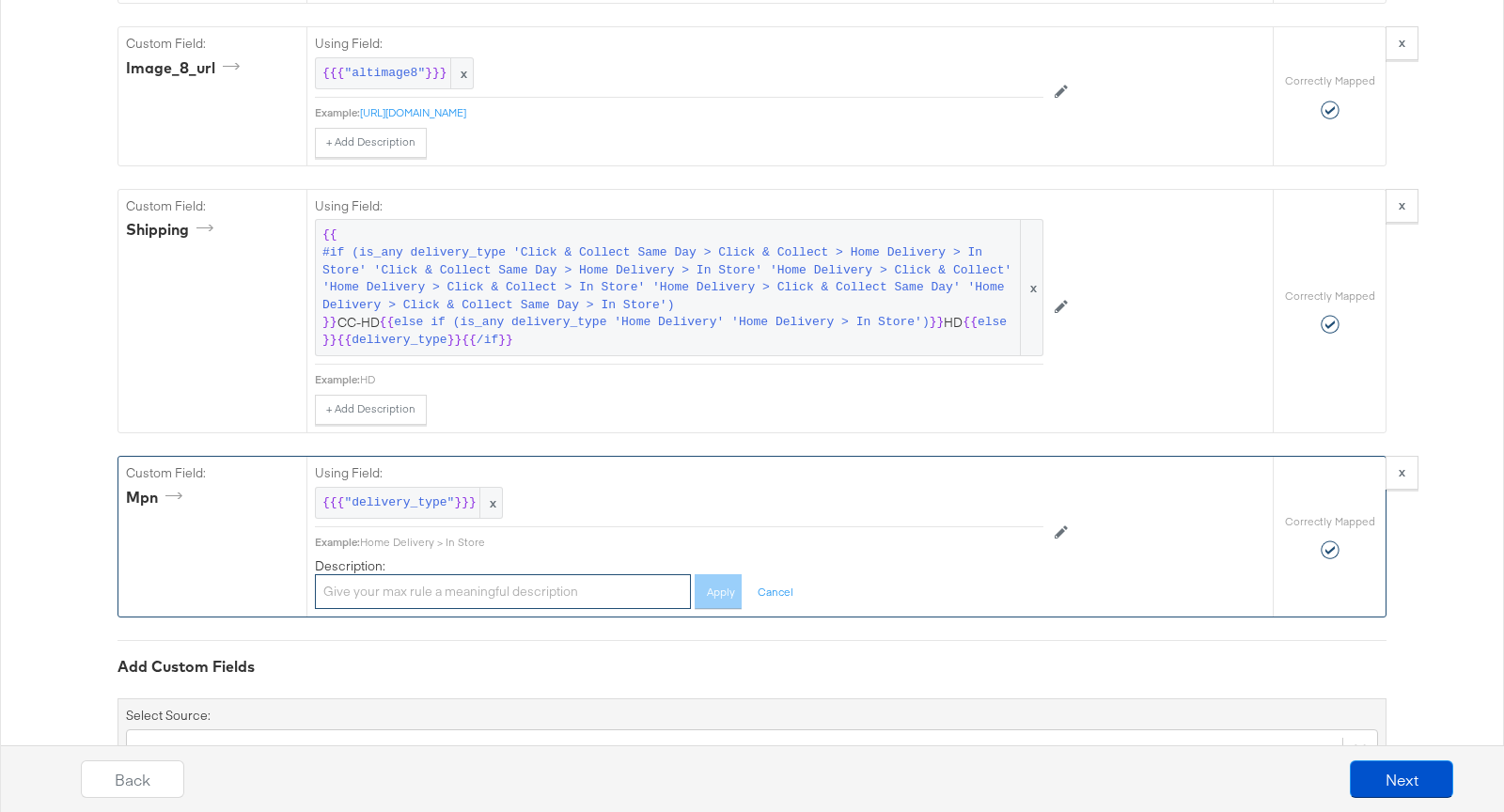 click at bounding box center (503, 591) 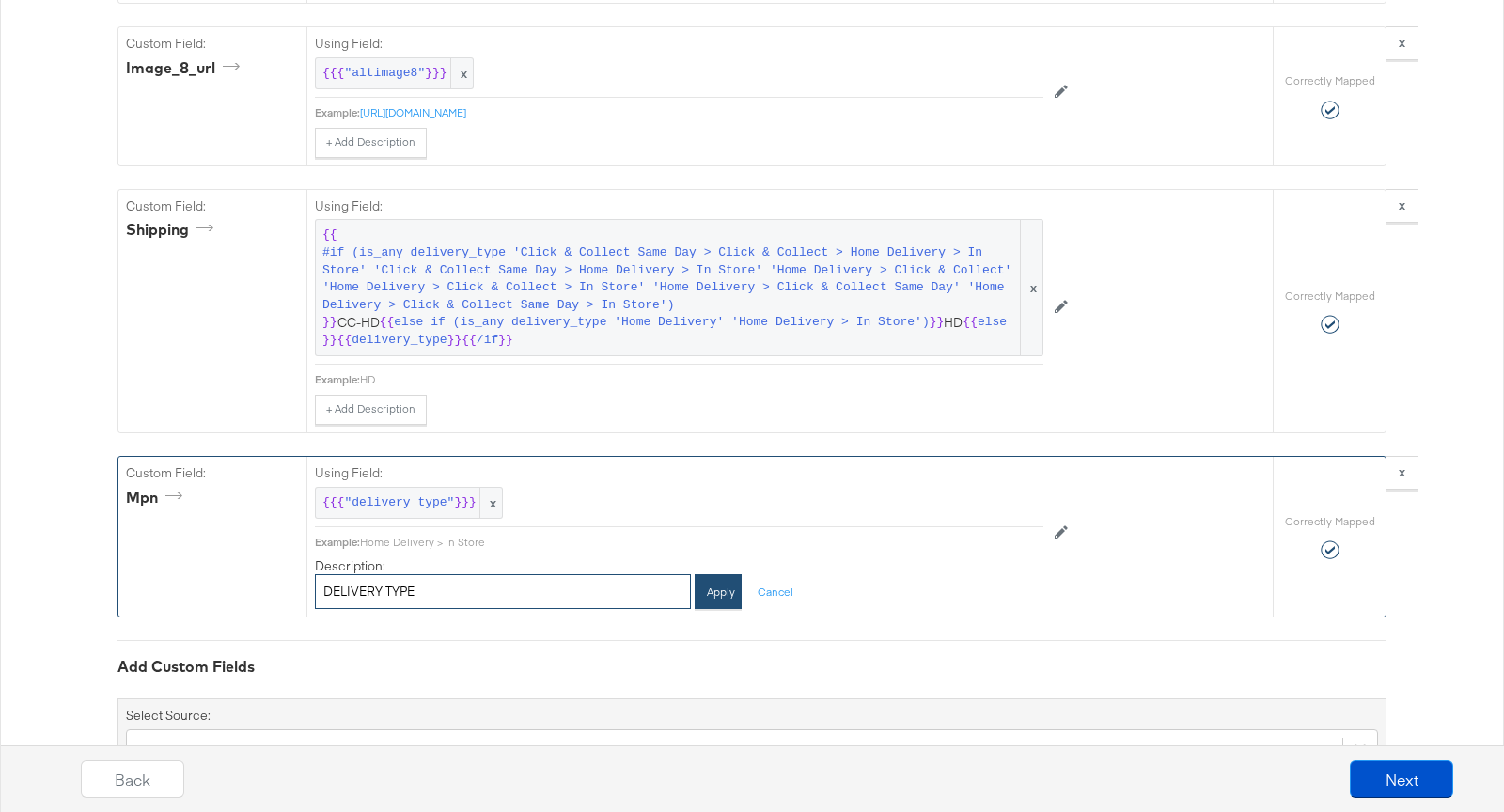 type on "DELIVERY TYPE" 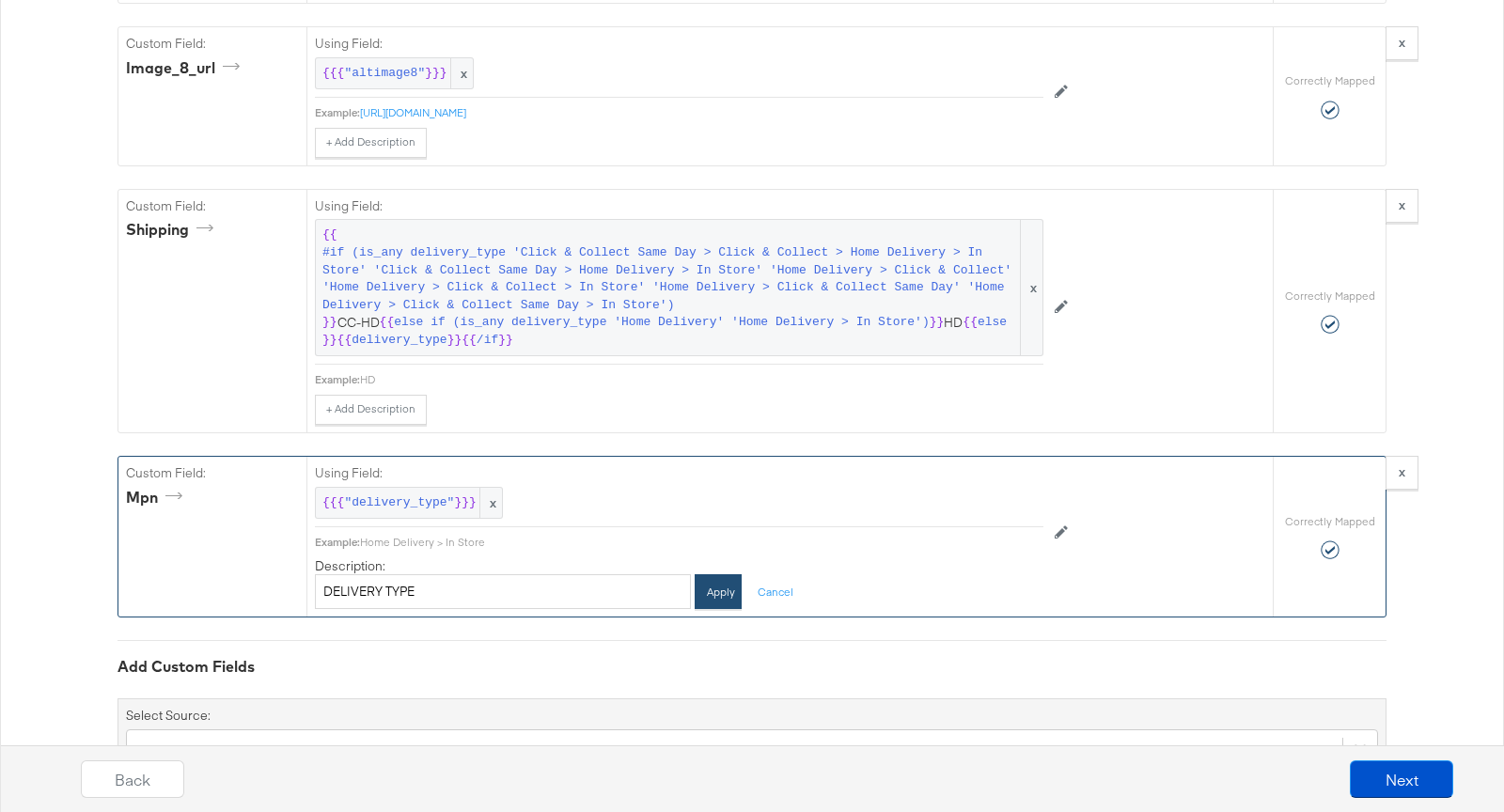 click on "Apply" at bounding box center [718, 591] 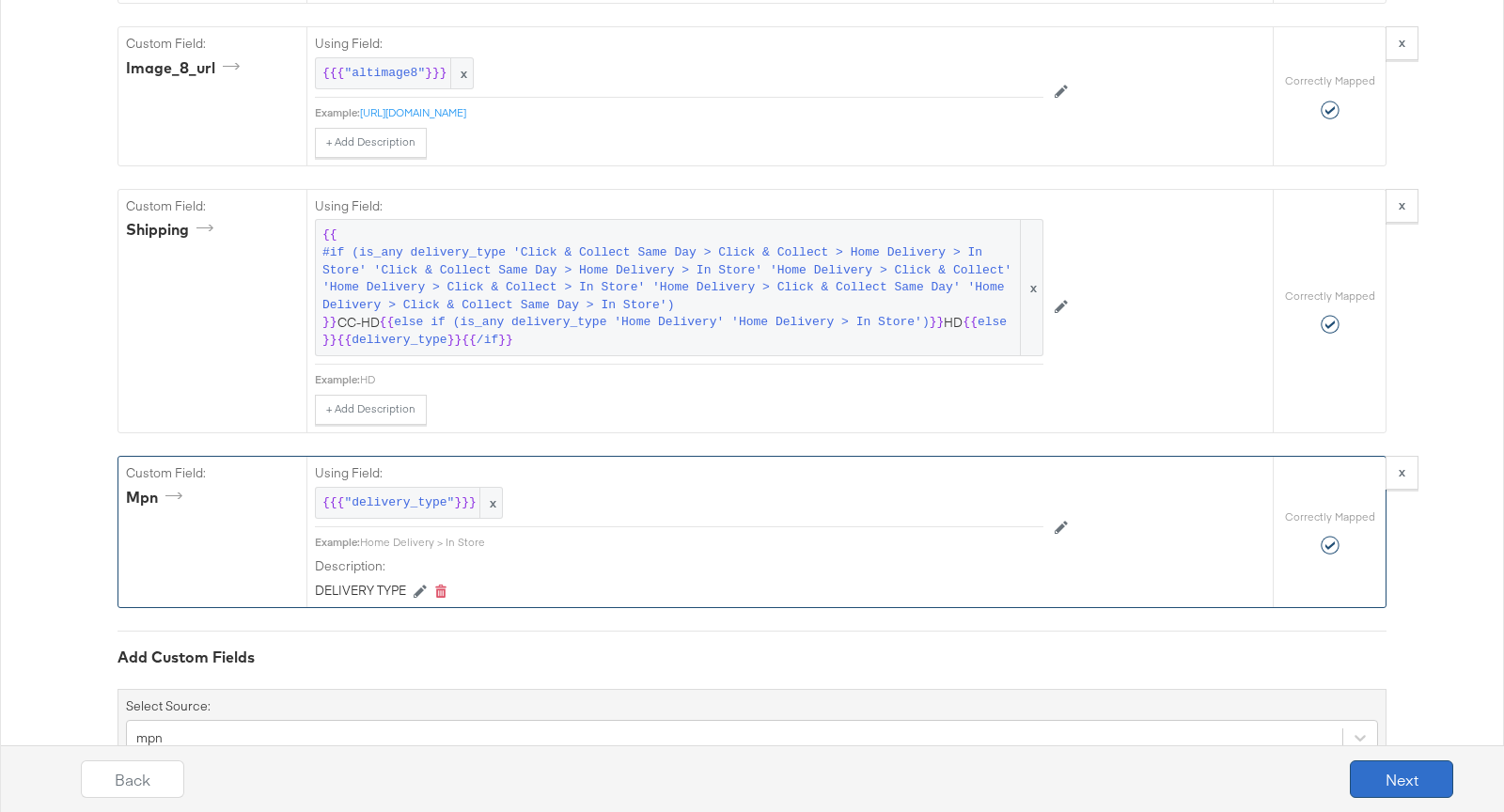 click on "Next" at bounding box center (1402, 779) 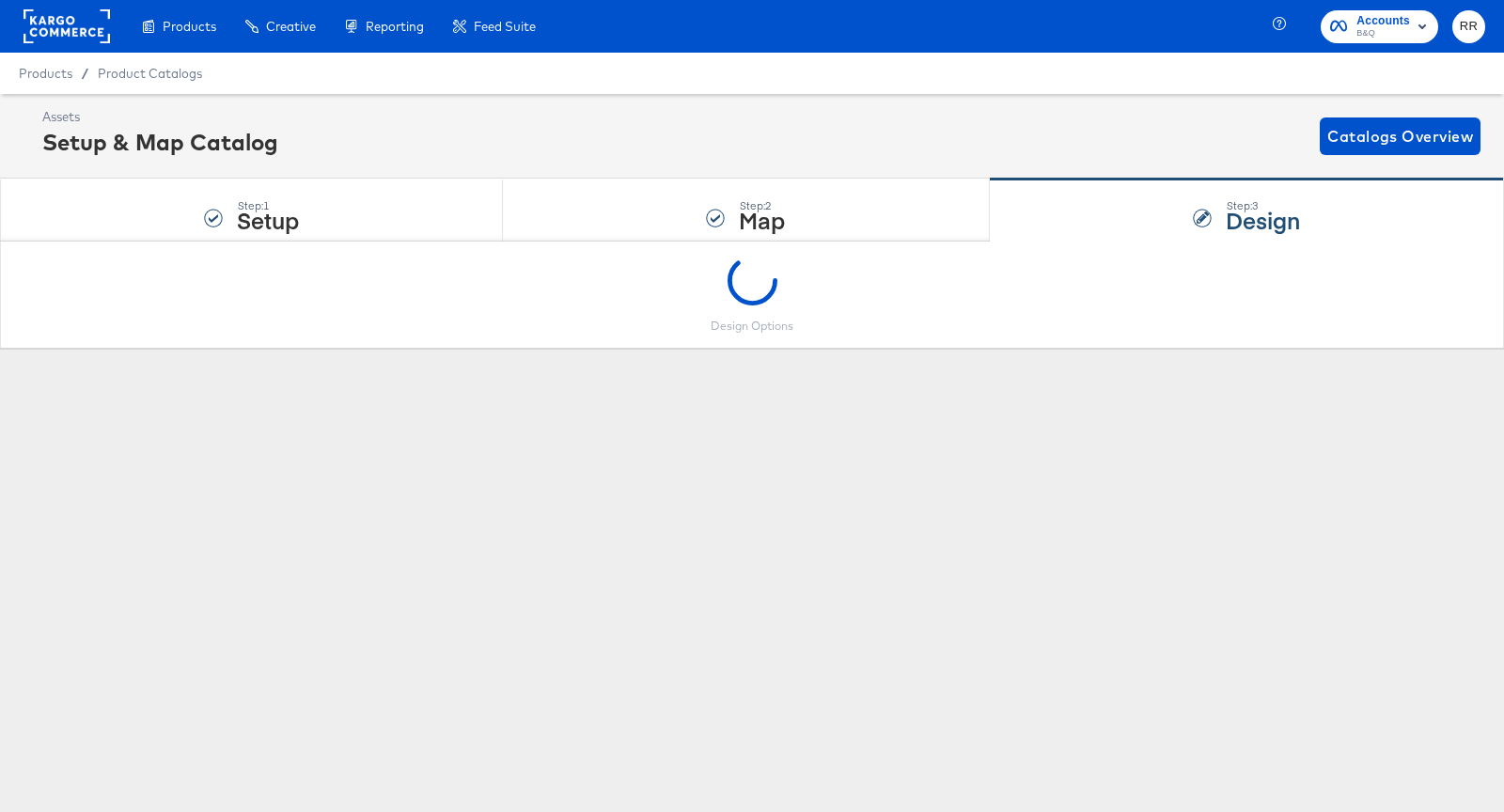 scroll, scrollTop: 0, scrollLeft: 0, axis: both 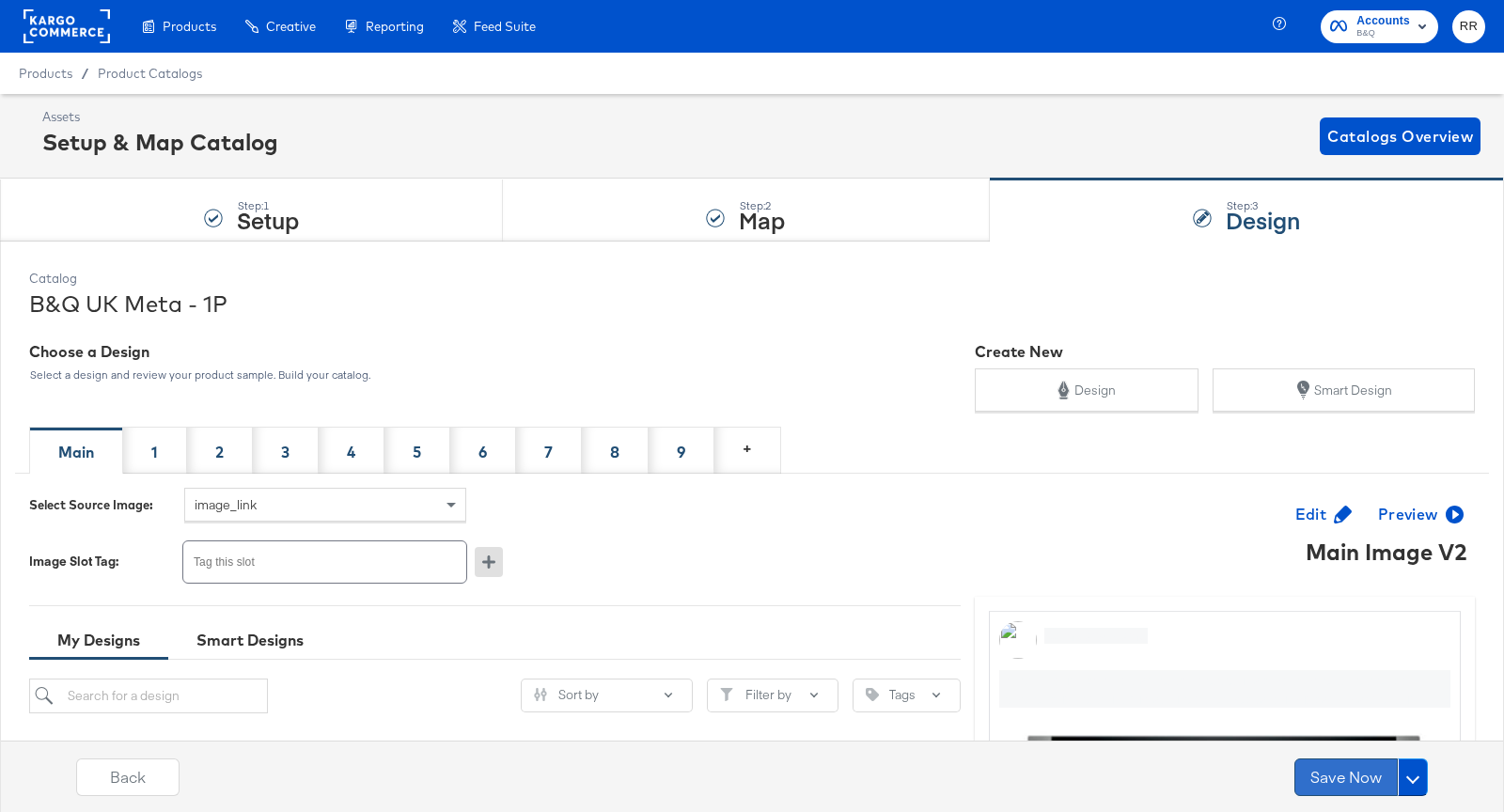 click on "Save Now" at bounding box center [1346, 777] 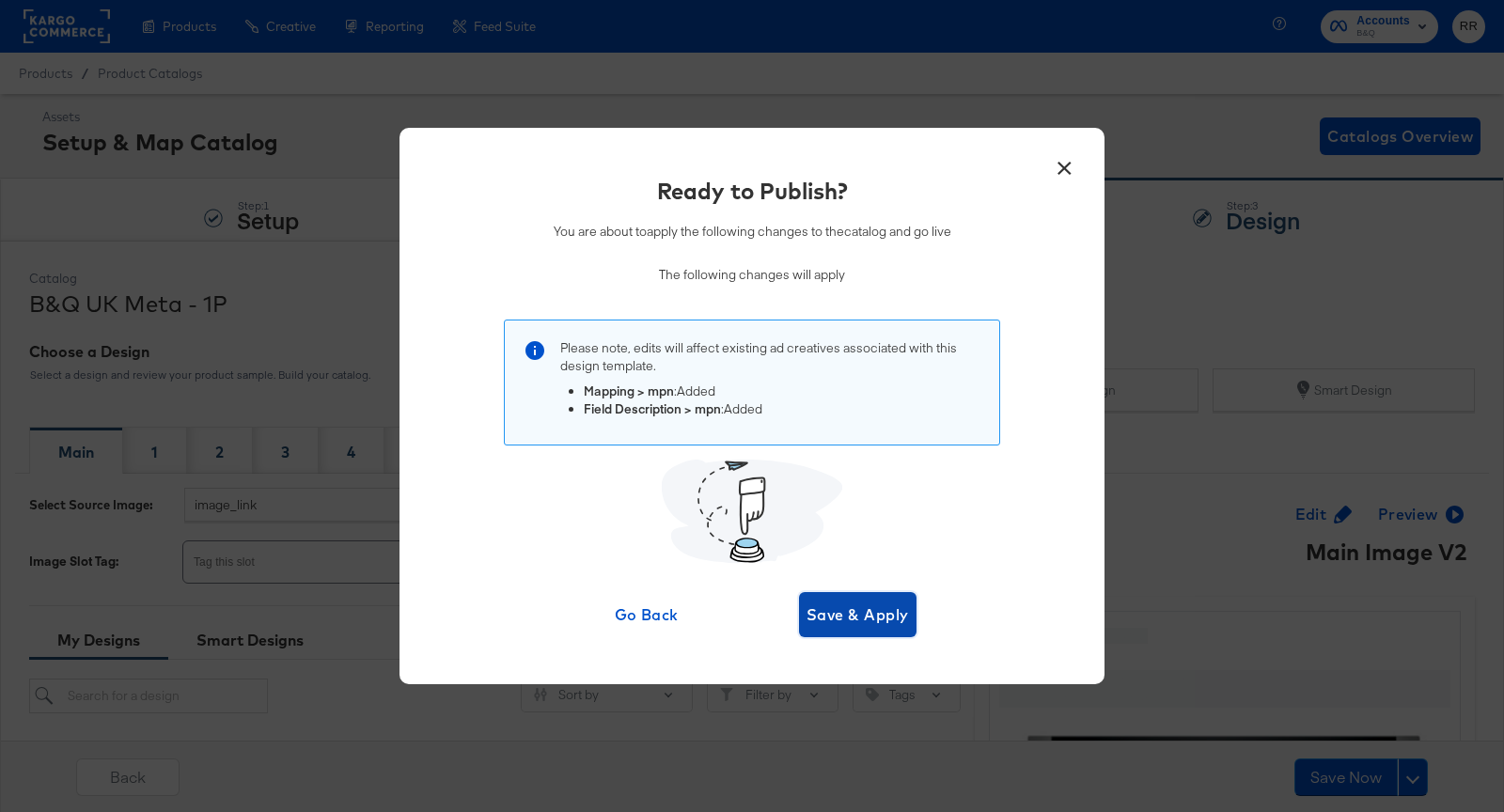 click on "Save & Apply" at bounding box center (857, 615) 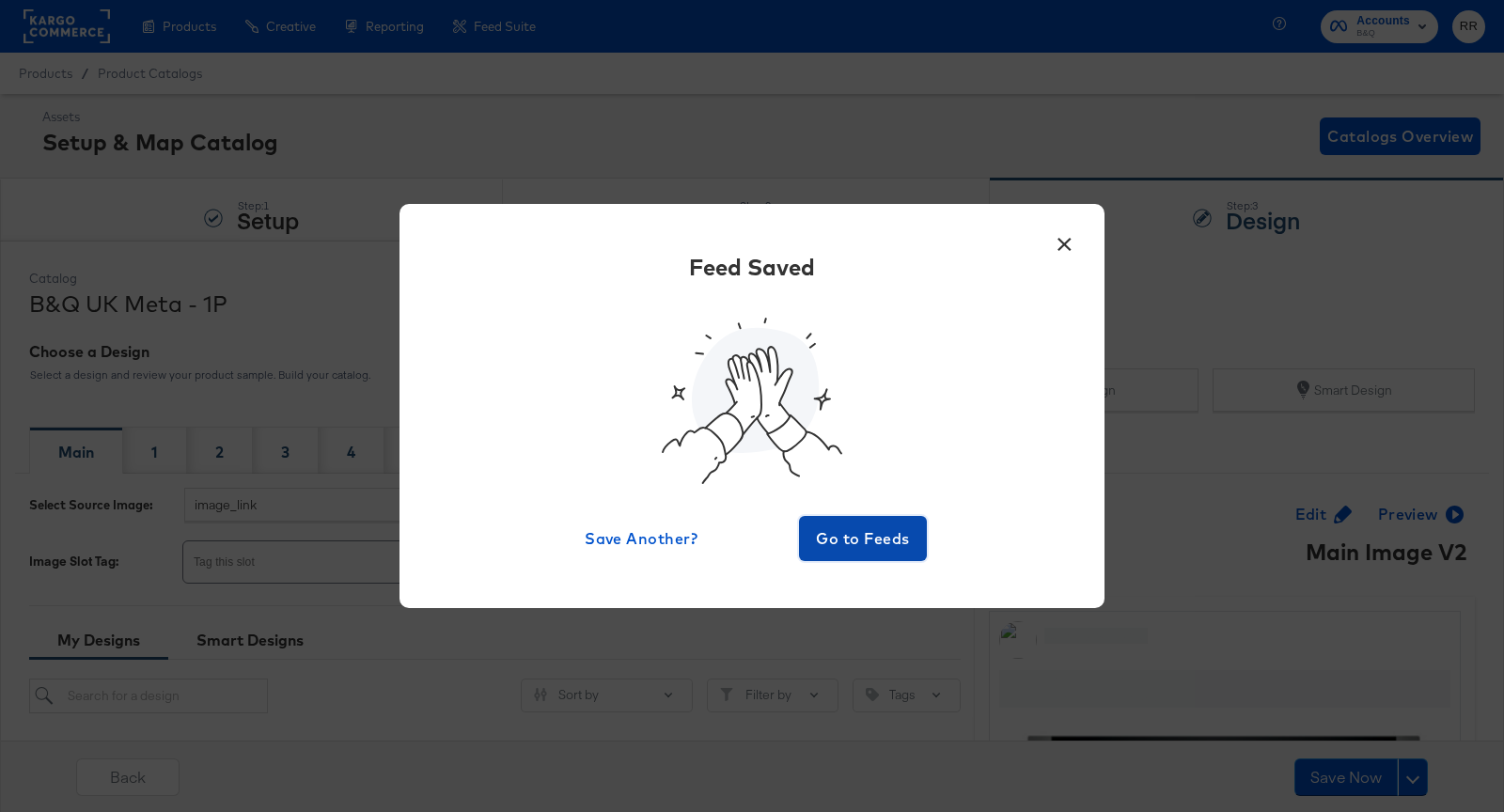 click on "Go to Feeds" at bounding box center (863, 539) 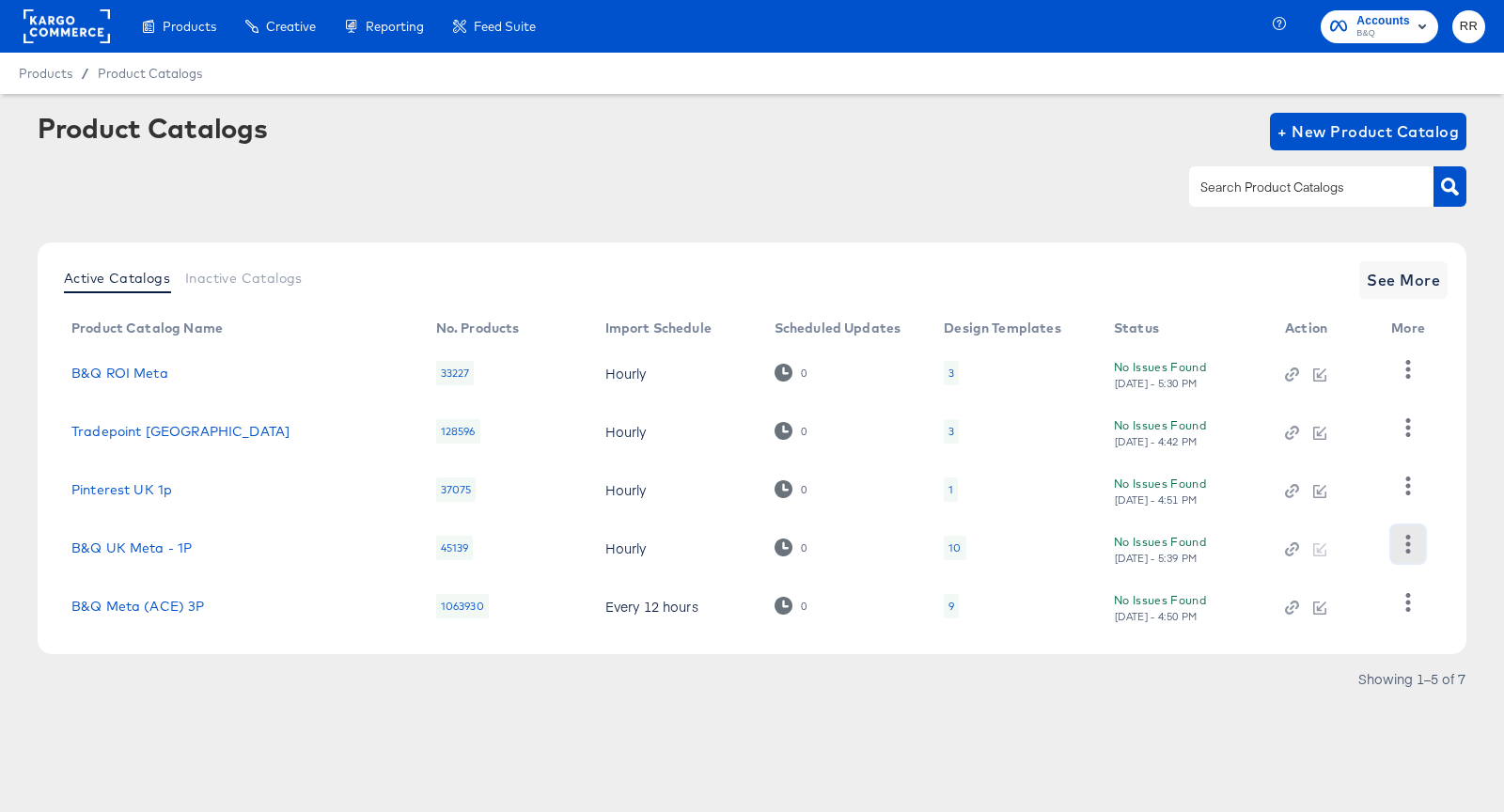 click 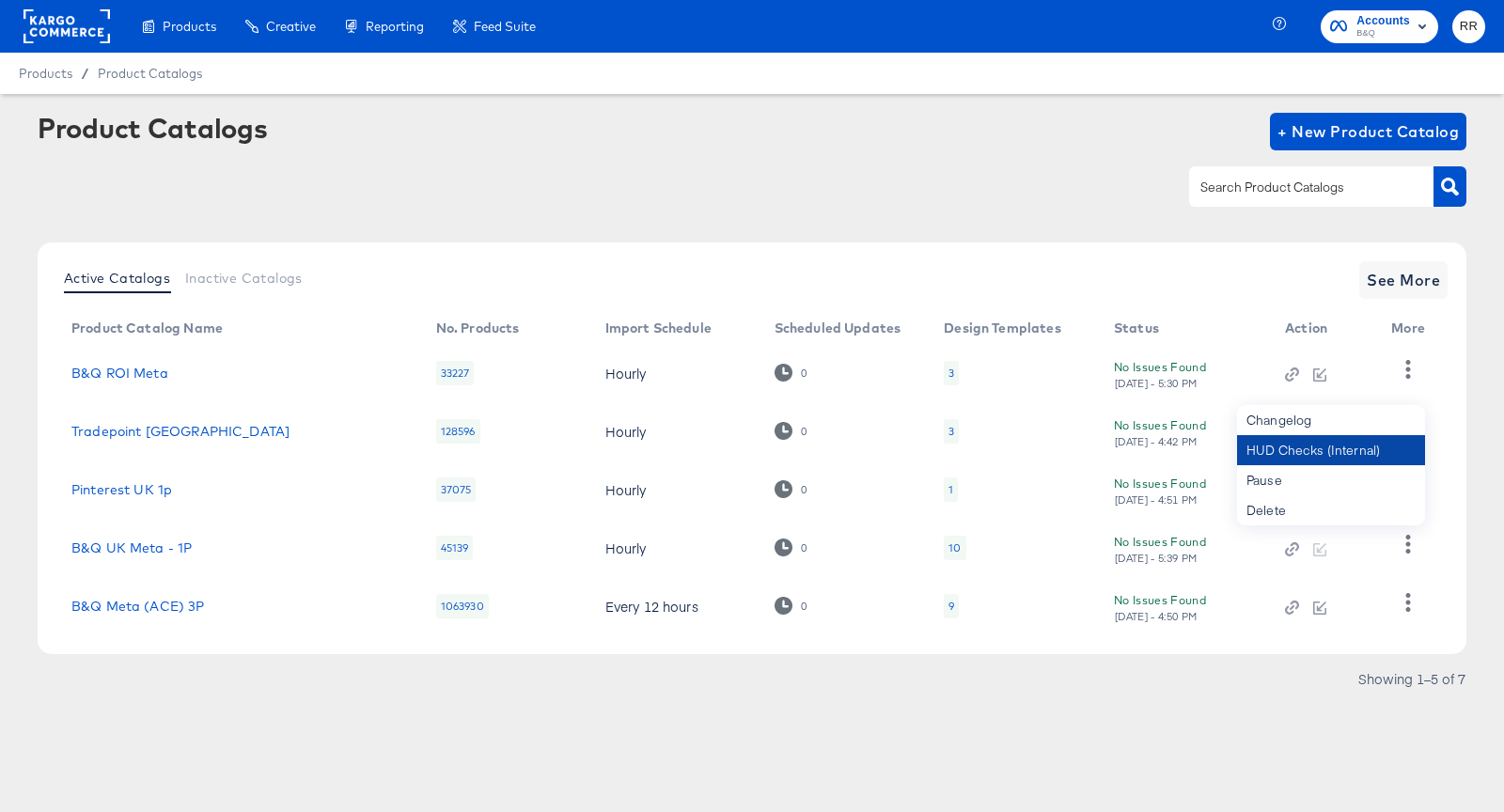 click on "HUD Checks (Internal)" at bounding box center [1331, 450] 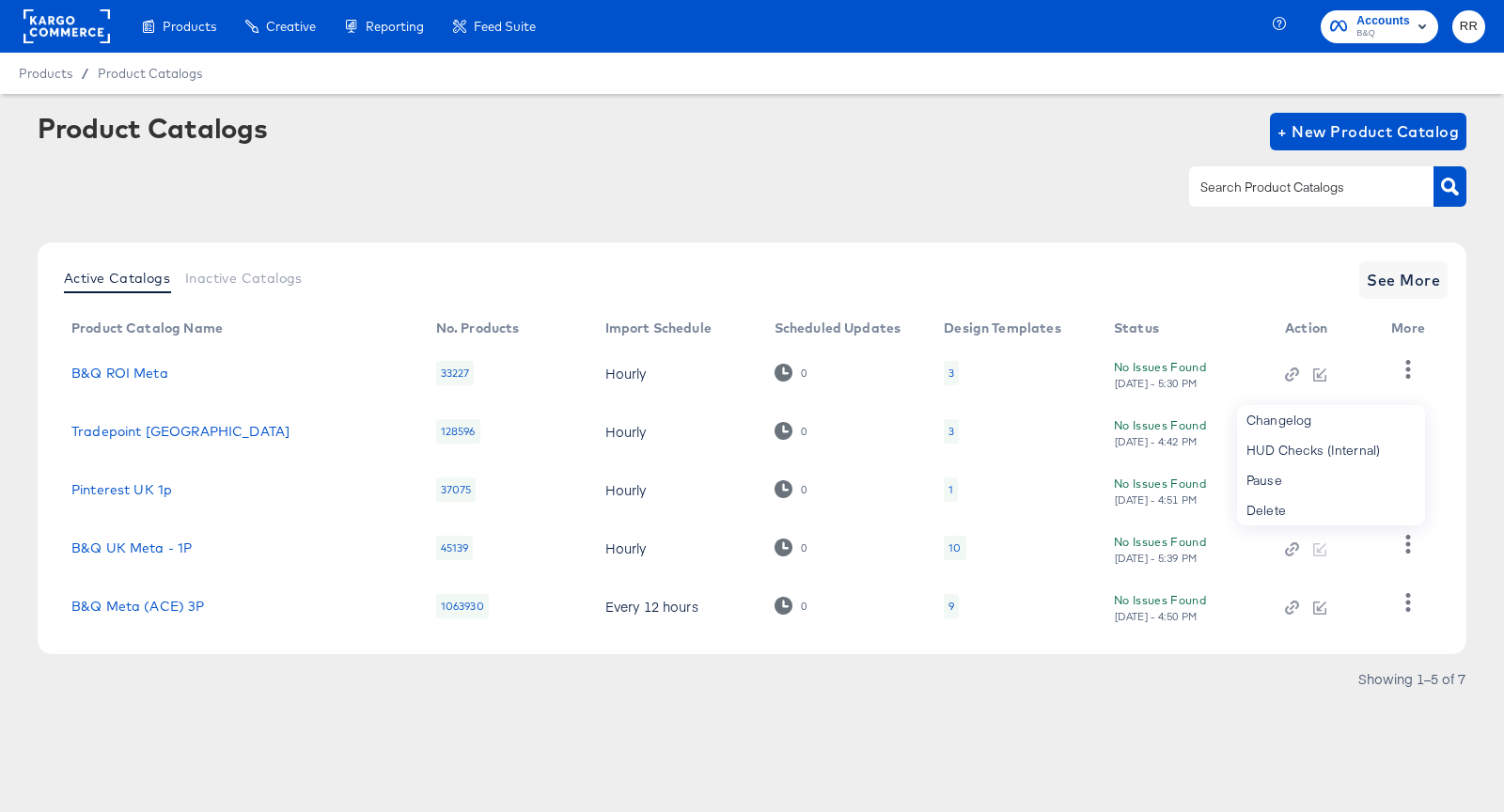 click 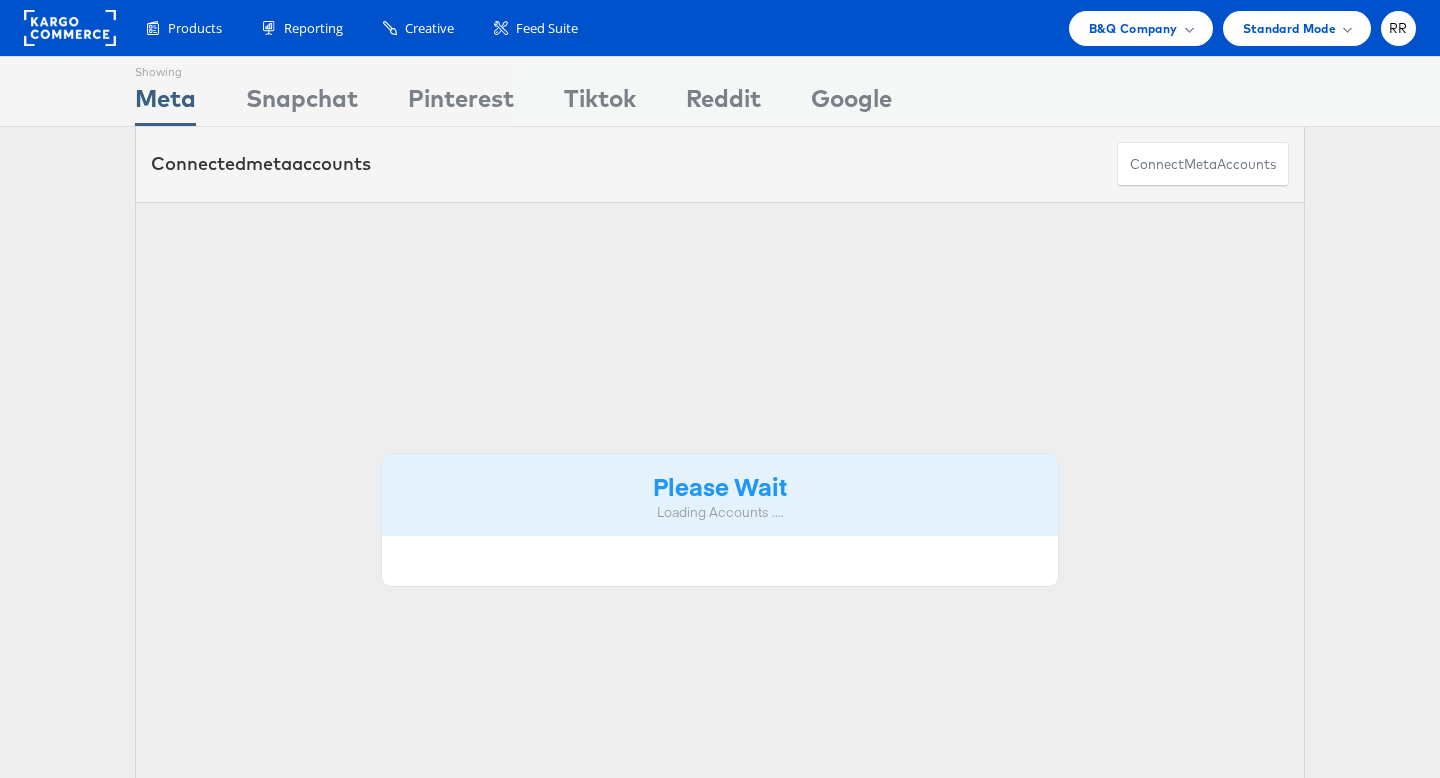 scroll, scrollTop: 0, scrollLeft: 0, axis: both 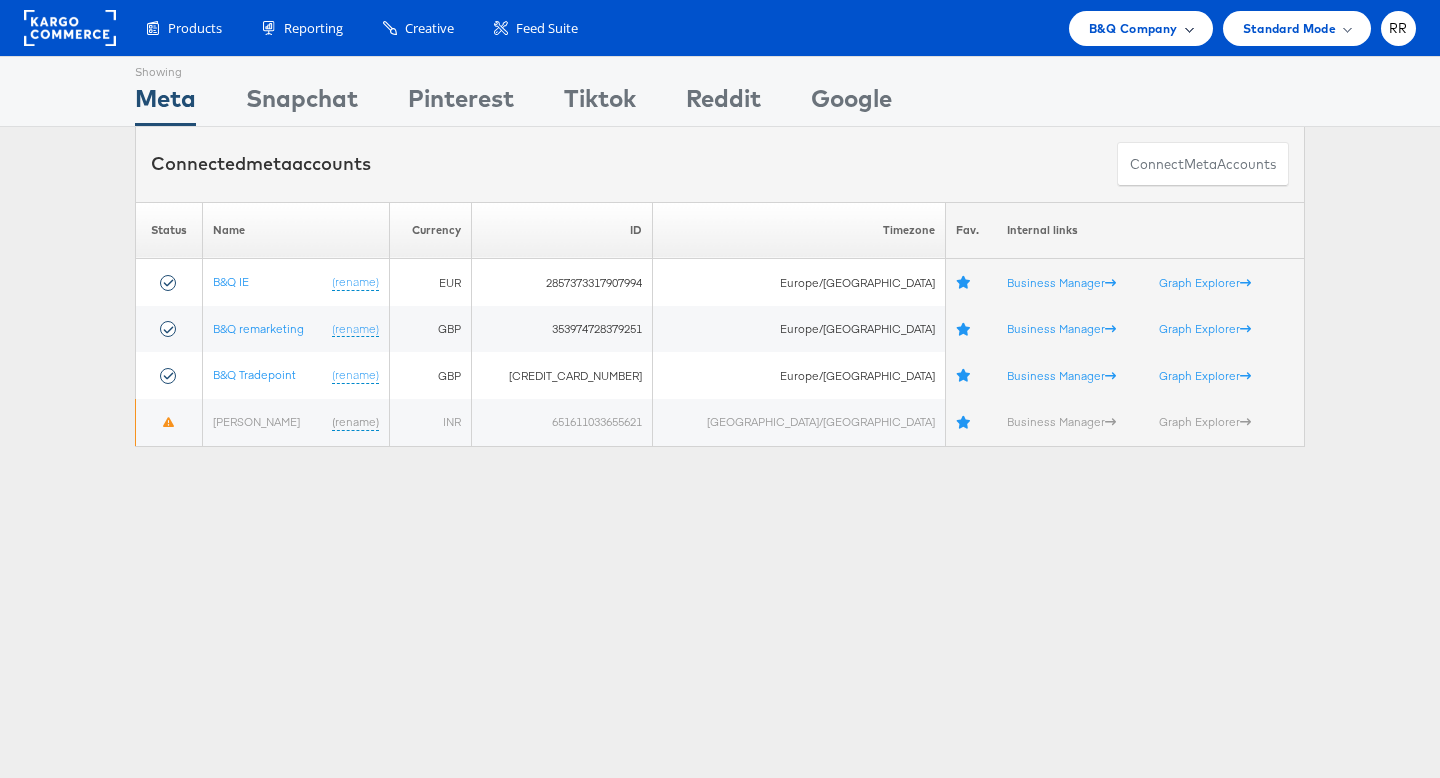 click on "B&Q  Company" at bounding box center [1141, 28] 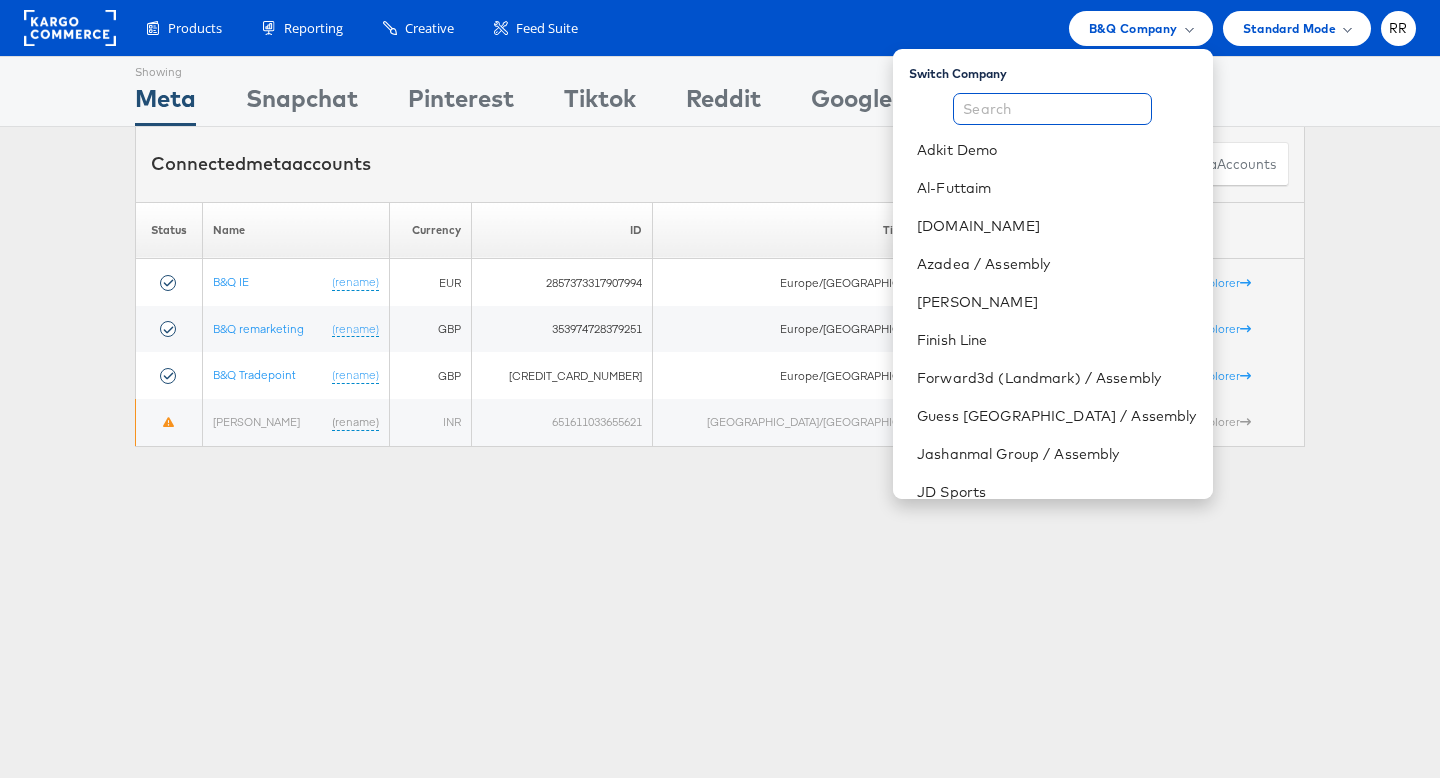 click at bounding box center [1052, 109] 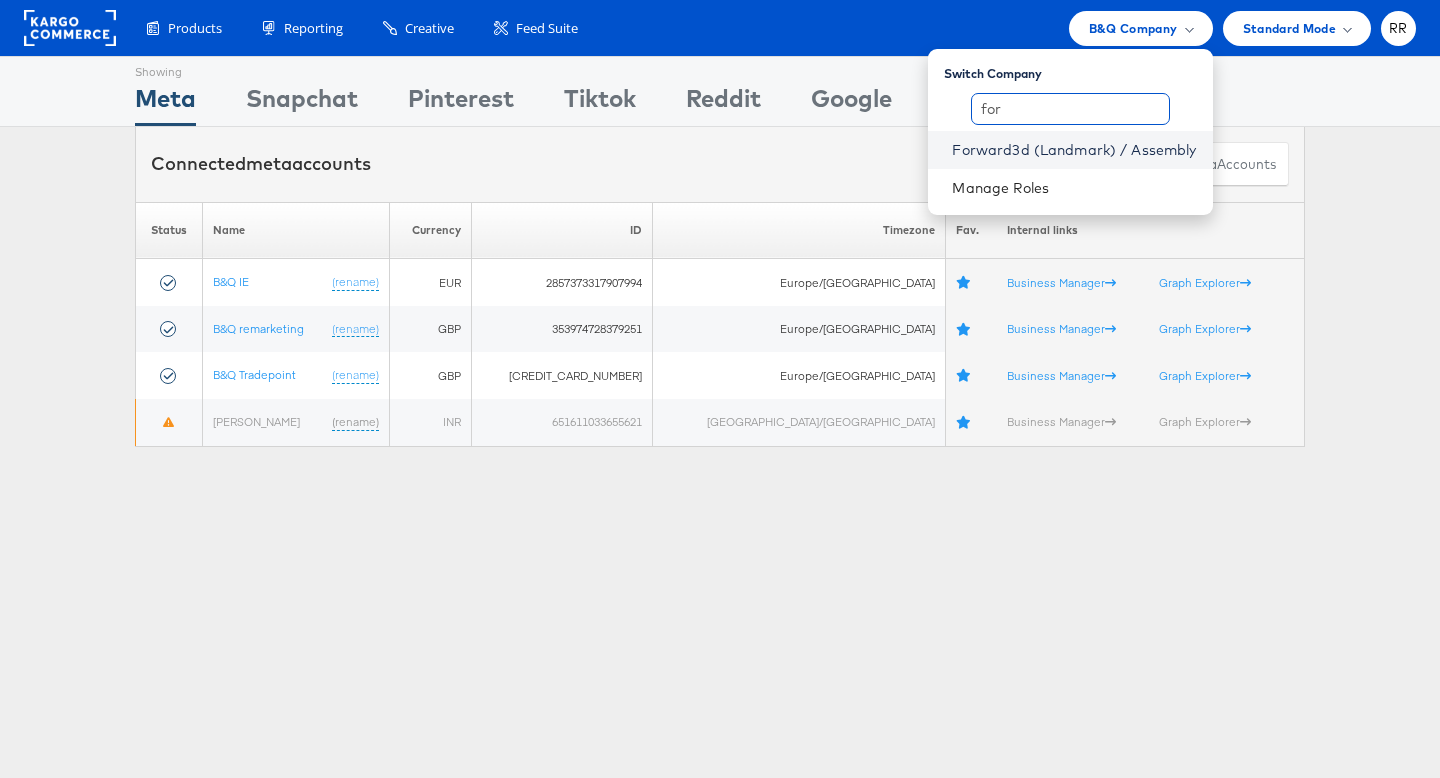 type on "for" 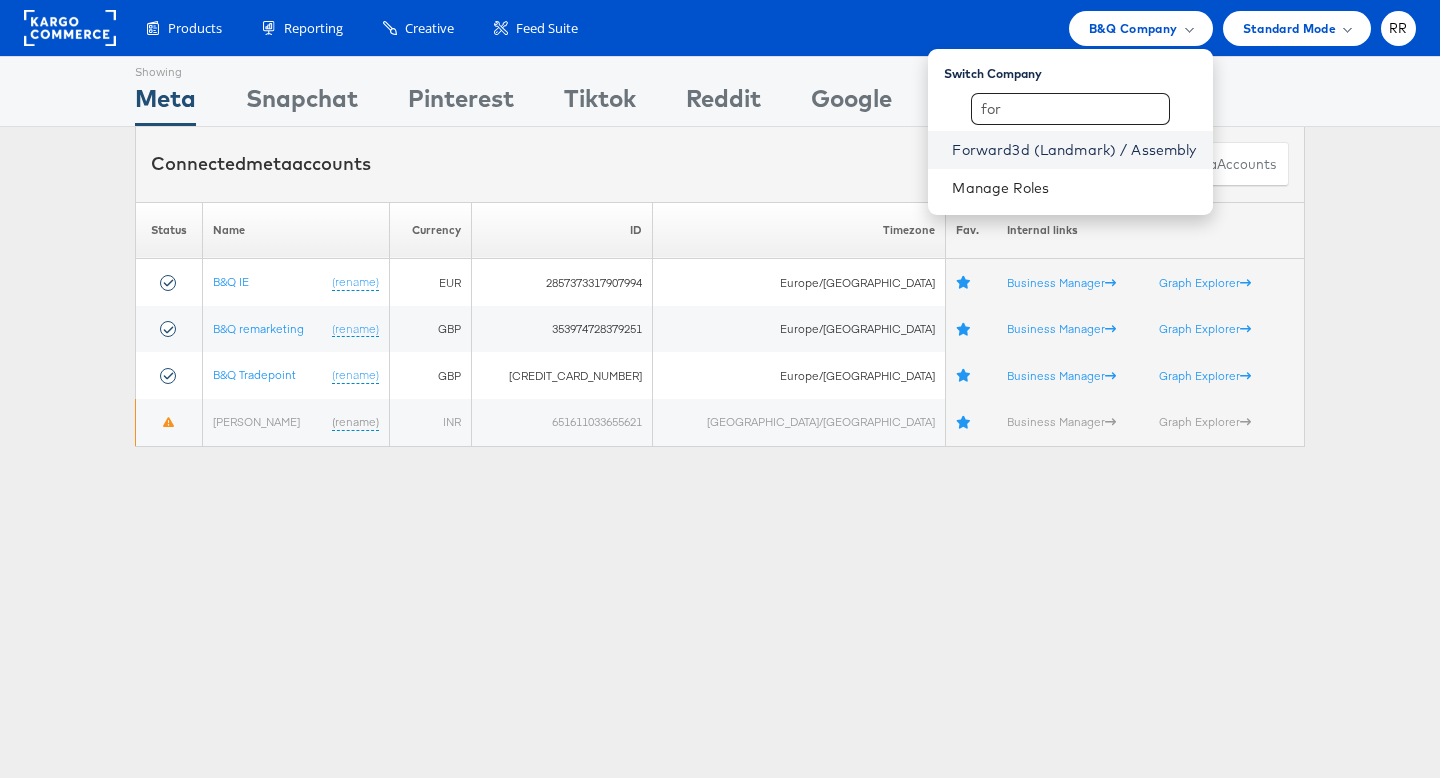 click on "Forward3d (Landmark) / Assembly" at bounding box center (1074, 150) 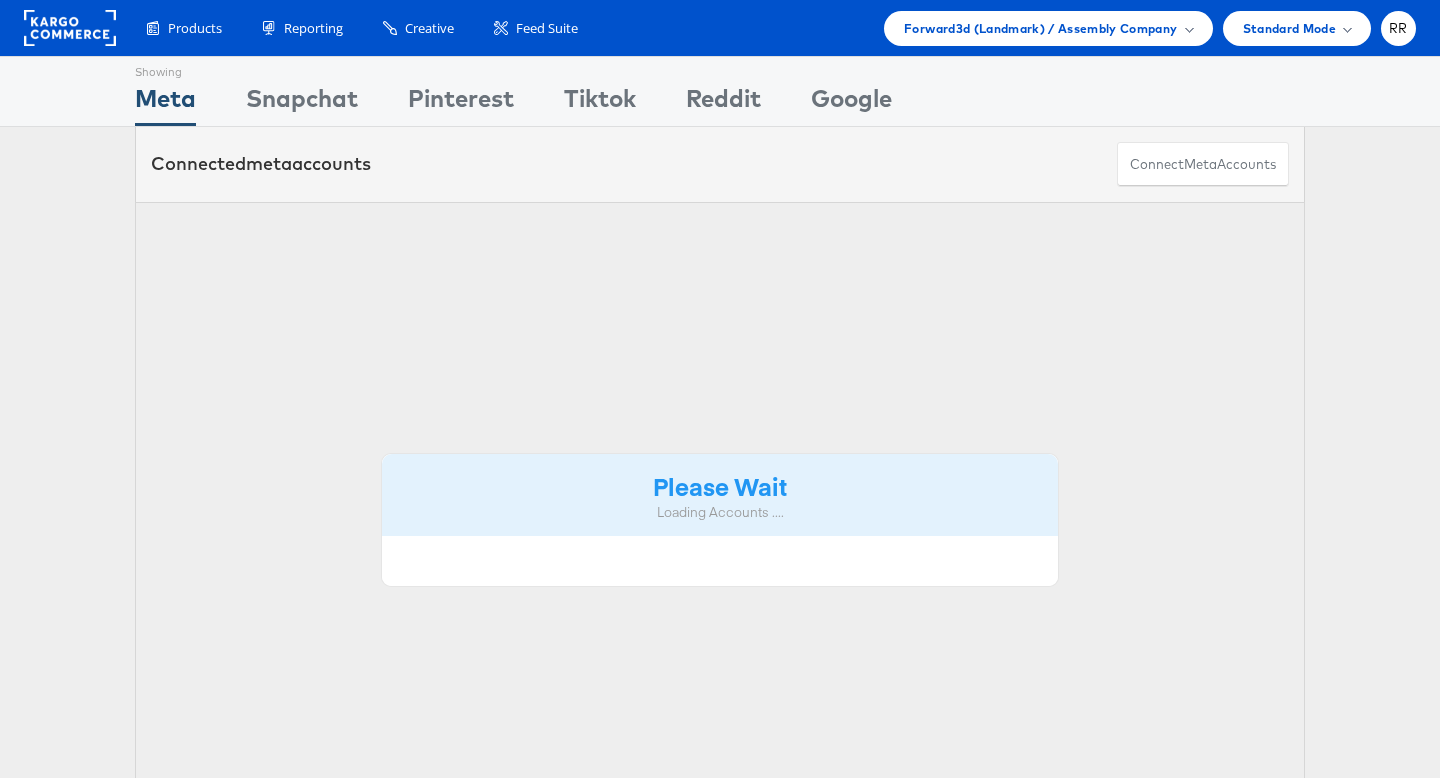scroll, scrollTop: 0, scrollLeft: 0, axis: both 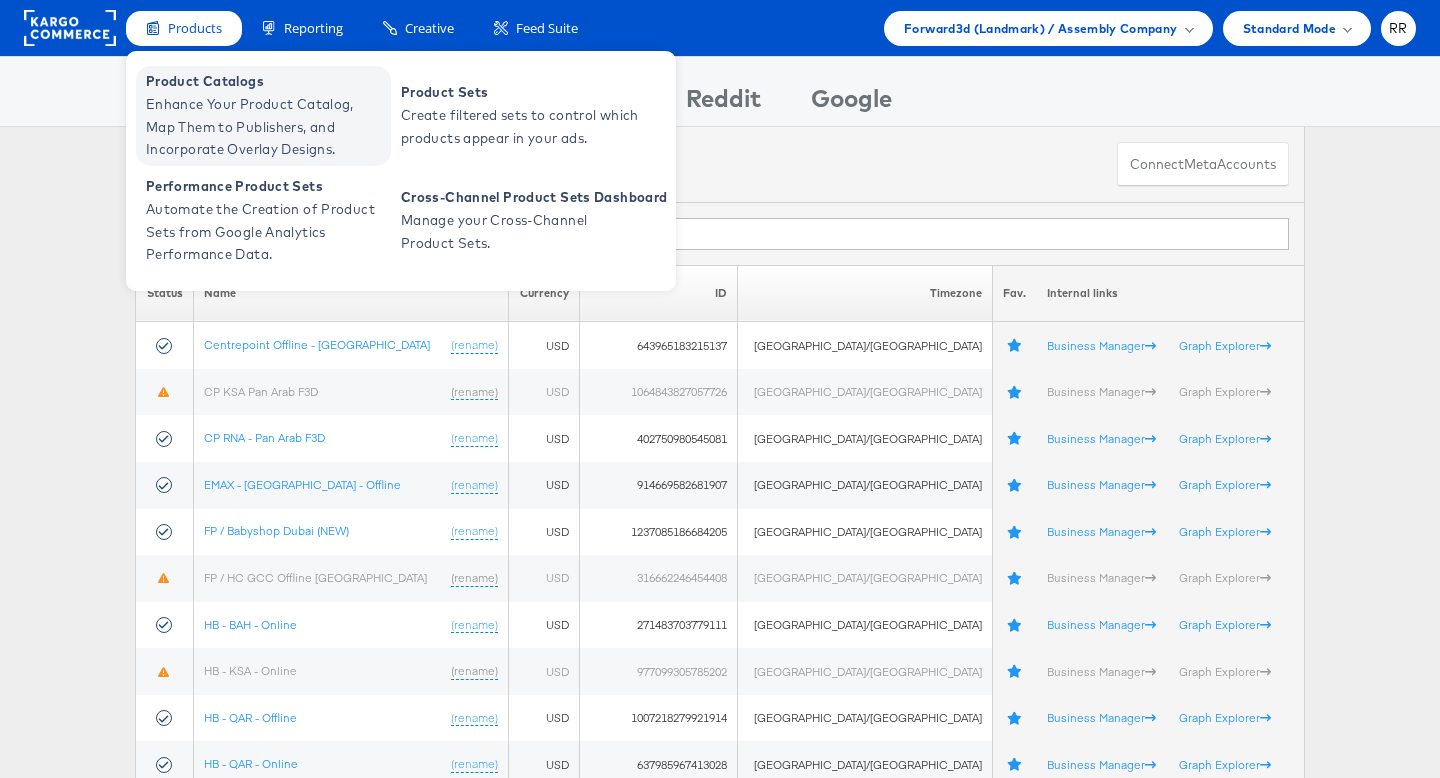 click on "Enhance Your Product Catalog, Map Them to Publishers, and Incorporate Overlay Designs." at bounding box center (266, 127) 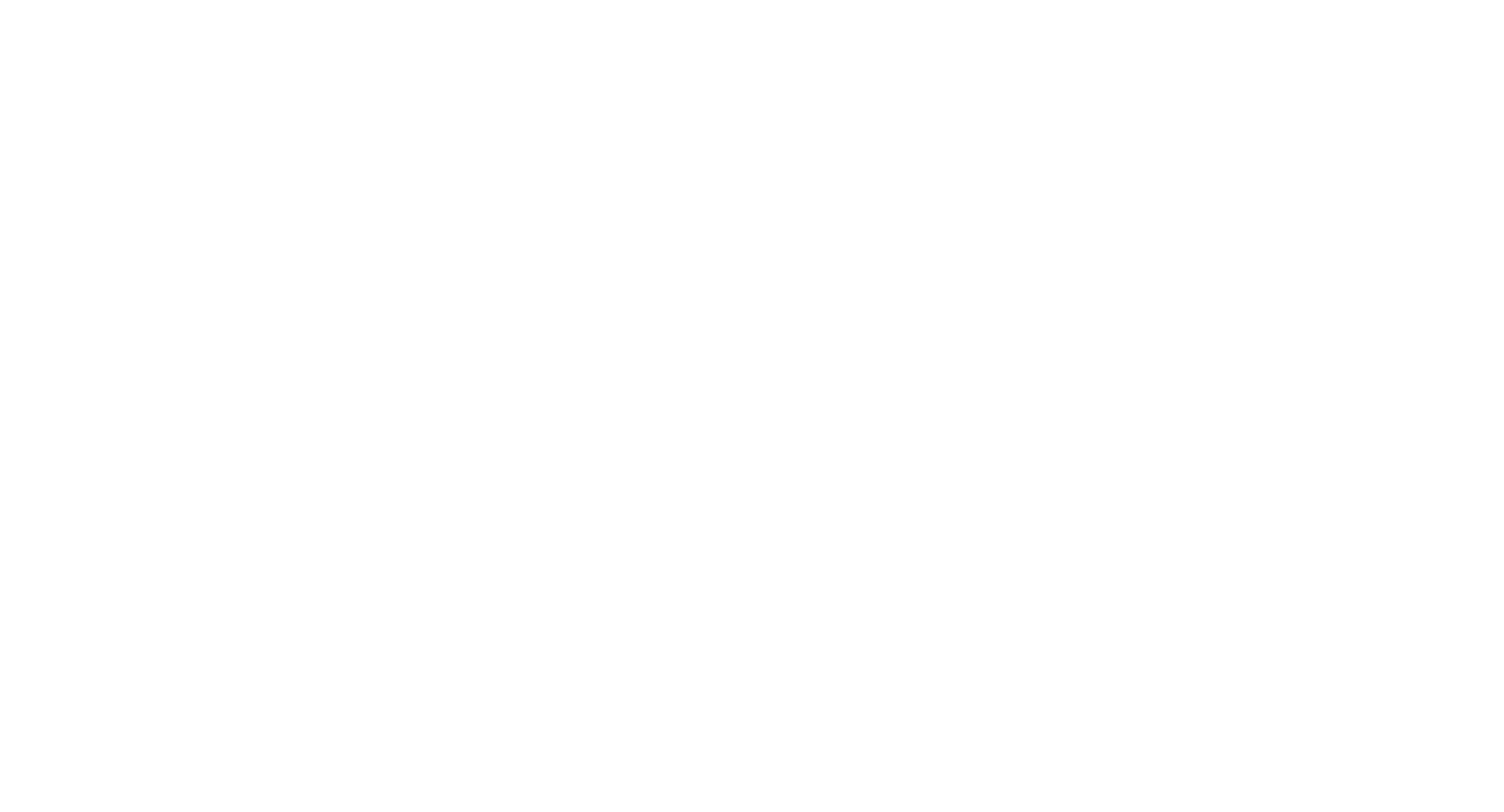 scroll, scrollTop: 0, scrollLeft: 0, axis: both 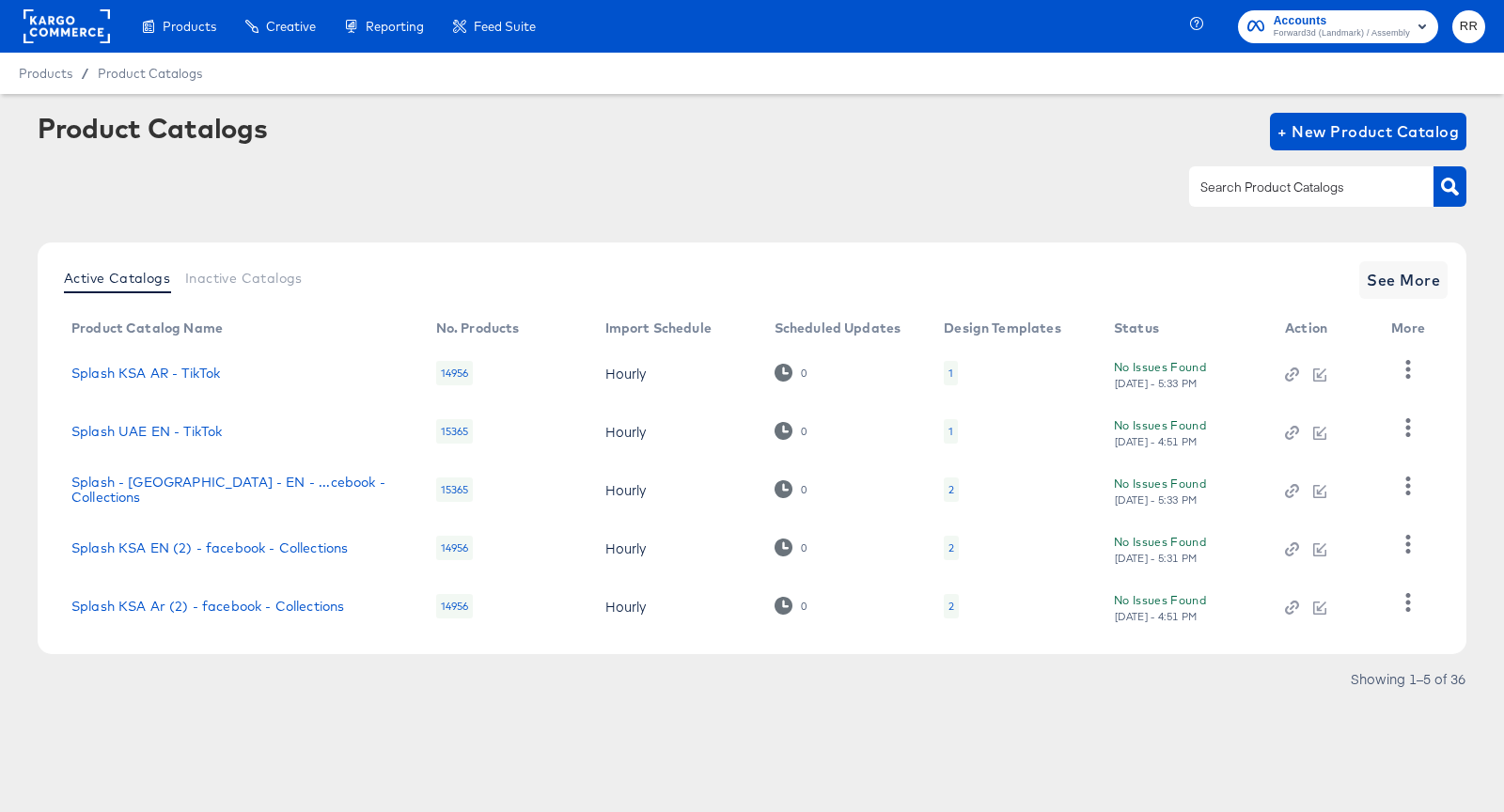 click at bounding box center [1296, 187] 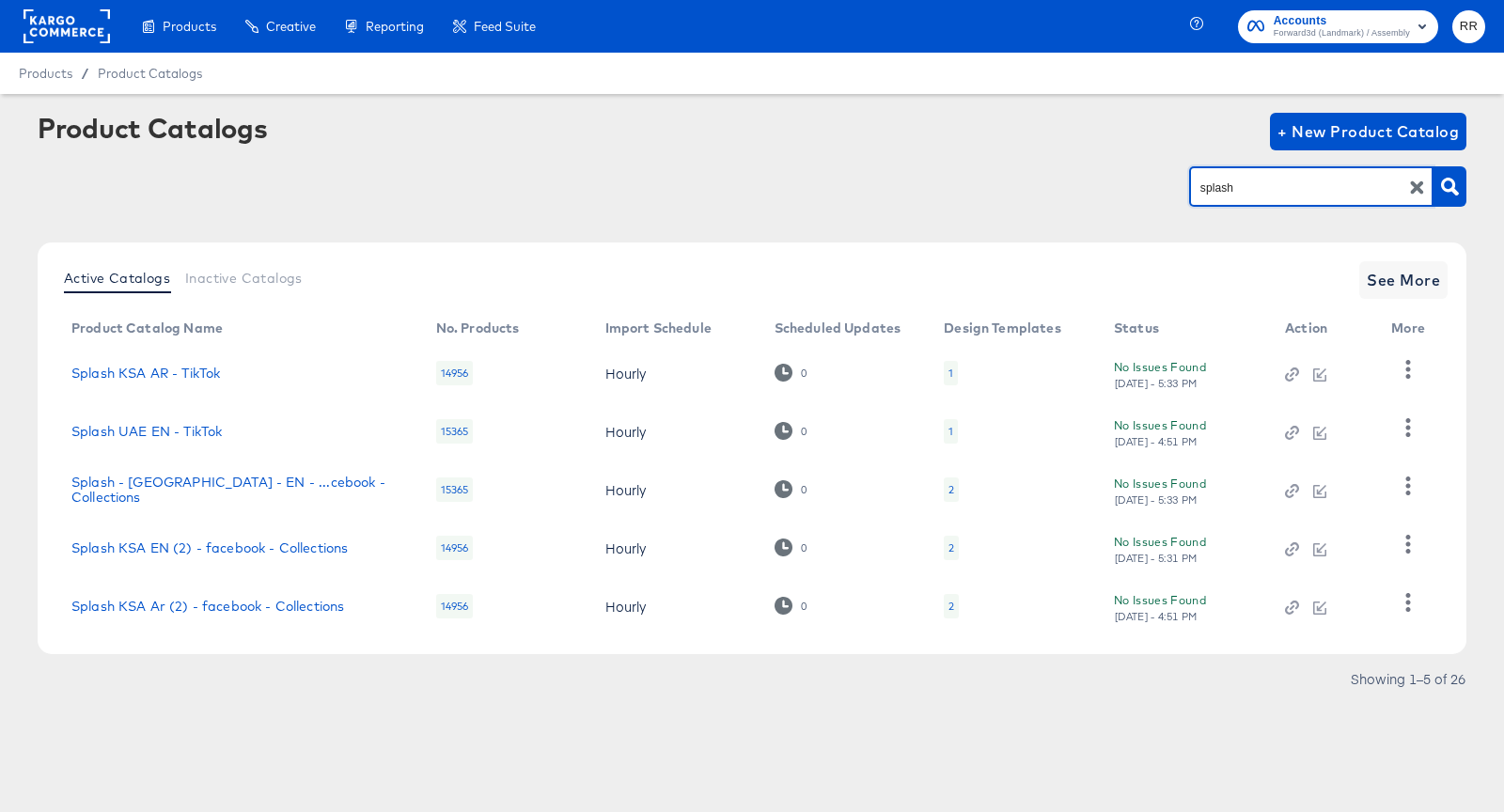 click on "splash" at bounding box center (1296, 187) 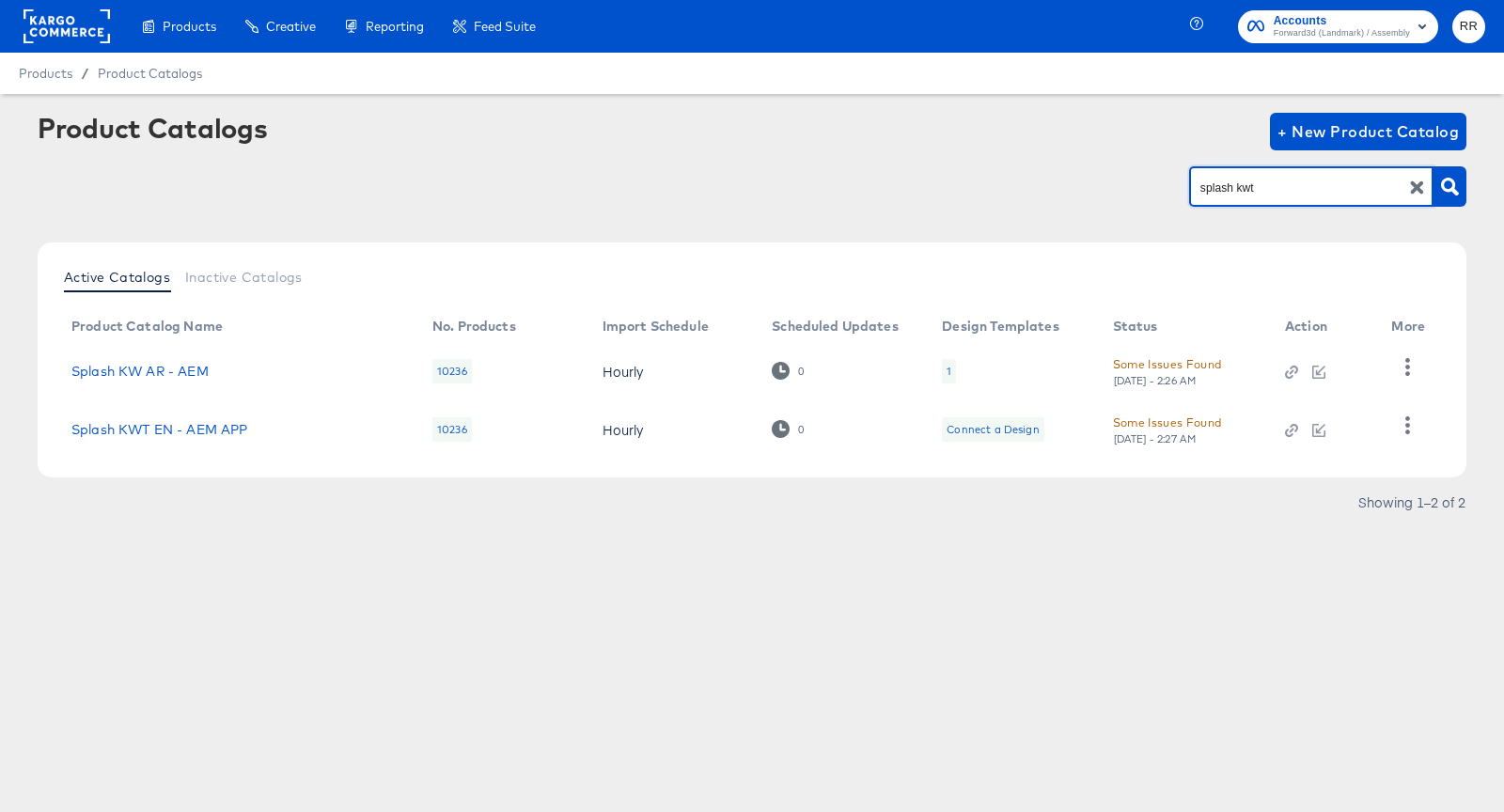 click on "splash kwt" at bounding box center (1311, 186) 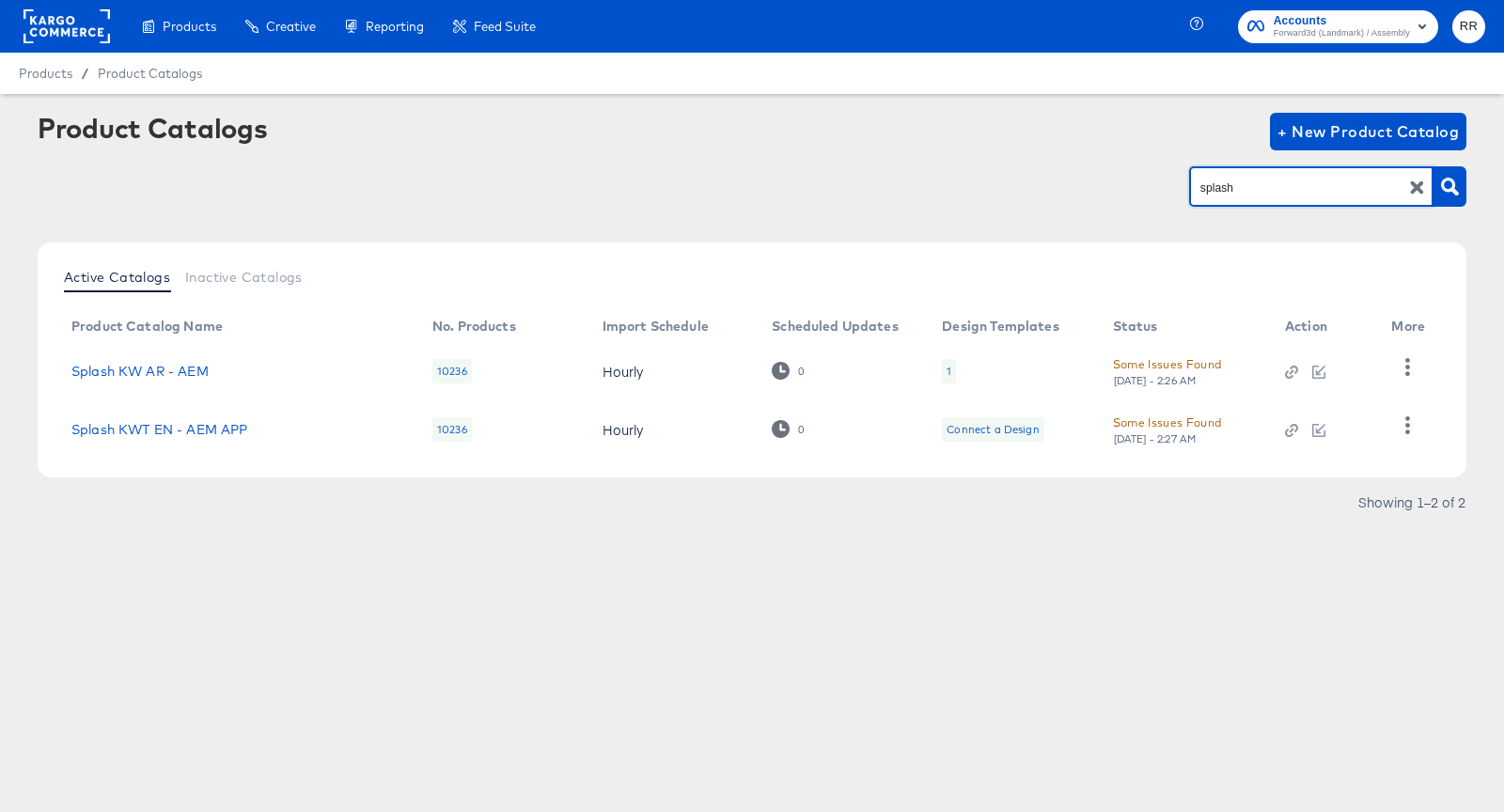 type on "splash" 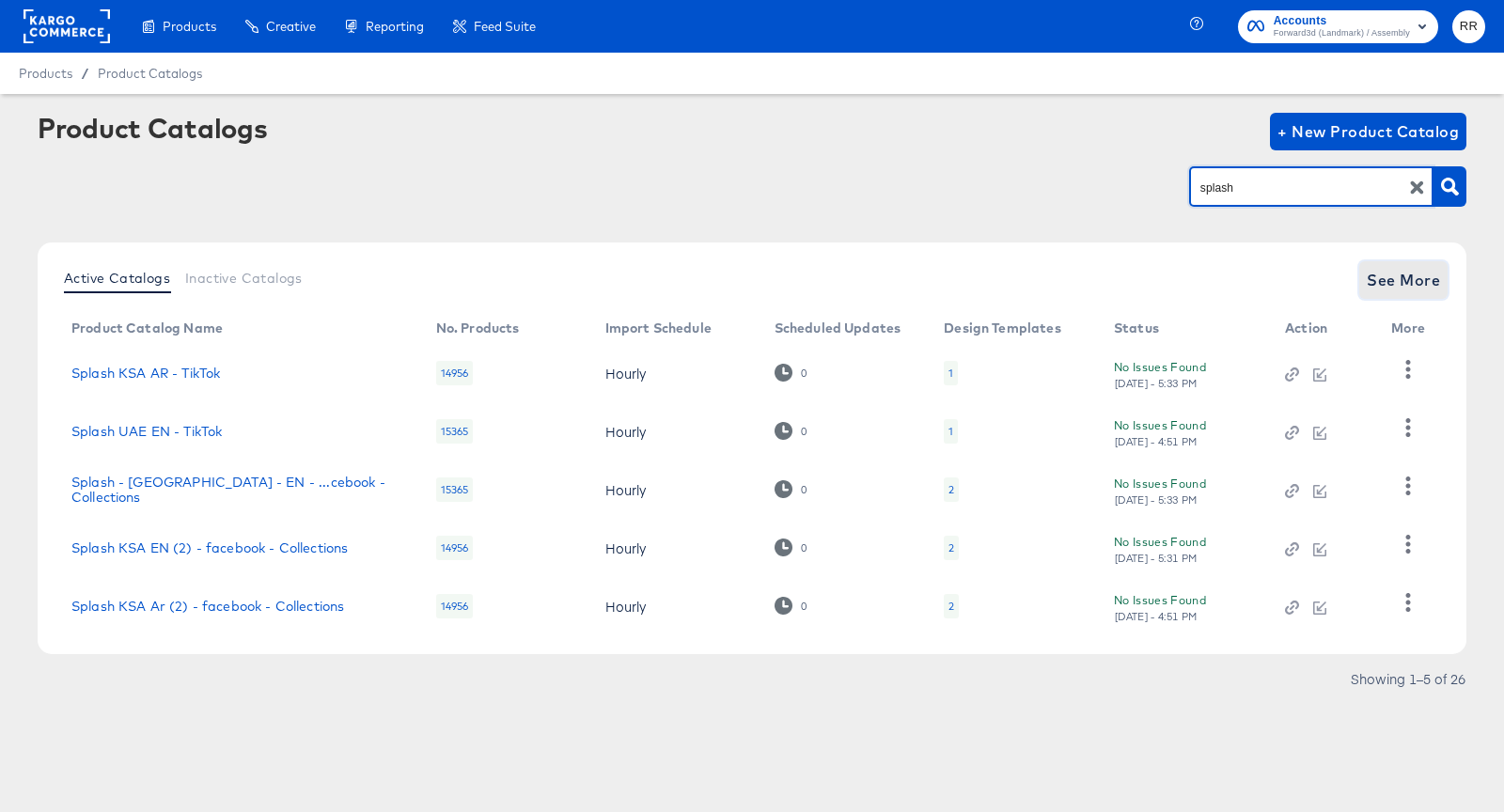 click on "See More" at bounding box center (1403, 280) 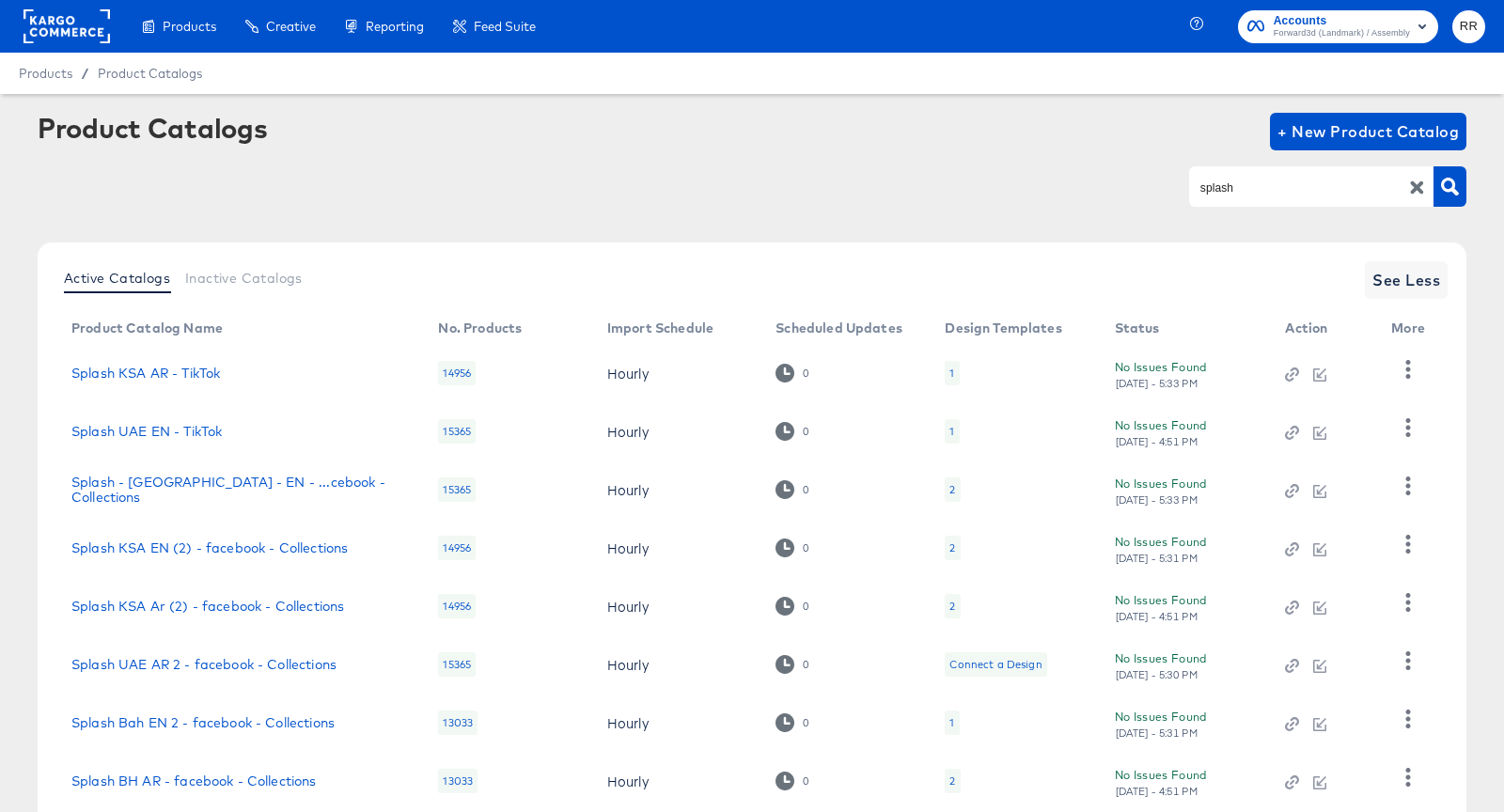 scroll, scrollTop: 238, scrollLeft: 0, axis: vertical 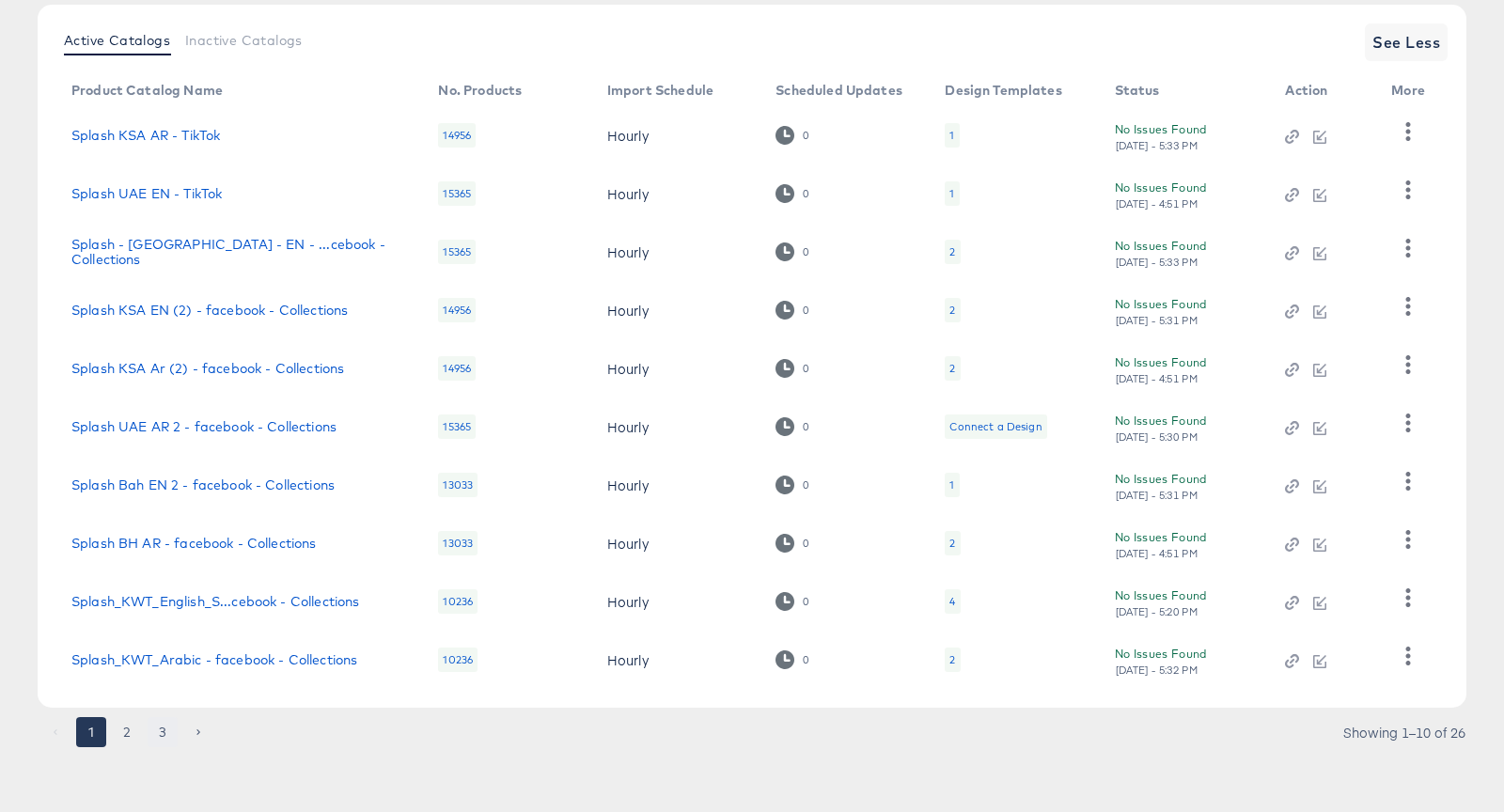 click on "3" at bounding box center (163, 732) 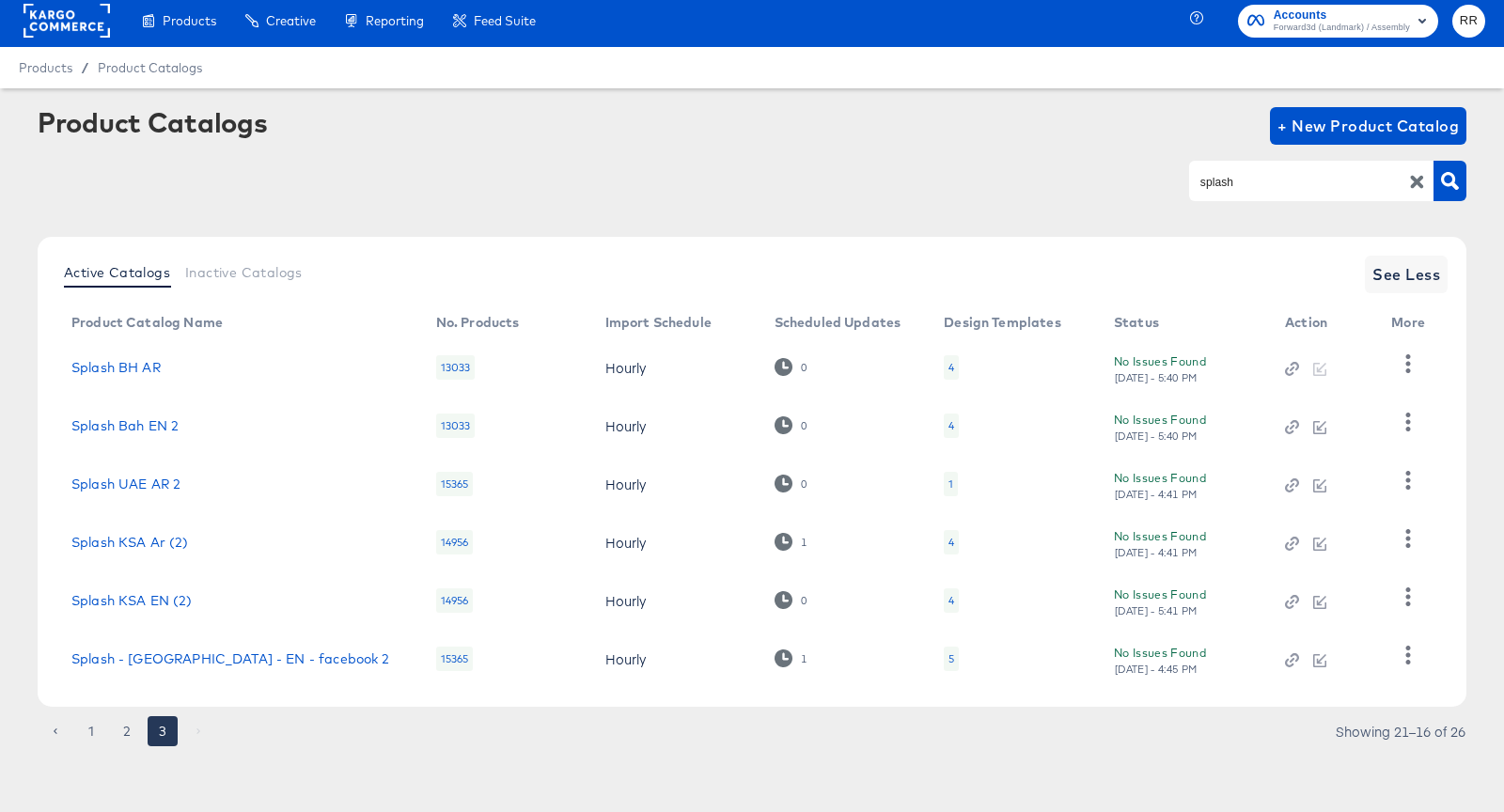 scroll, scrollTop: 5, scrollLeft: 0, axis: vertical 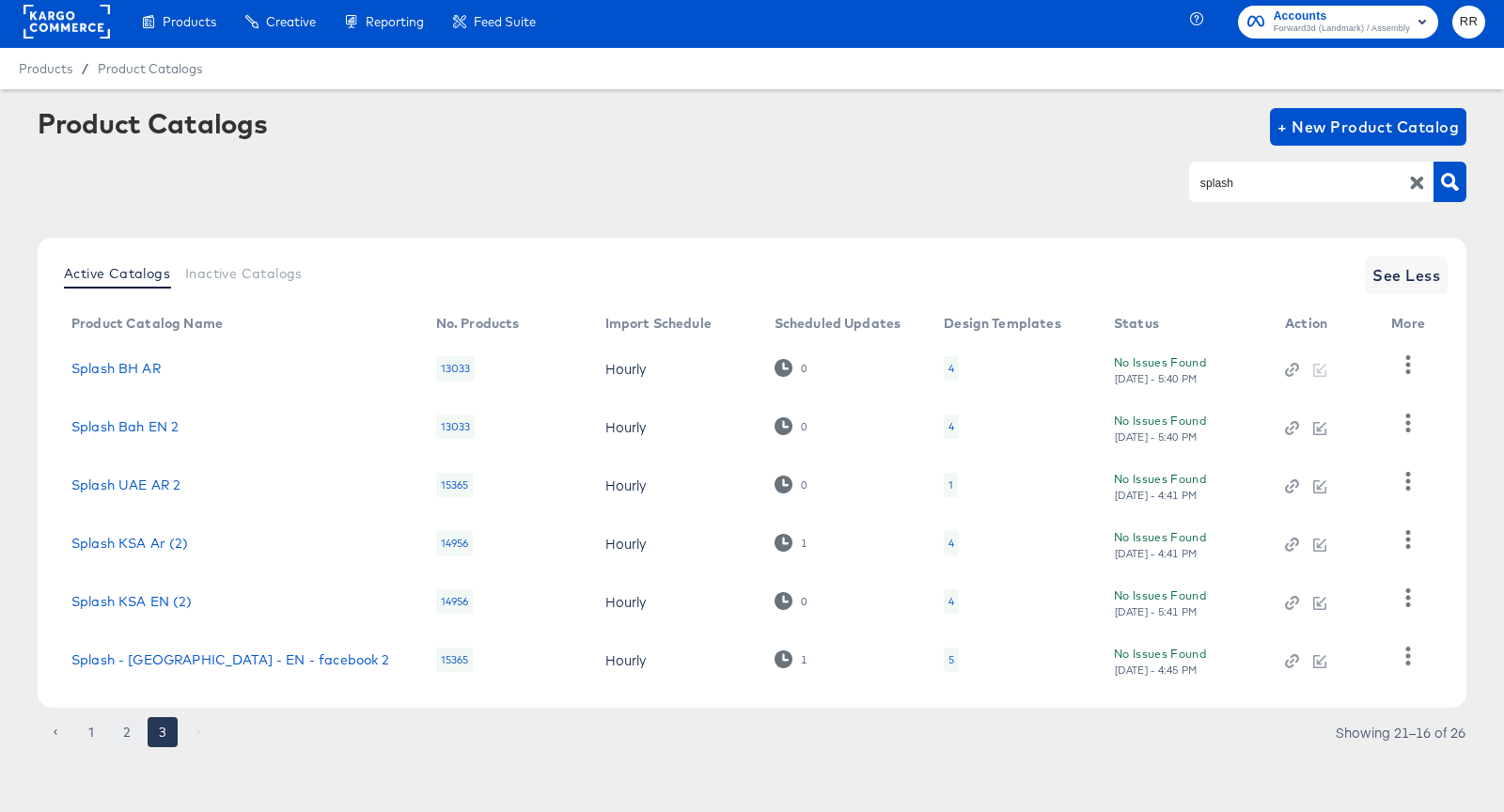 click on "2" at bounding box center (127, 732) 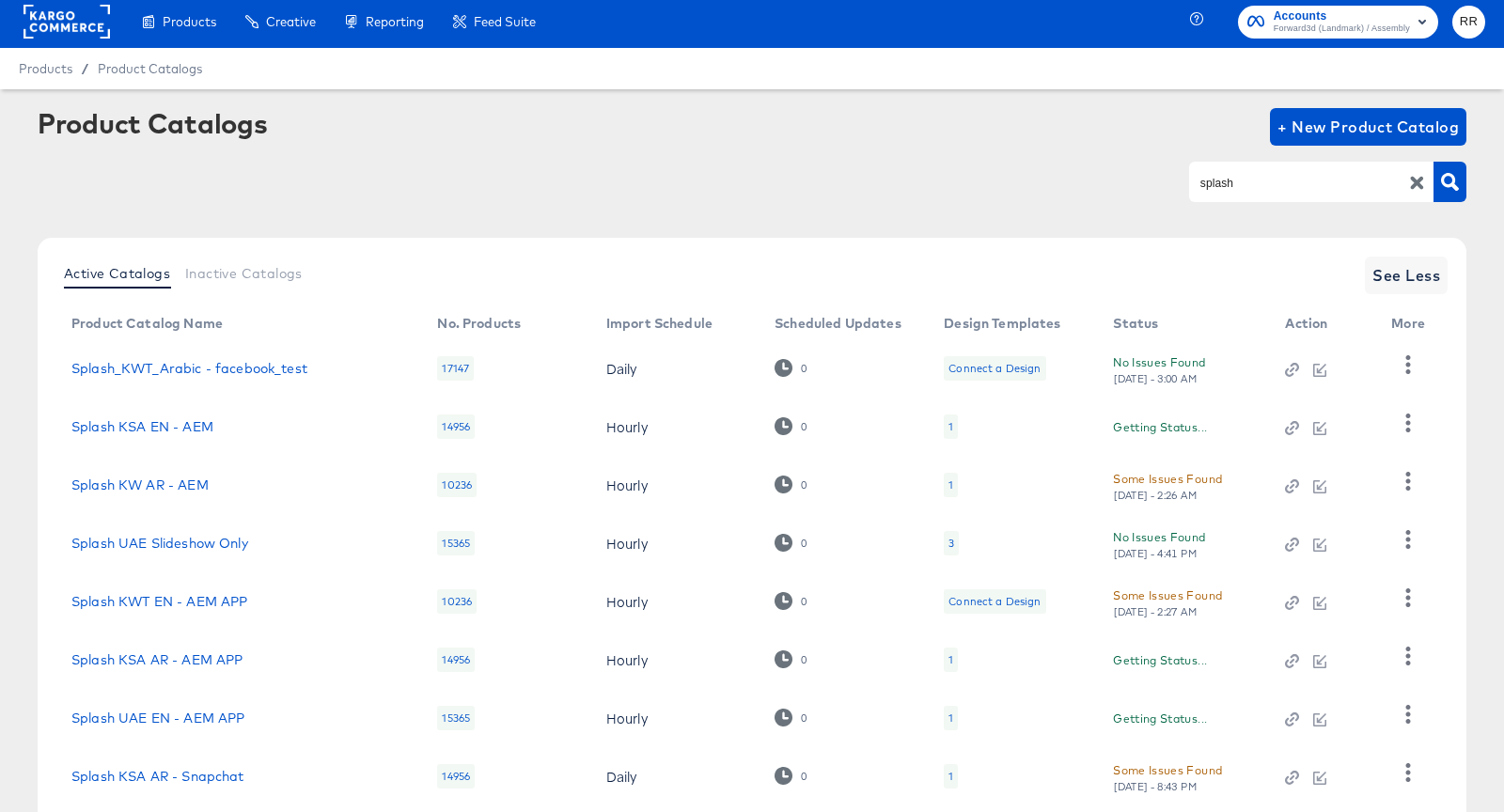 scroll, scrollTop: 238, scrollLeft: 0, axis: vertical 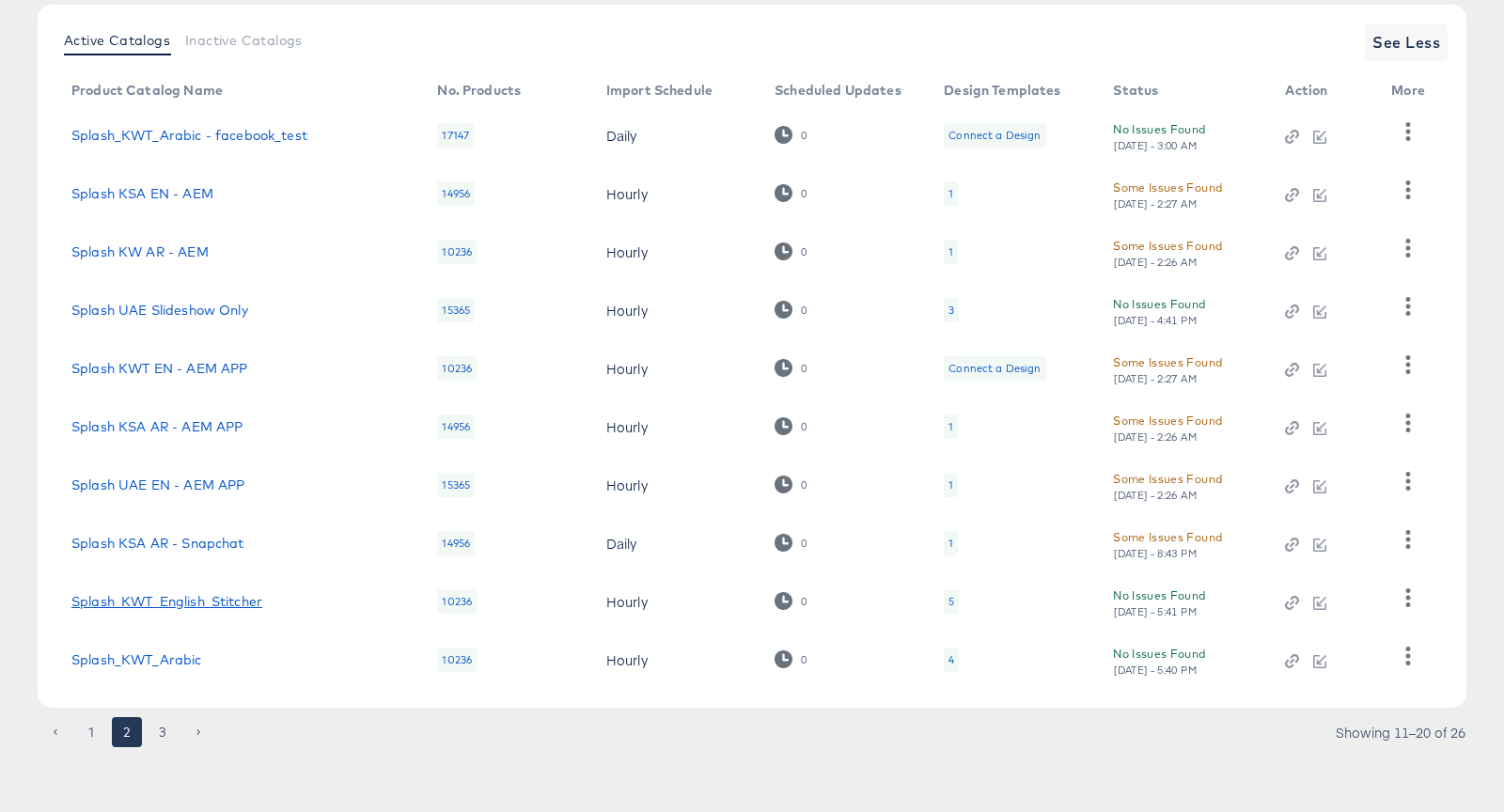 click on "Splash_KWT_English_Stitcher" at bounding box center [166, 601] 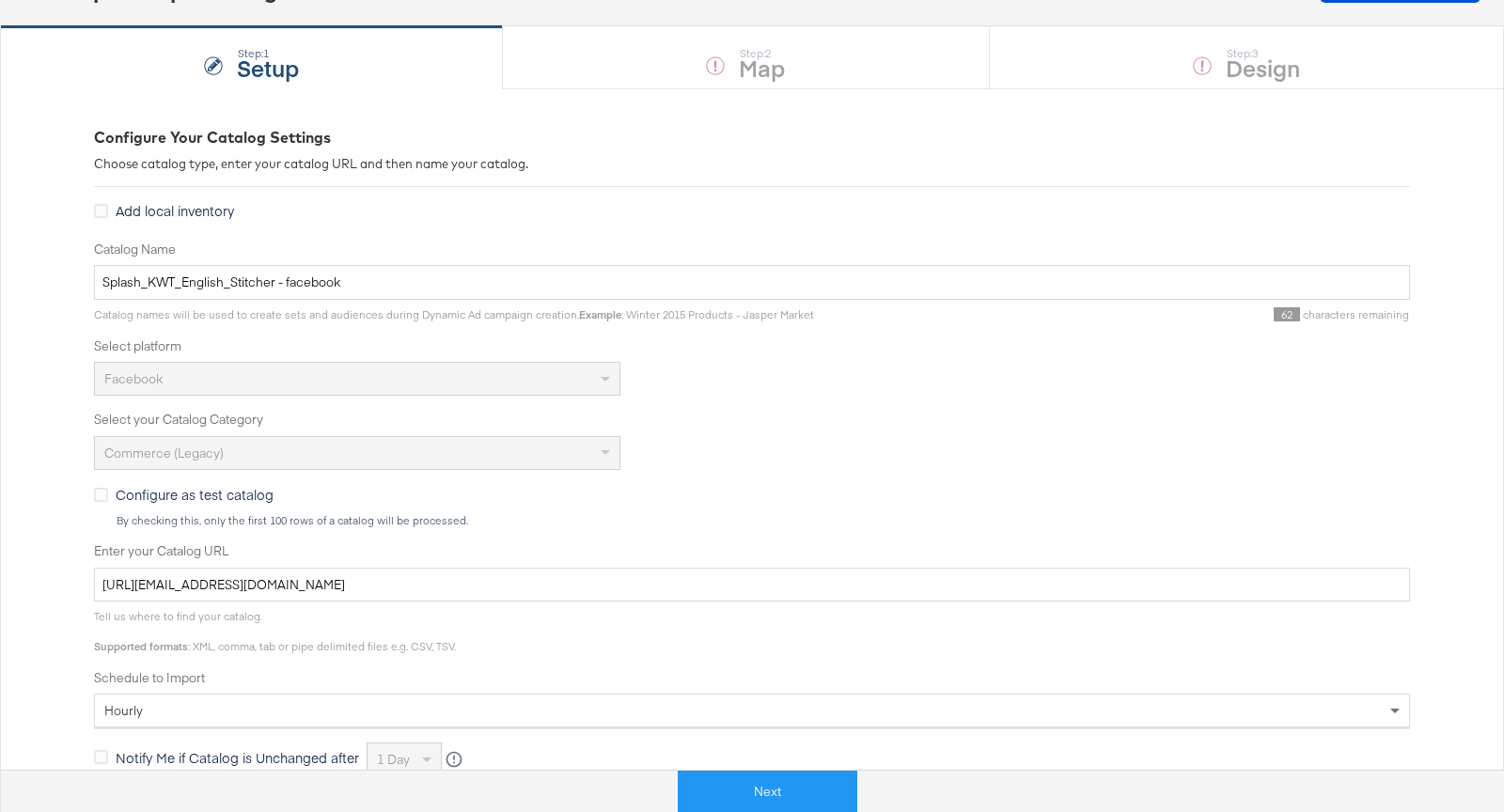 scroll, scrollTop: 172, scrollLeft: 0, axis: vertical 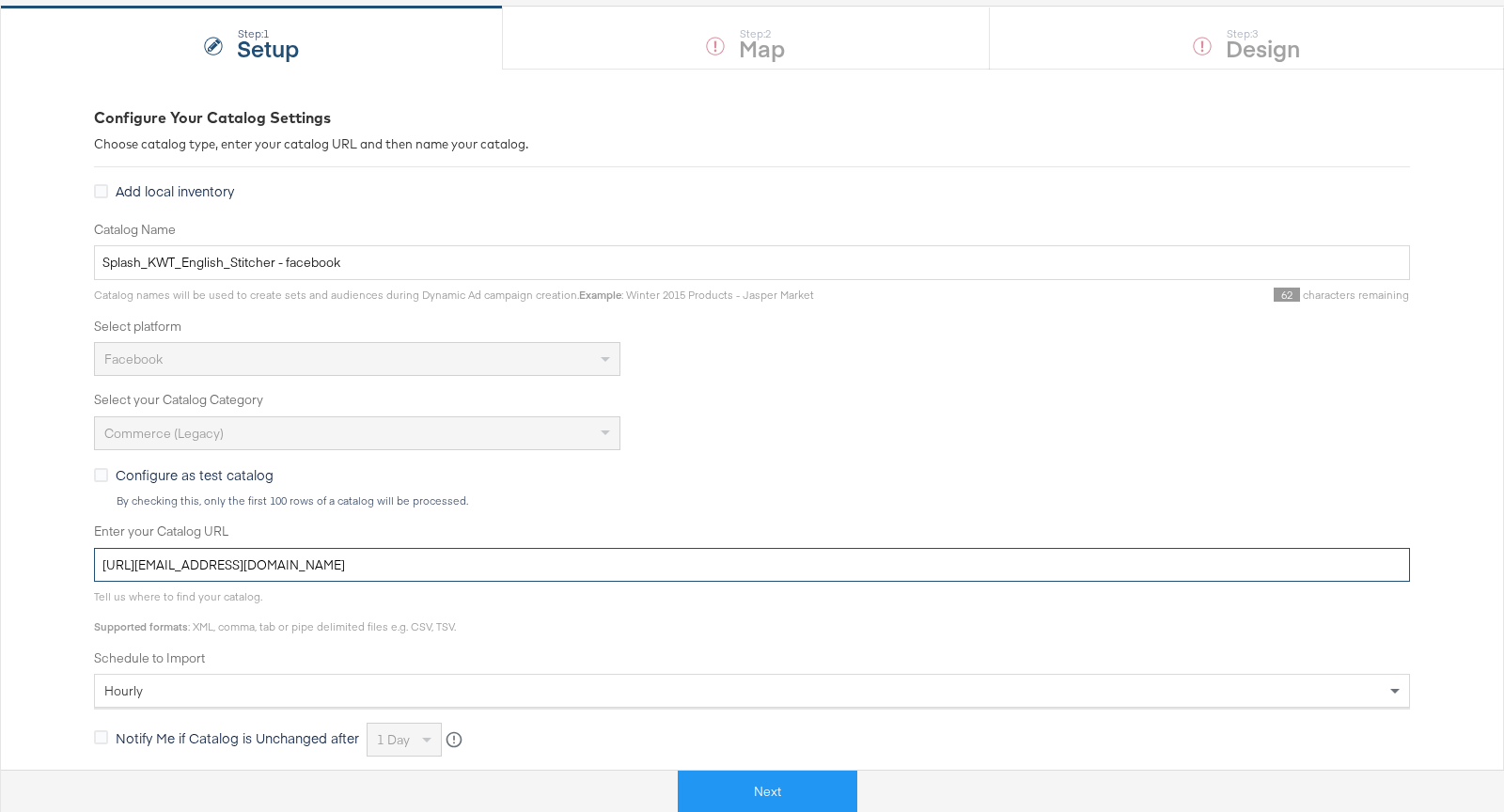 drag, startPoint x: 409, startPoint y: 564, endPoint x: 980, endPoint y: 567, distance: 571.0079 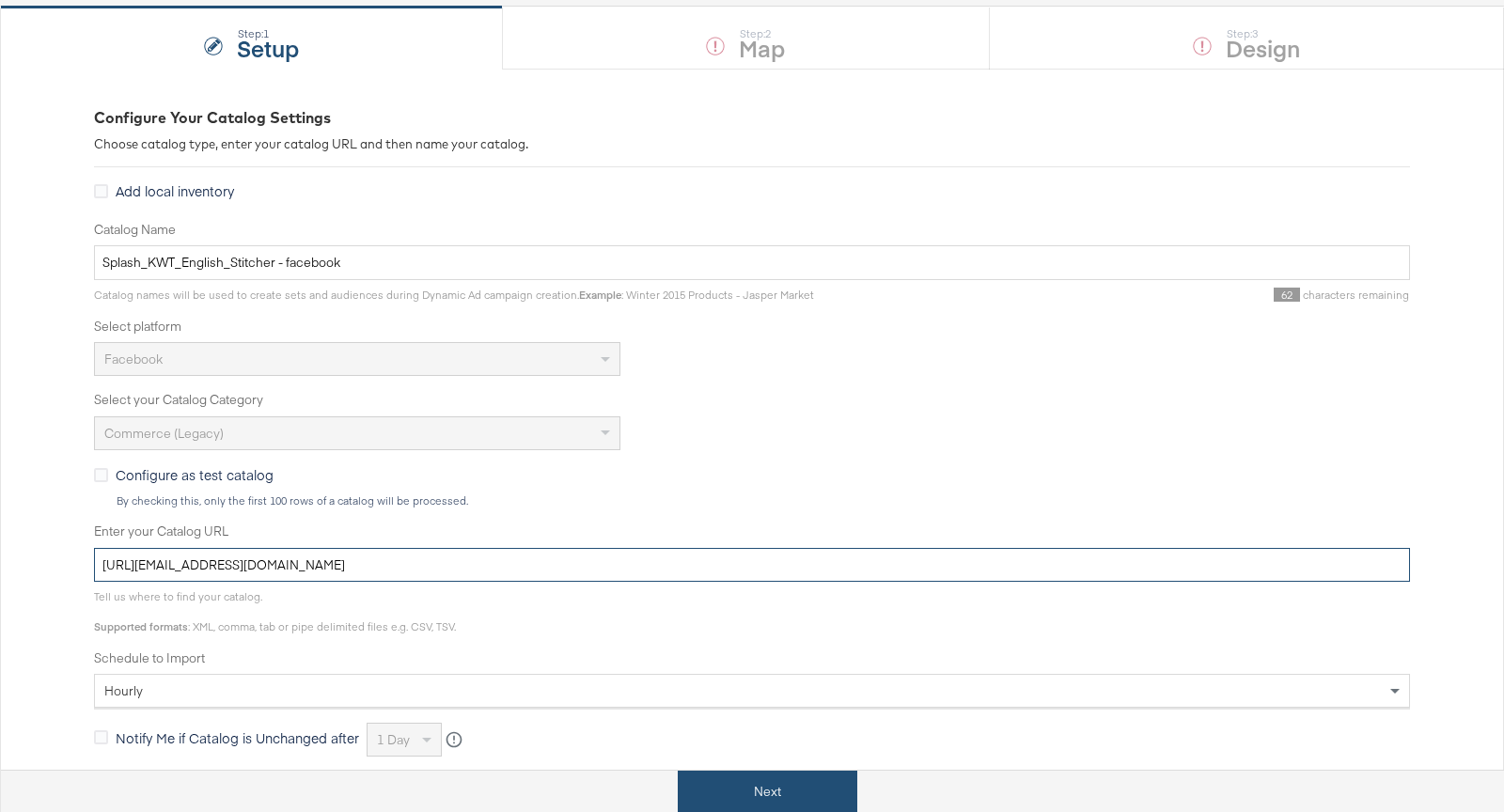 type on "https://kargo_lmskwsplash:vpGShTS8N6SMKHVKg@sftp.stage.forwardpmx.com/datasets_outputs/SPLASH/Meta_KW_English.tsv" 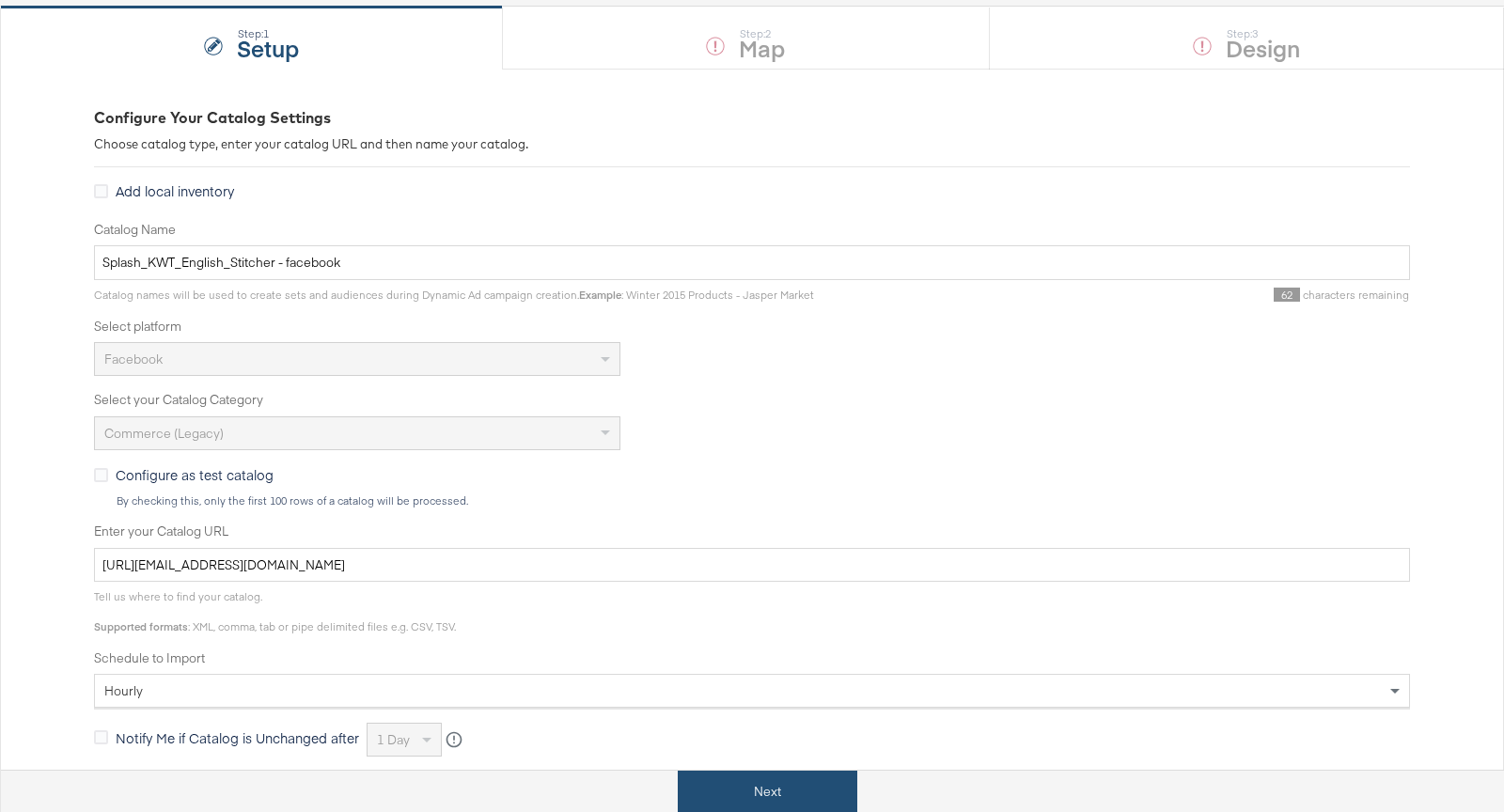 click on "Next" at bounding box center (767, 791) 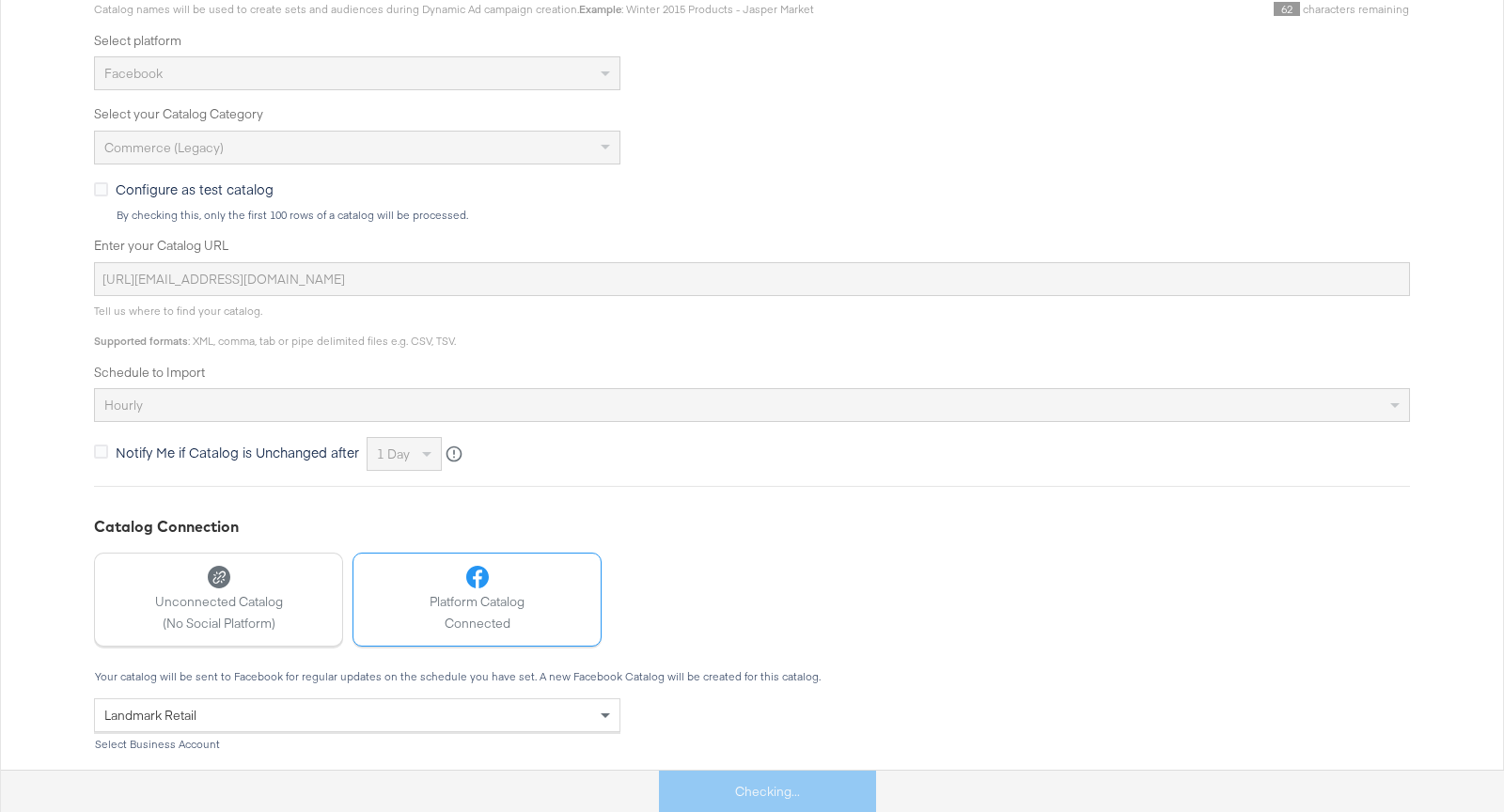 scroll, scrollTop: 592, scrollLeft: 0, axis: vertical 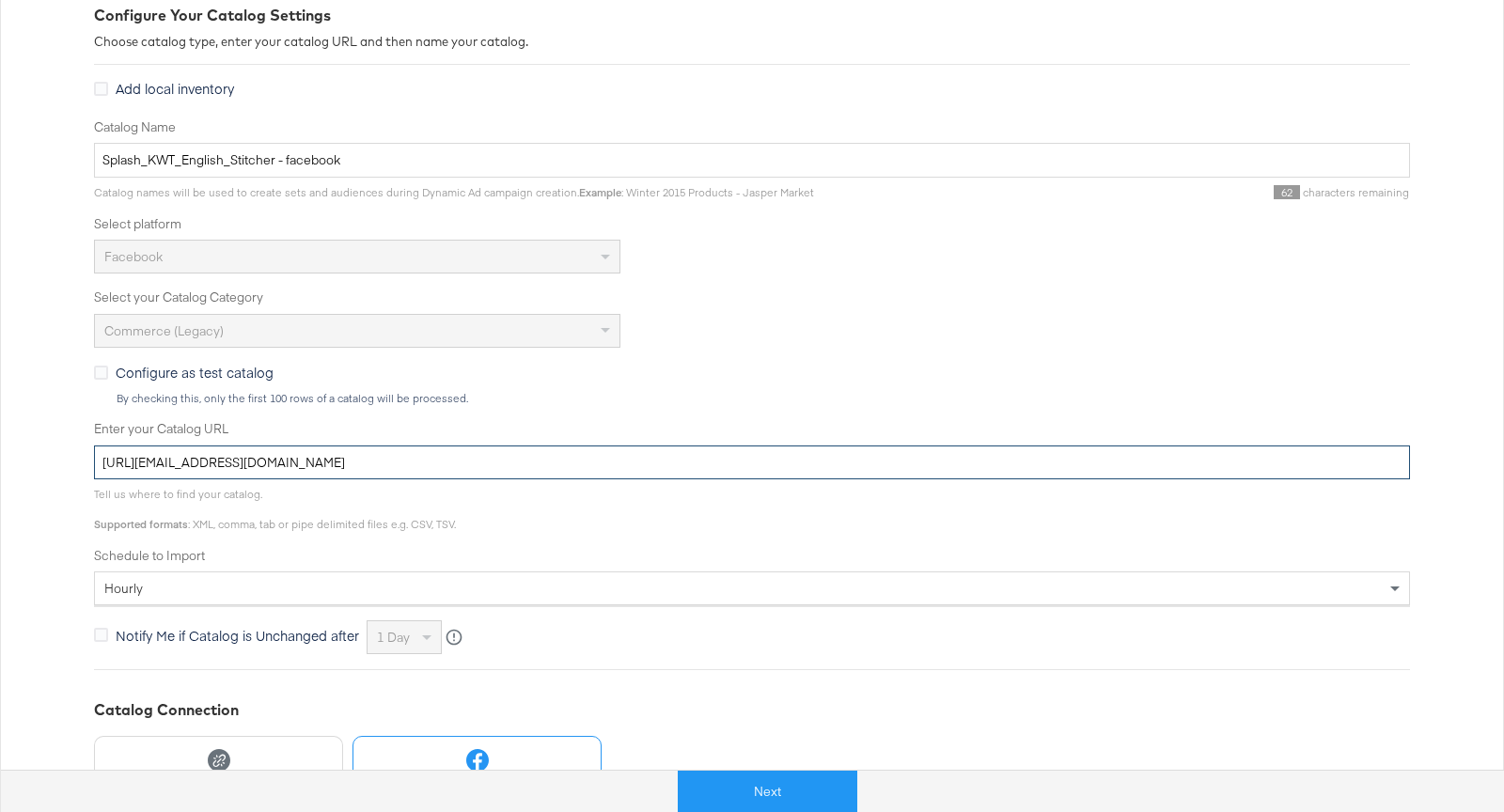 click on "[URL][EMAIL_ADDRESS][DOMAIN_NAME]" at bounding box center [752, 462] 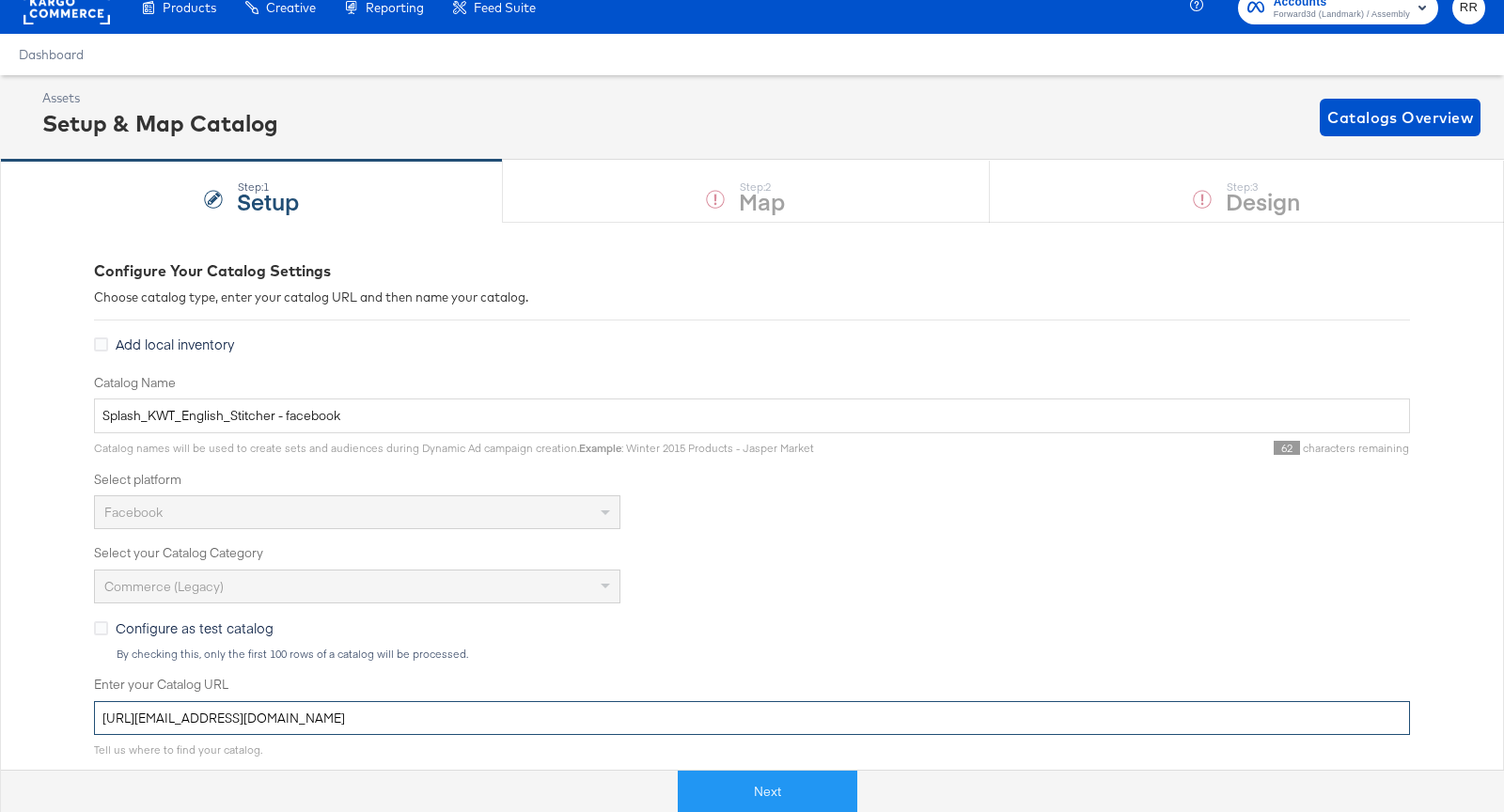 scroll, scrollTop: 24, scrollLeft: 0, axis: vertical 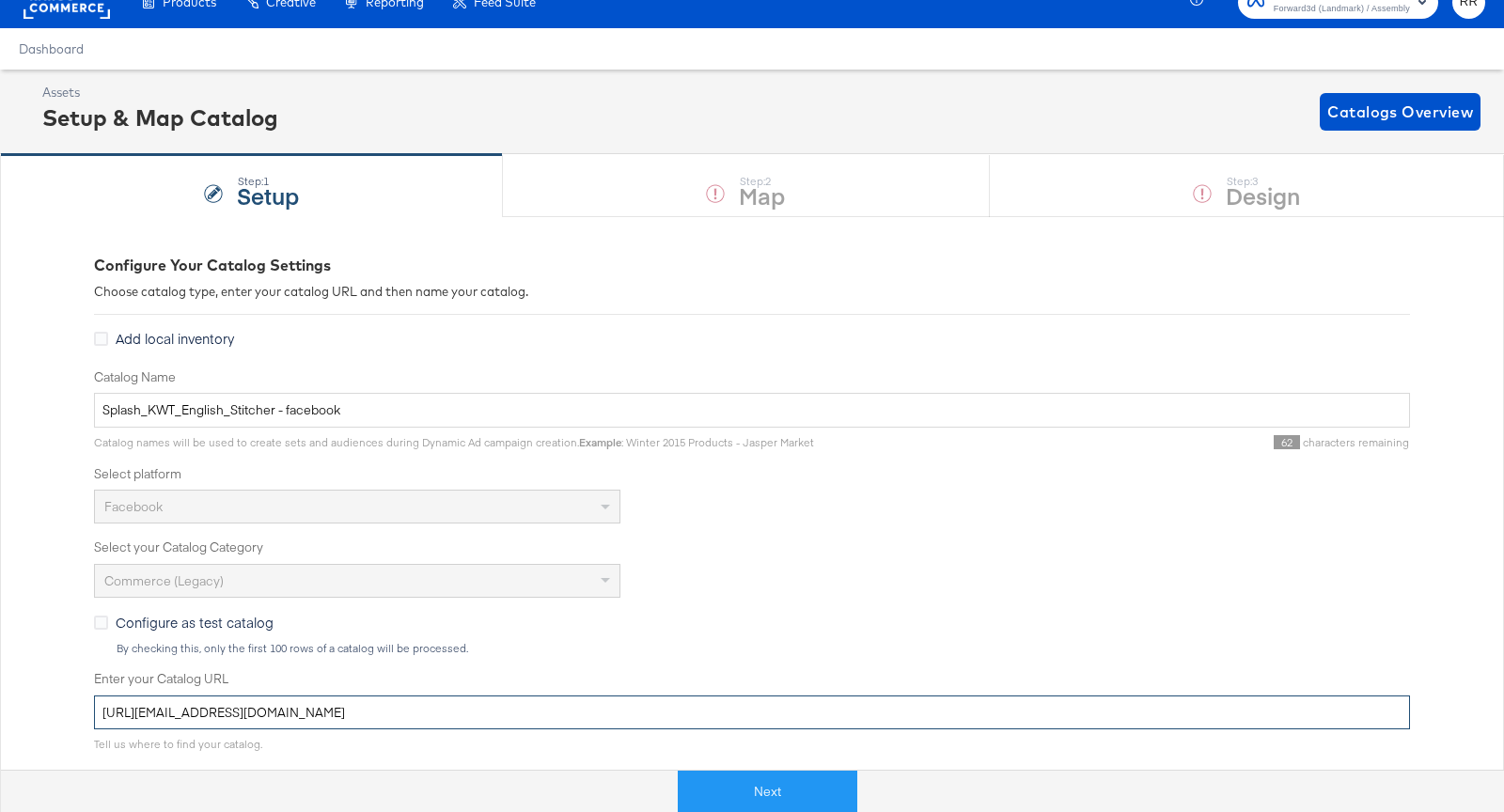 click on "[URL][EMAIL_ADDRESS][DOMAIN_NAME]" at bounding box center [752, 712] 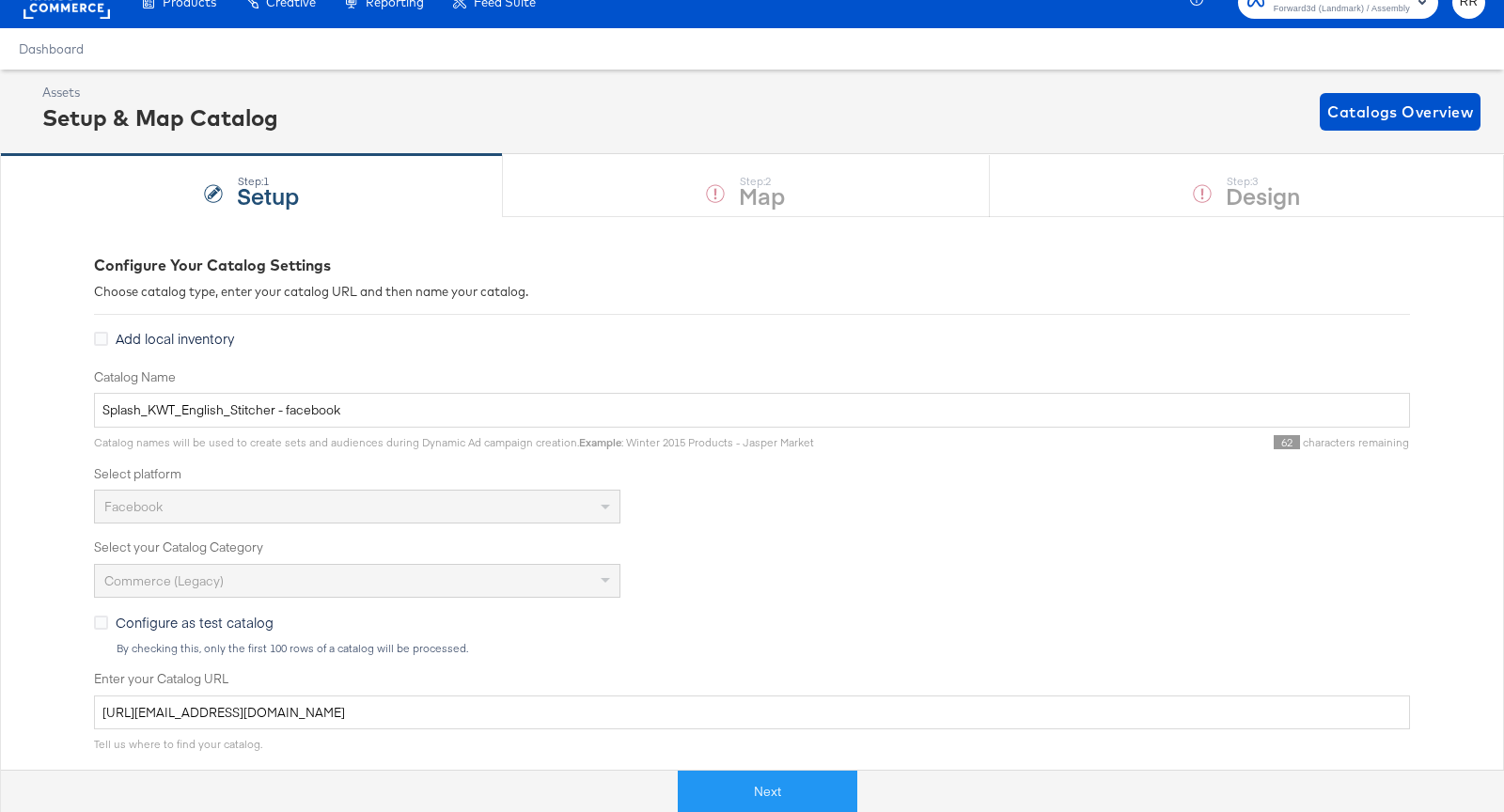 click at bounding box center [67, 2] 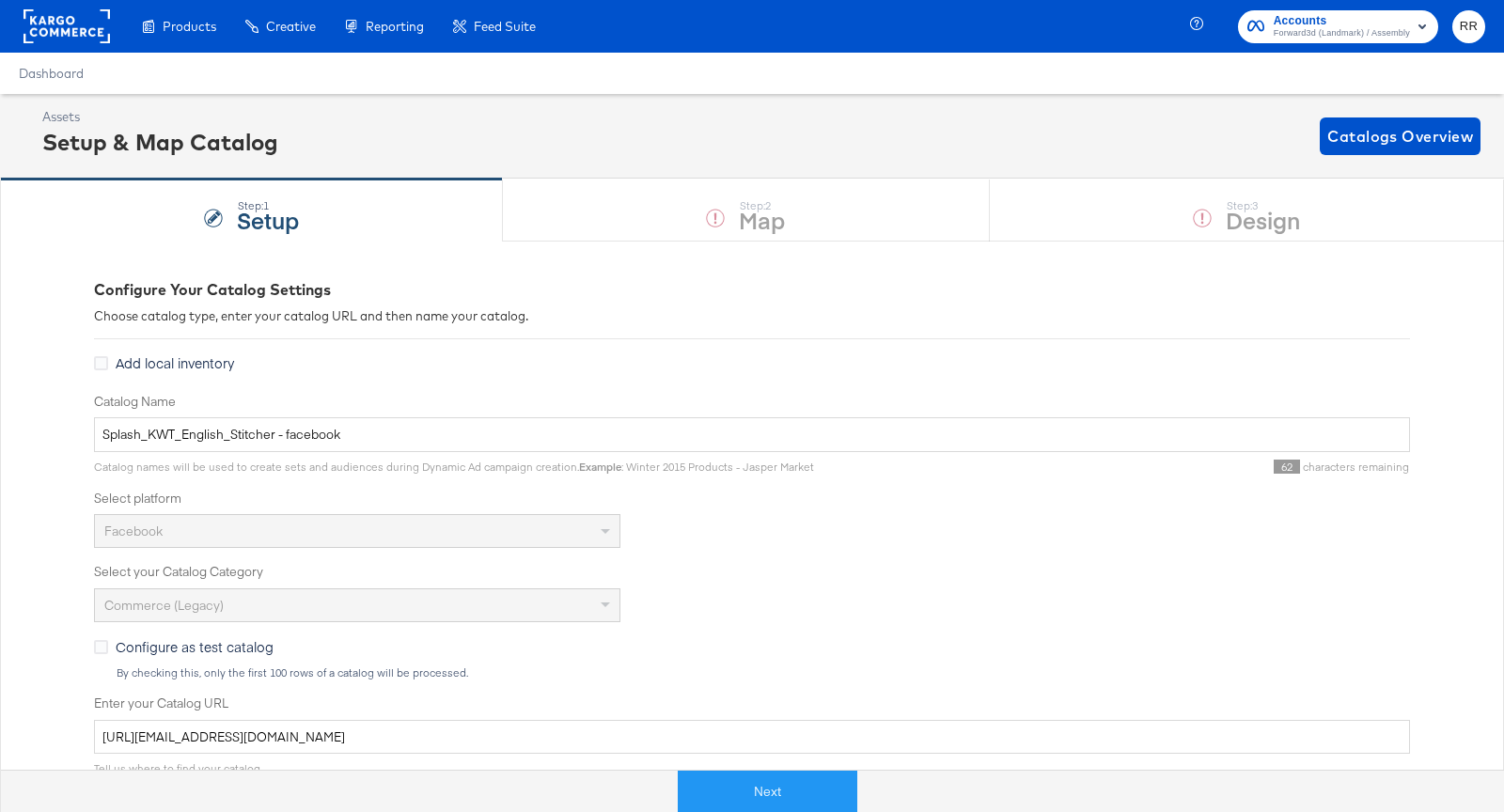 click 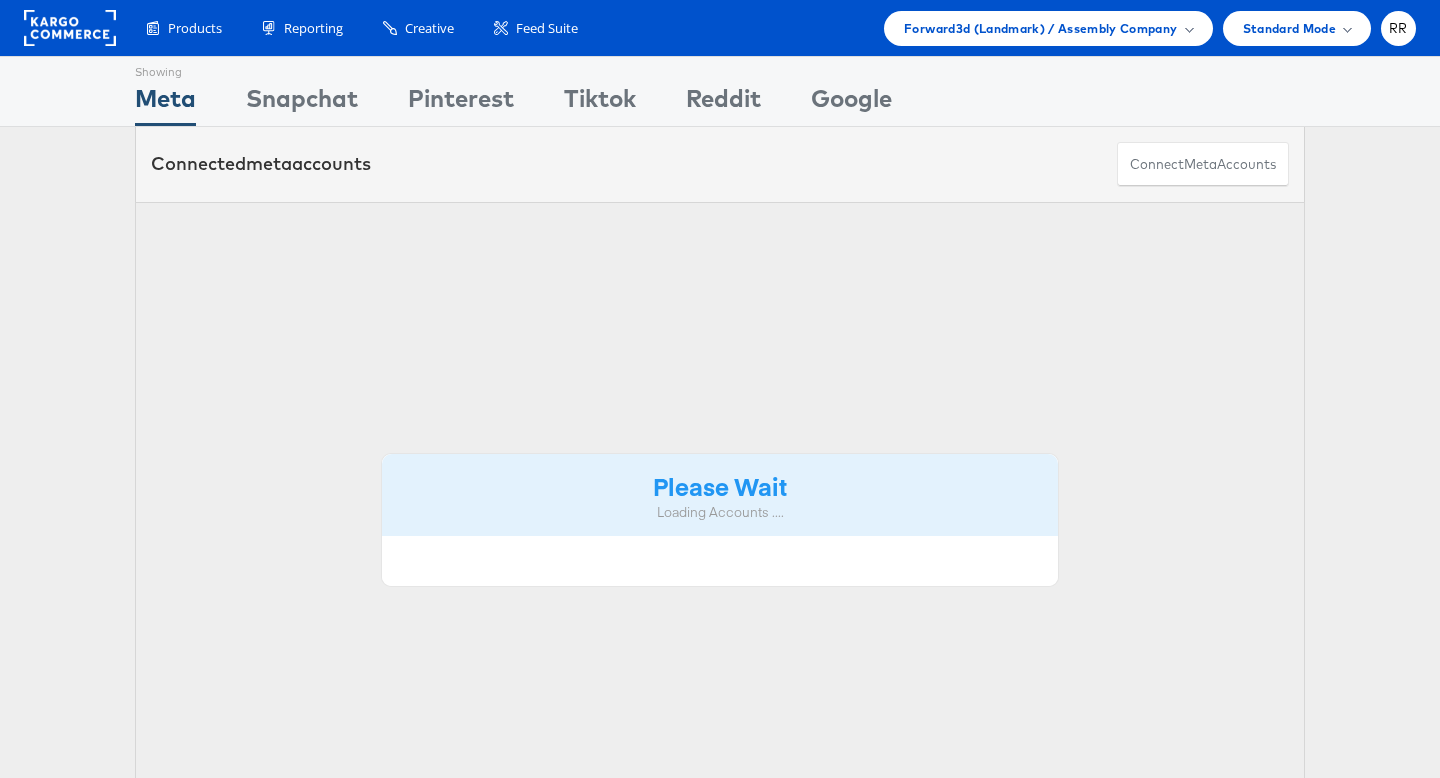 scroll, scrollTop: 0, scrollLeft: 0, axis: both 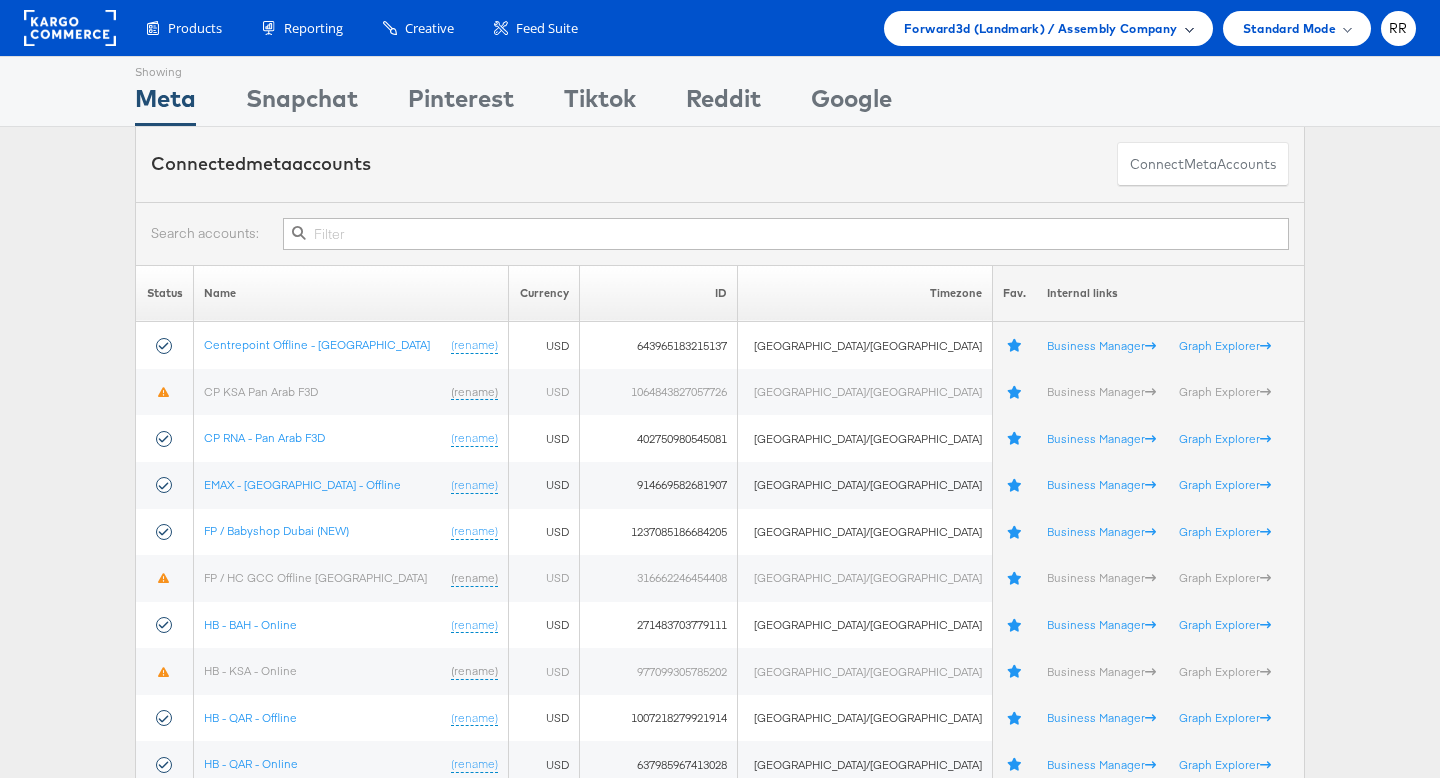 click on "Forward3d (Landmark) / Assembly Company" at bounding box center (1040, 28) 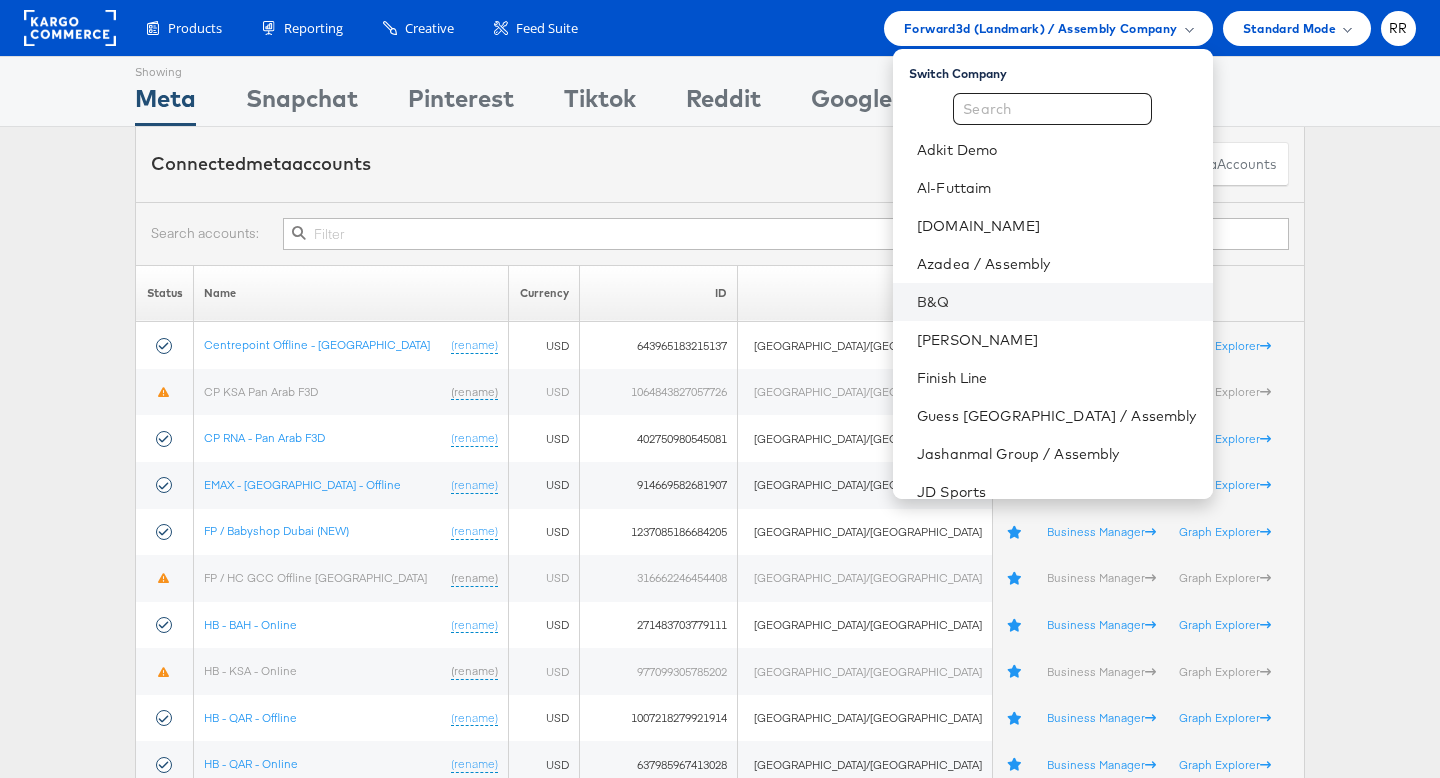 click on "B&Q" at bounding box center (1052, 302) 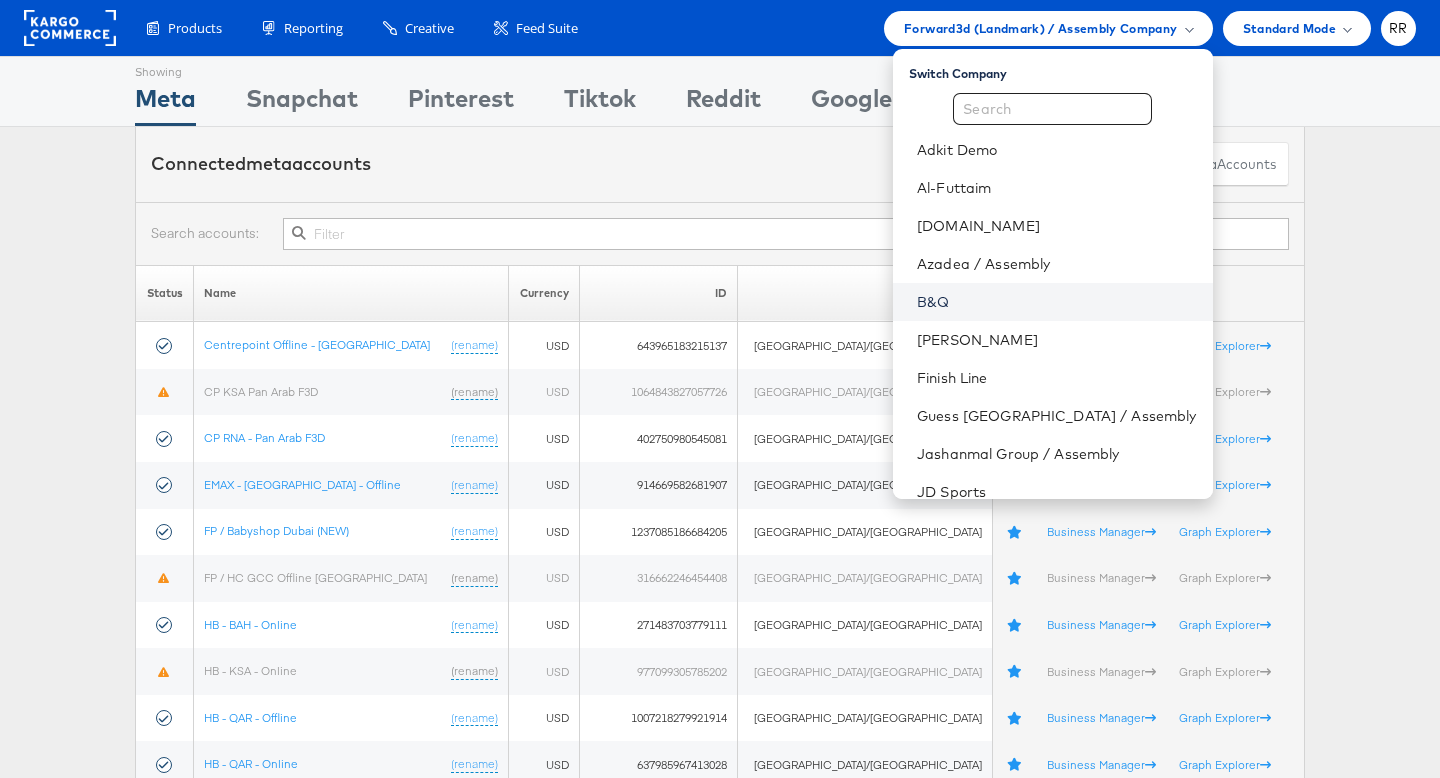 click on "B&Q" at bounding box center [1056, 302] 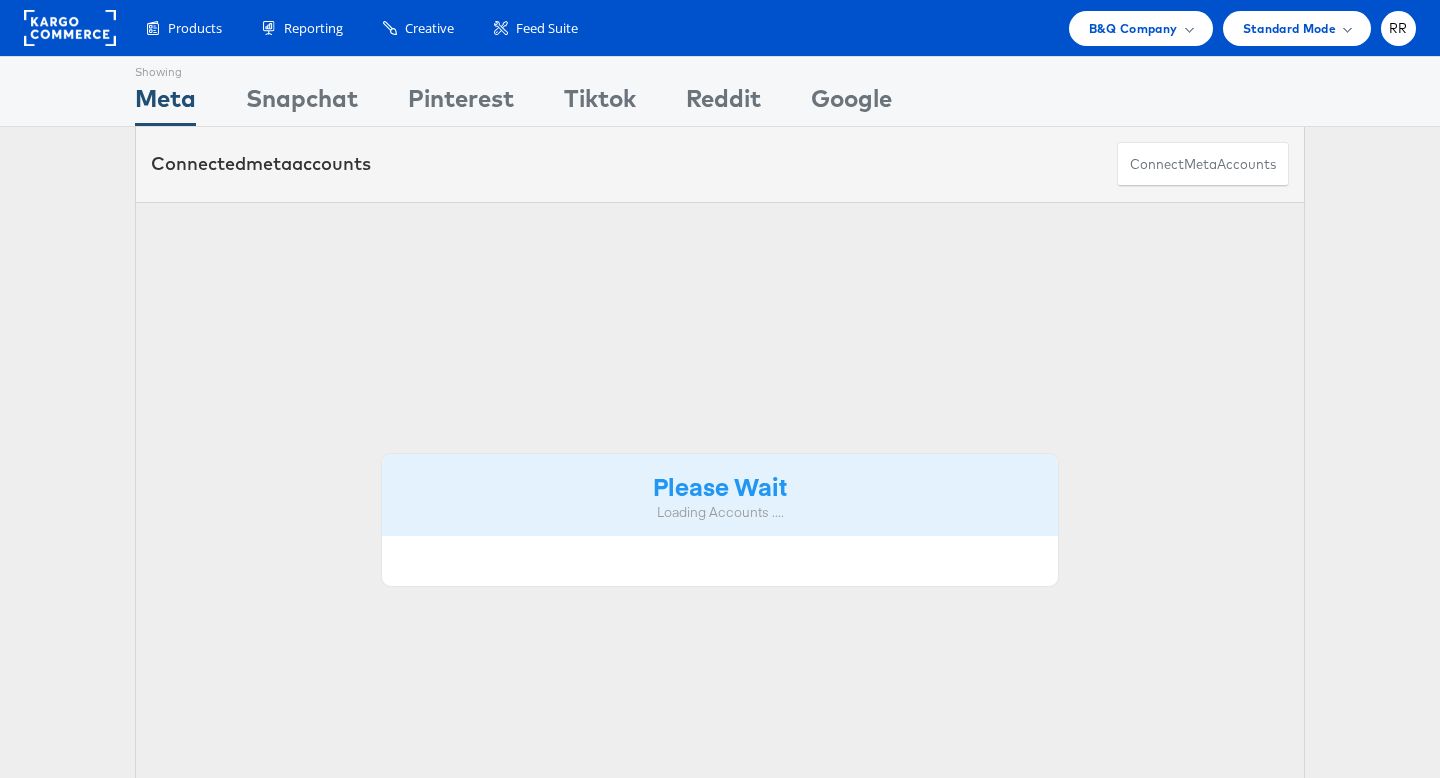 scroll, scrollTop: 0, scrollLeft: 0, axis: both 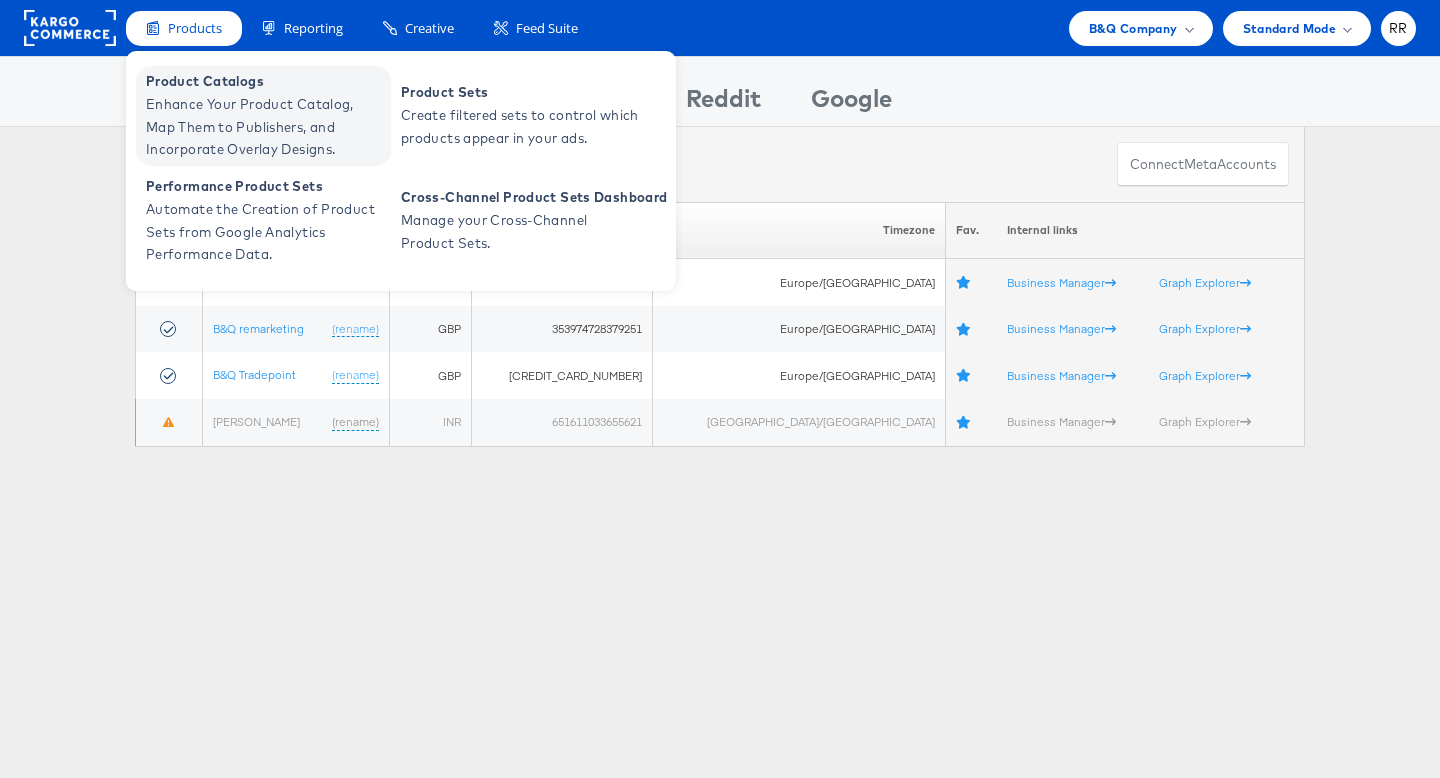 click on "Enhance Your Product Catalog, Map Them to Publishers, and Incorporate Overlay Designs." at bounding box center [266, 127] 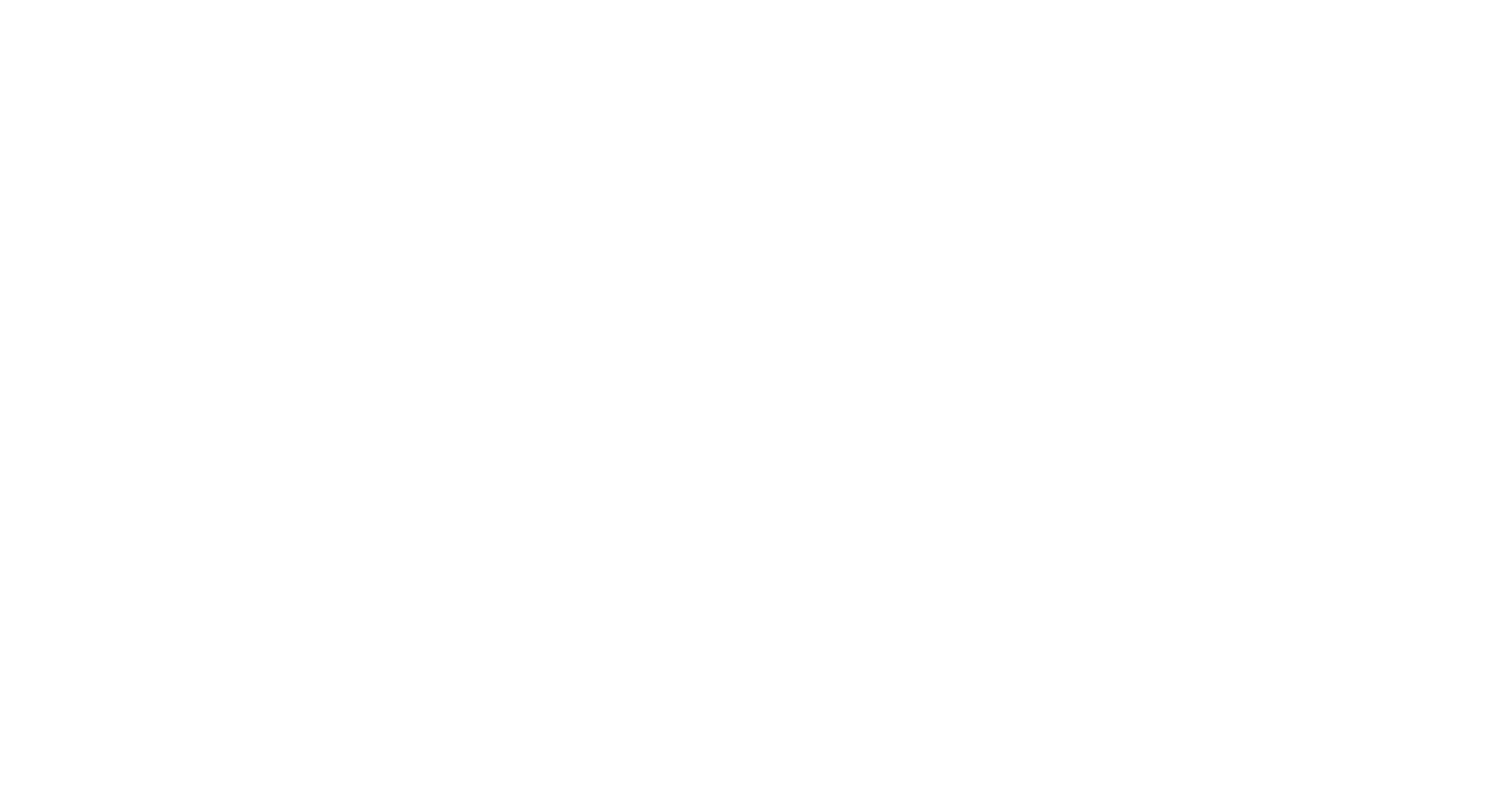 scroll, scrollTop: 0, scrollLeft: 0, axis: both 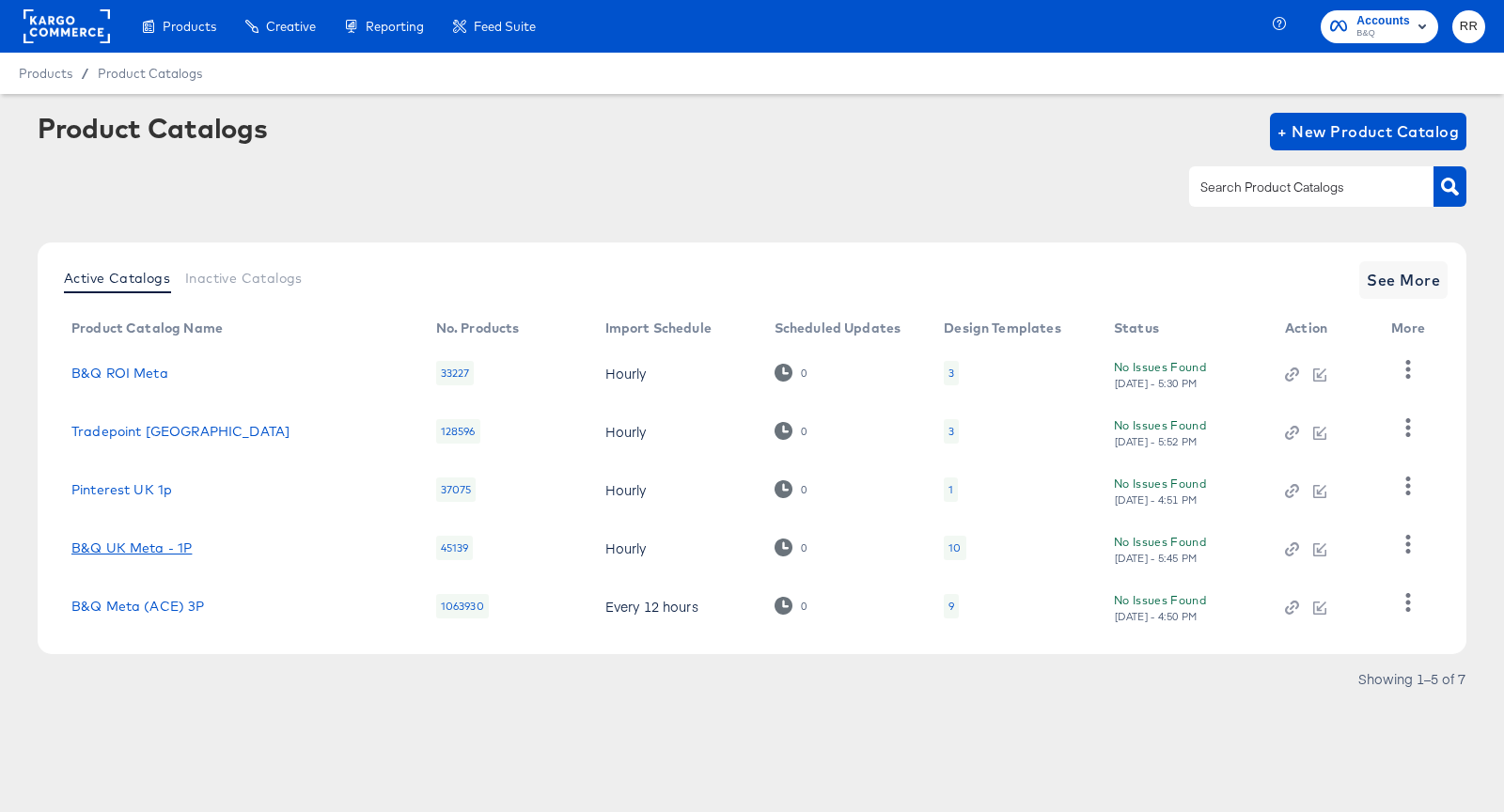 click on "B&Q UK Meta - 1P" at bounding box center [132, 548] 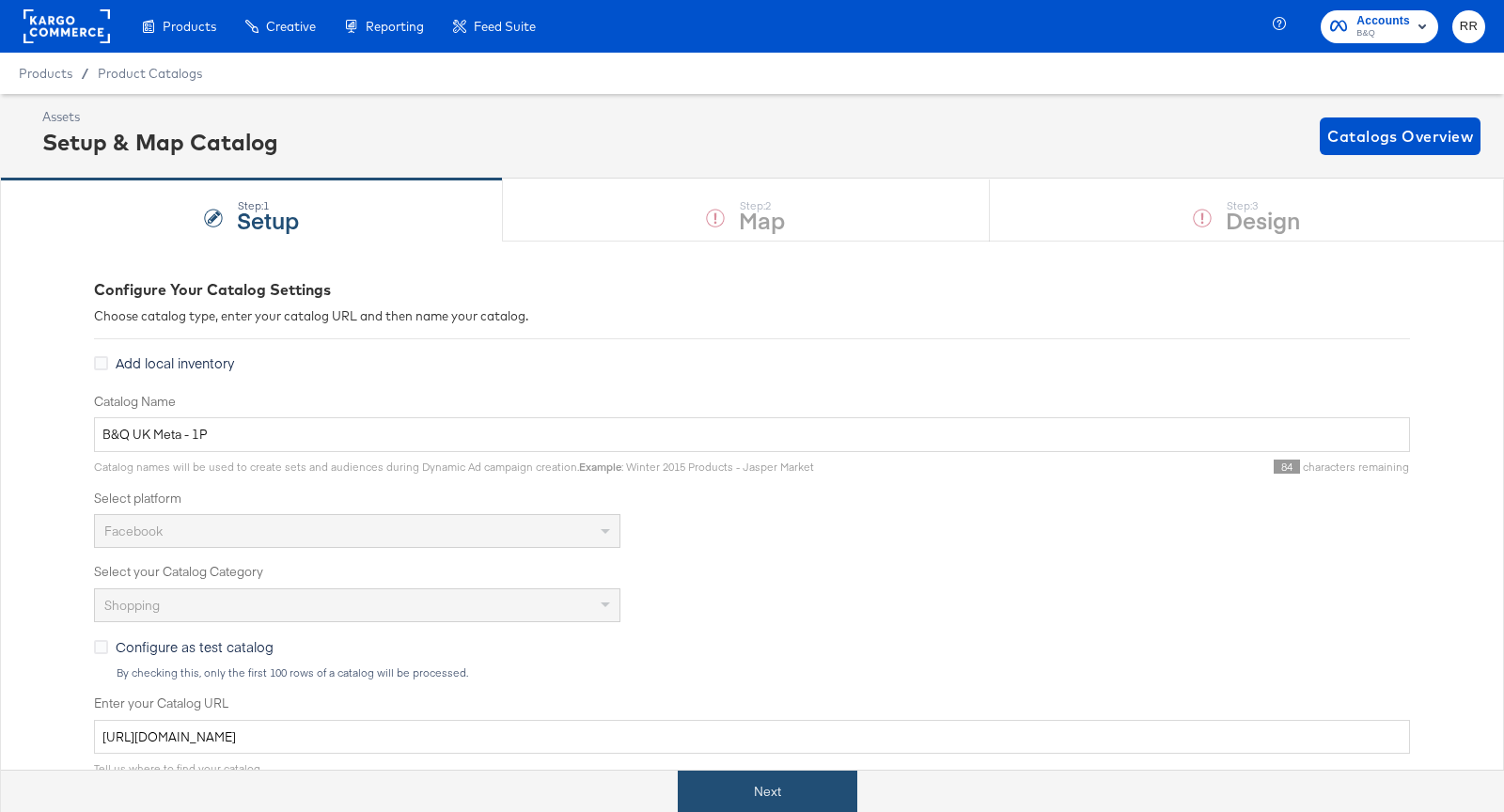 click on "Next" at bounding box center (767, 791) 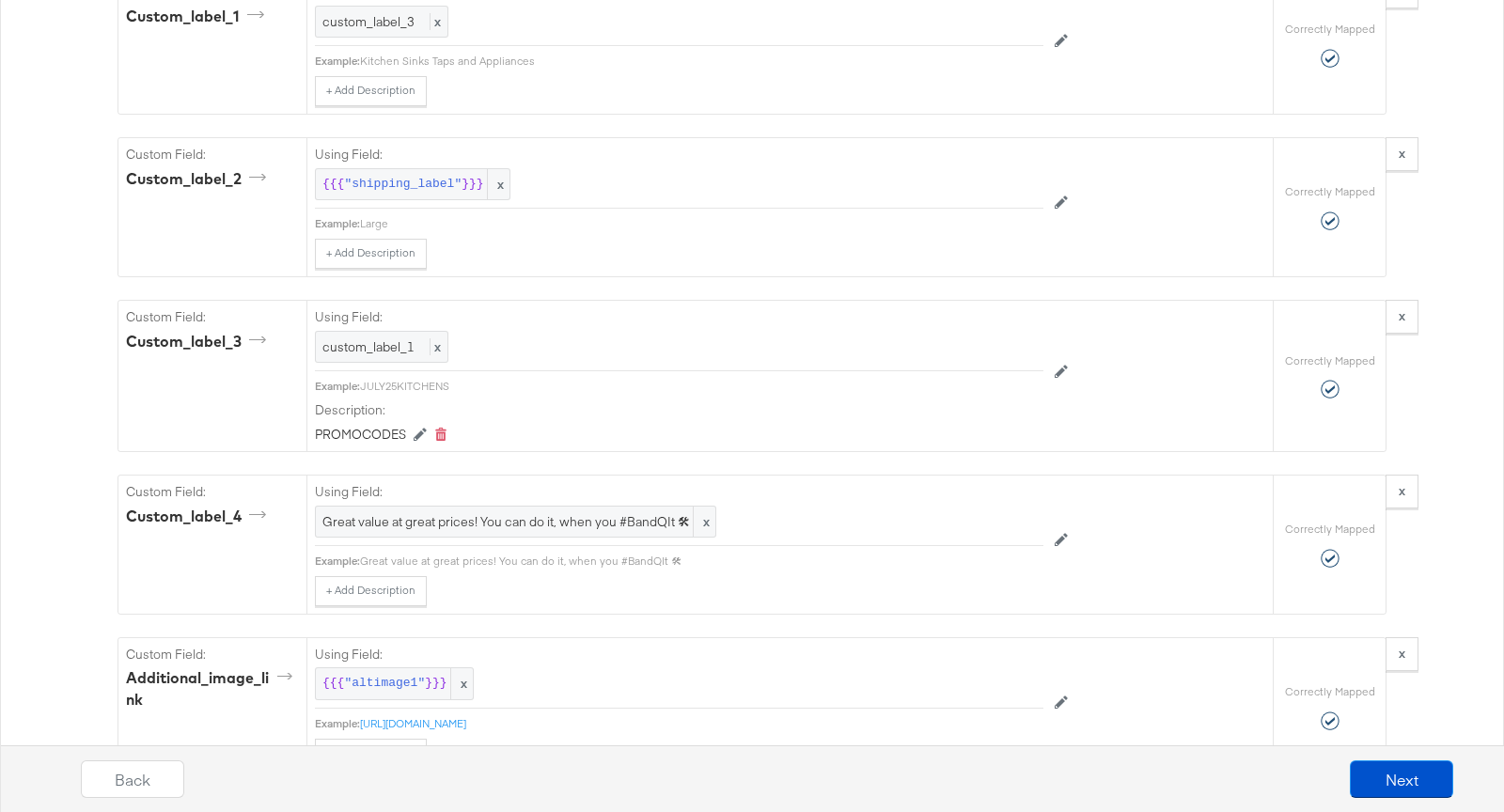 scroll, scrollTop: 2137, scrollLeft: 0, axis: vertical 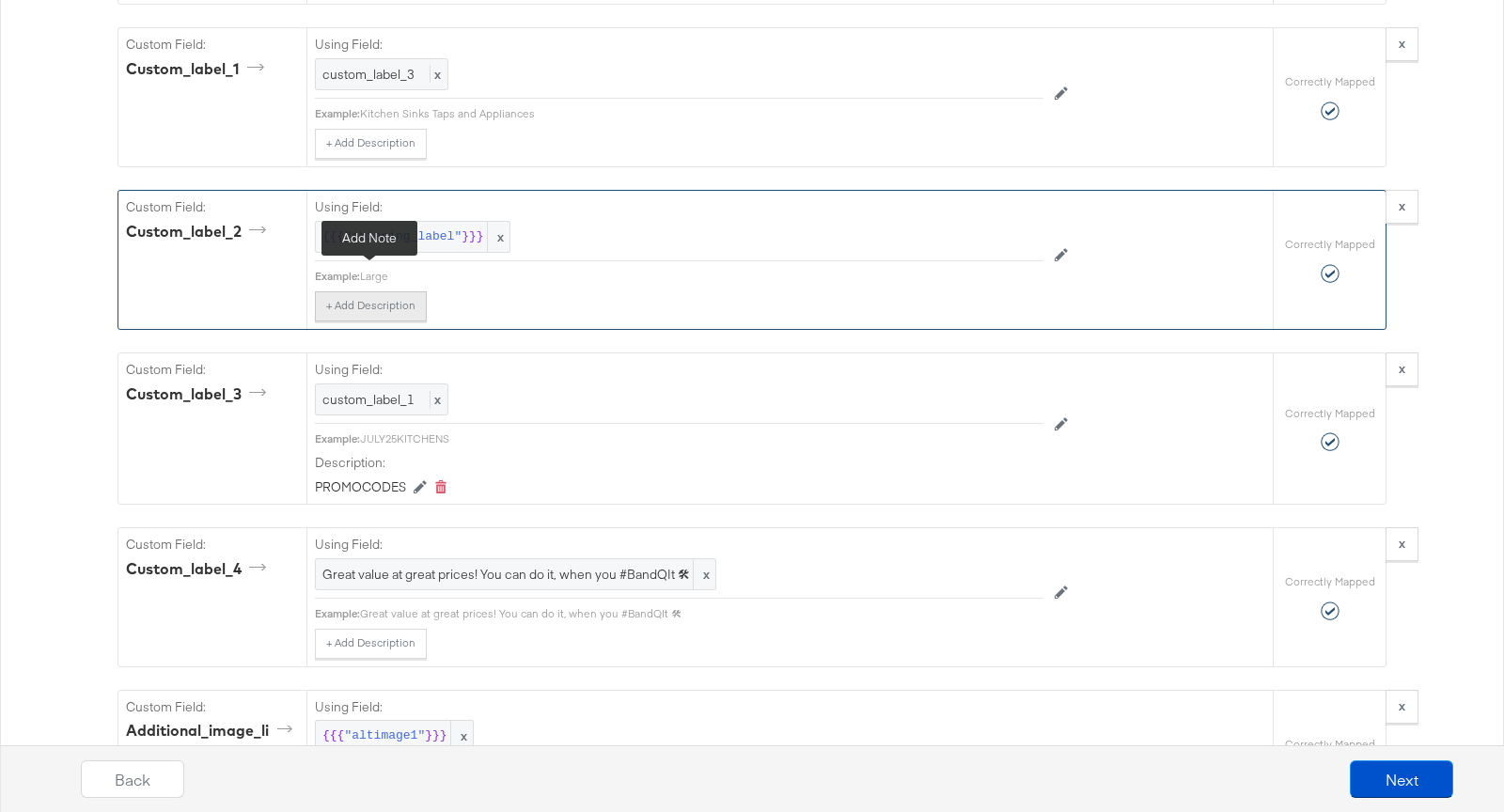 click on "+ Add Description" at bounding box center [370, 306] 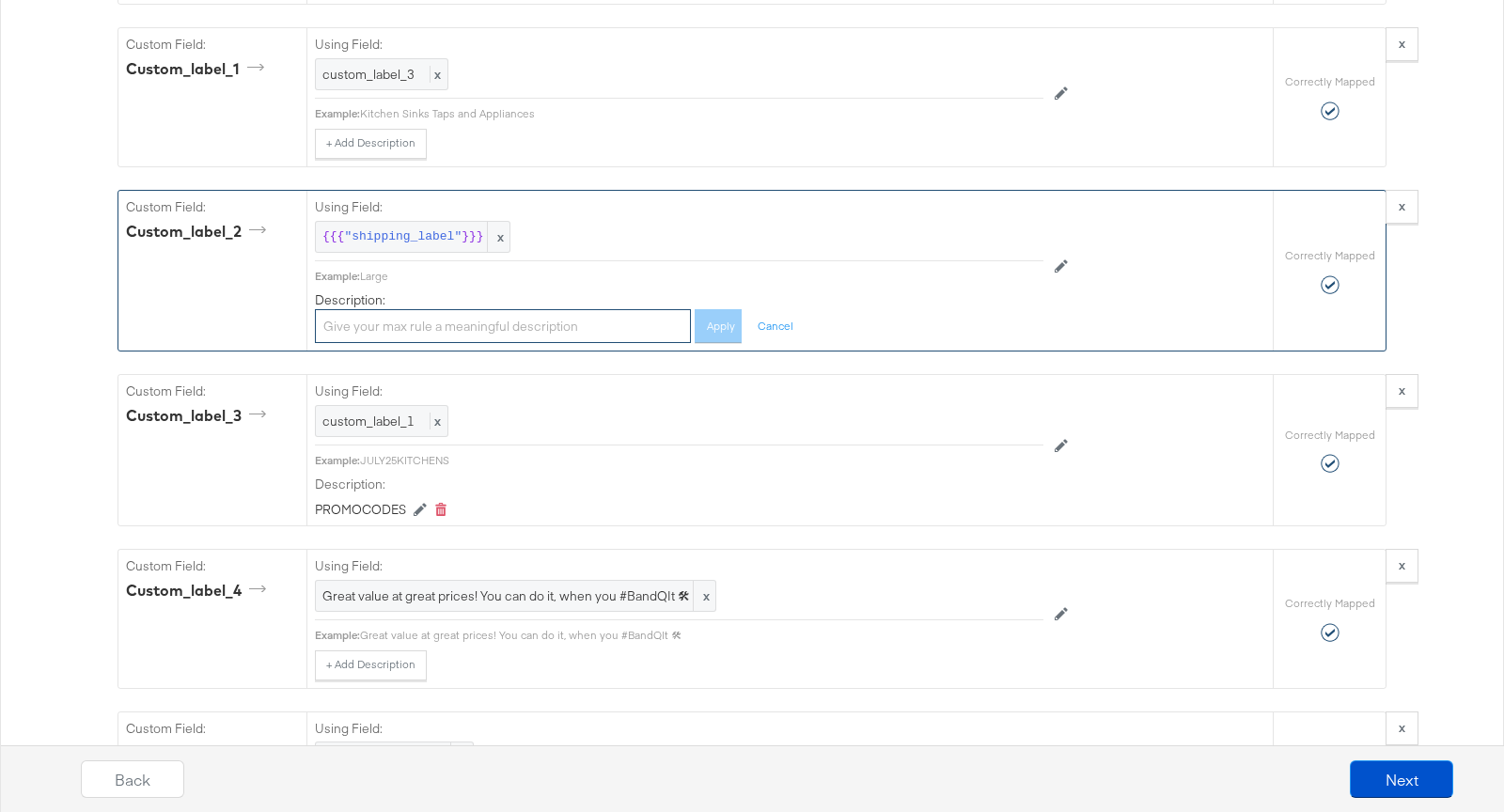 click at bounding box center [503, 326] 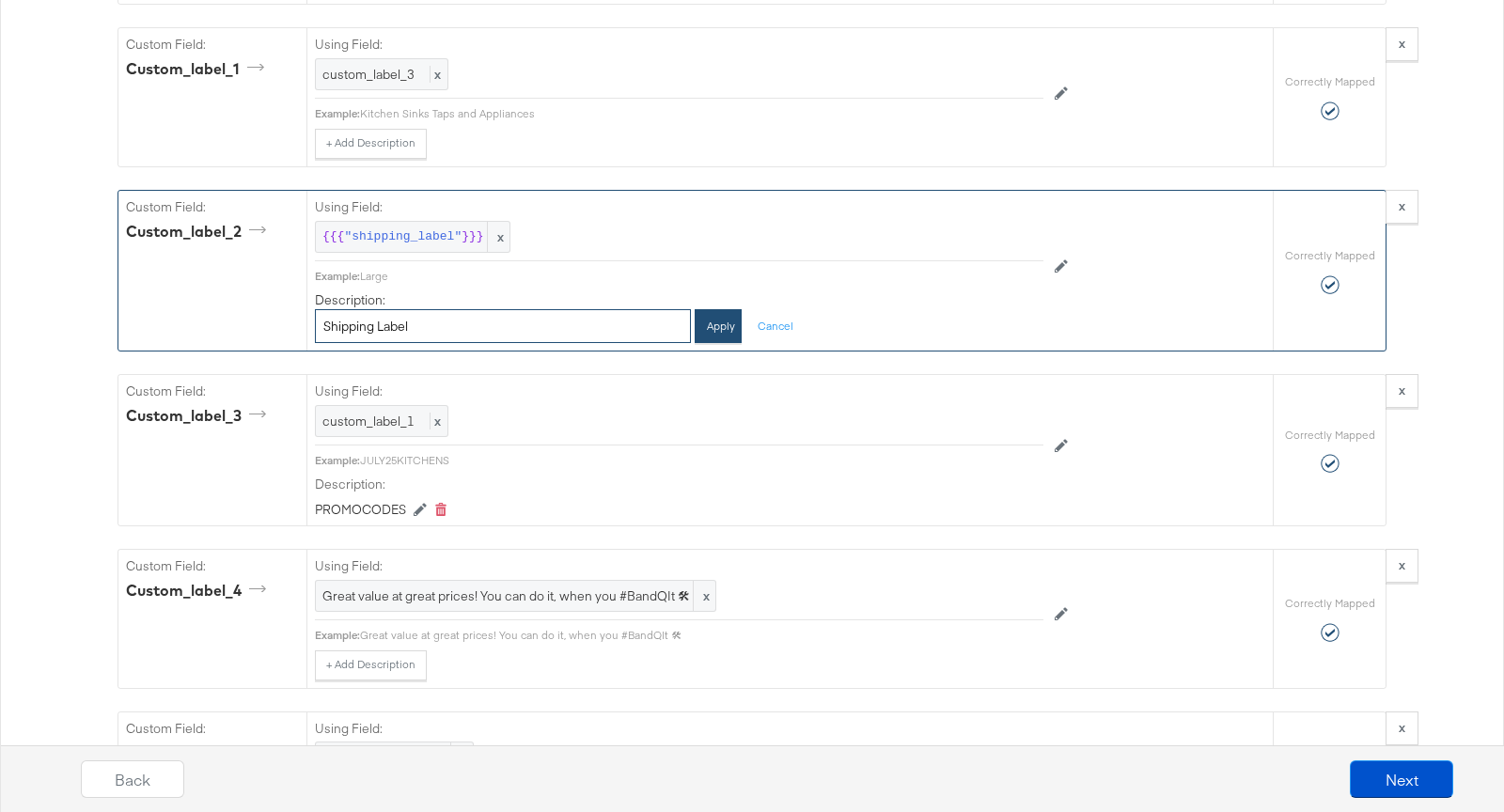 type on "Shipping Label" 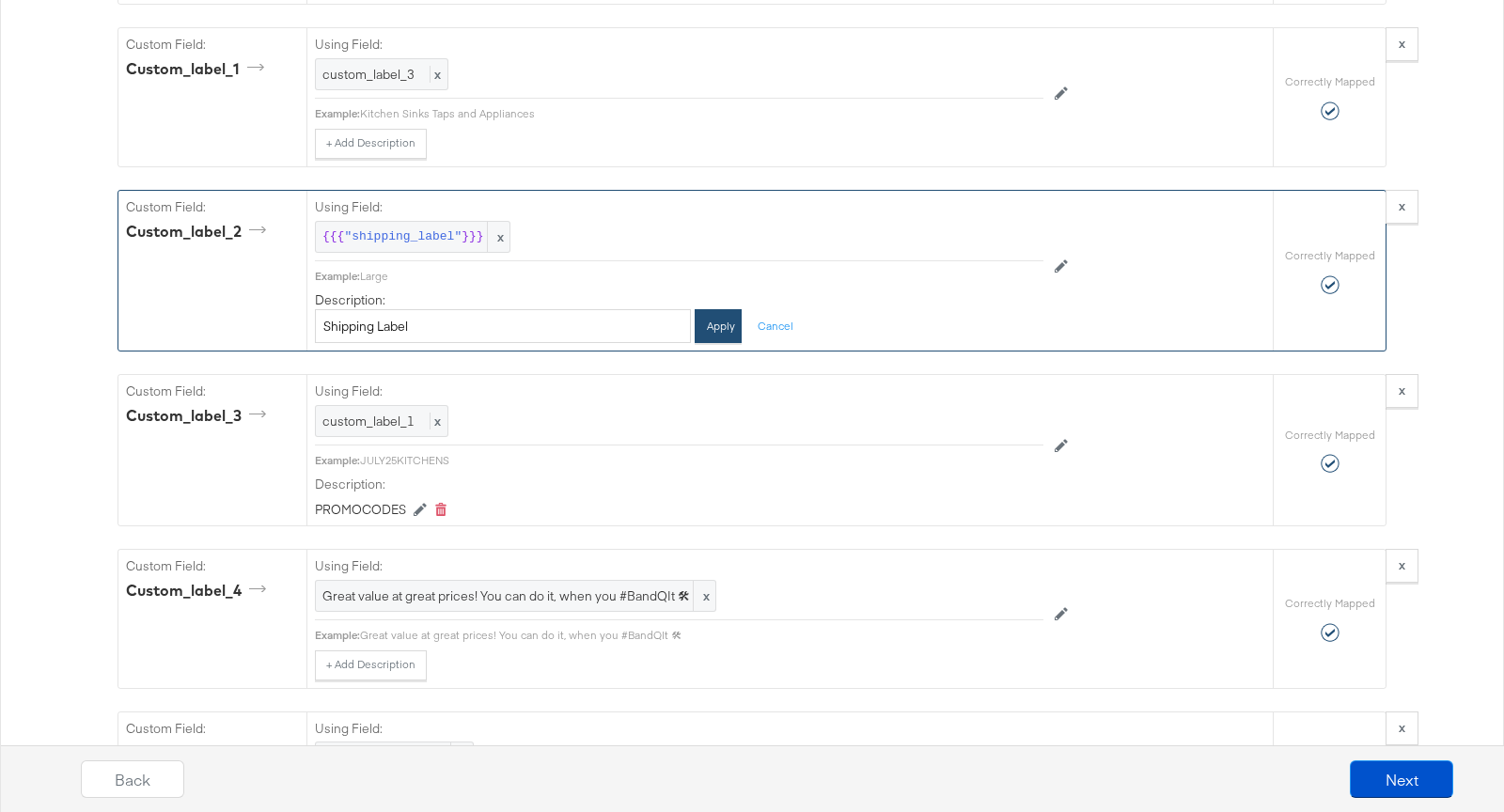 click on "Apply" at bounding box center [718, 326] 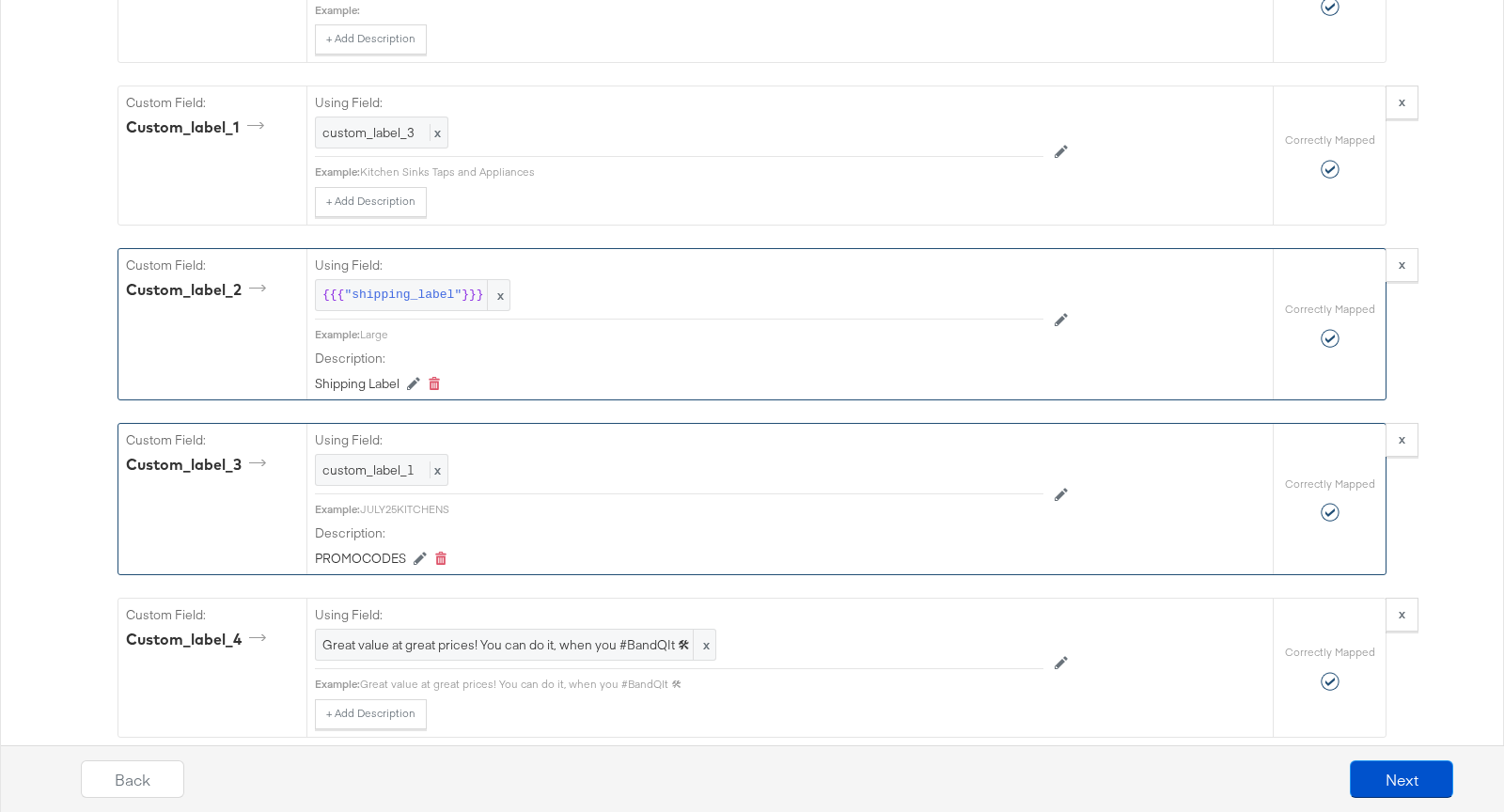 scroll, scrollTop: 1952, scrollLeft: 0, axis: vertical 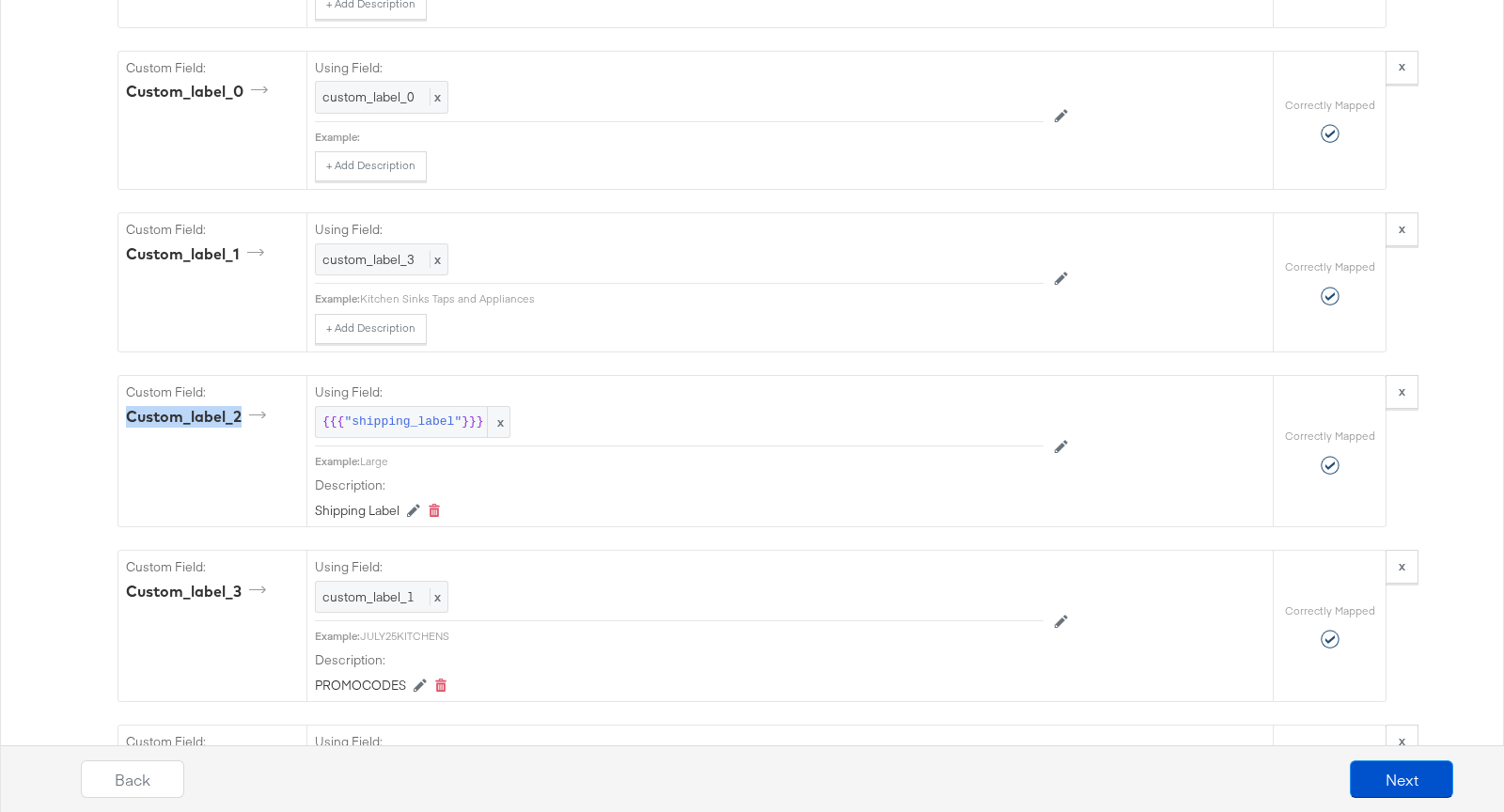 drag, startPoint x: 244, startPoint y: 387, endPoint x: 108, endPoint y: 388, distance: 136.00368 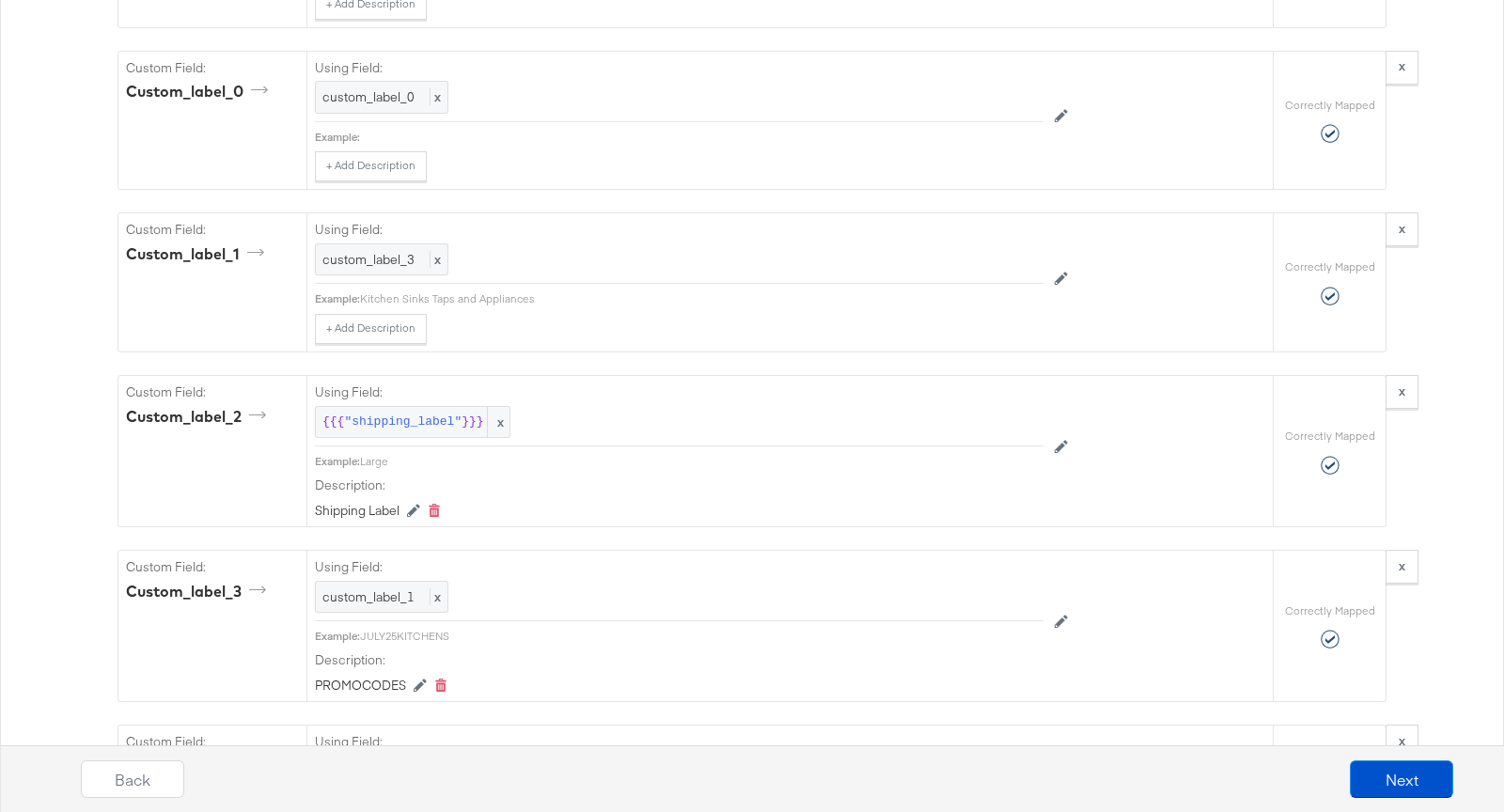 click on "Catalog Mapping Tool Map the required fields to items in your product catalog until each row is marked as correctly mapped.  Edit Rules  Load Mapping  Copy Mapping Required Fields Mapping Options  Correctly Mapped  Needs Mapping Required Map:  * id Using Field: id x Example:  4242004281412_BQ + Add Description Add Note Edit Field Correctly Mapped Required Map:  * title Using Field: title x Example:  [PERSON_NAME] Slide&hide B6Ach7Hh0B Built-In Single Multi-Function Pyrolytic Oven - Black Stainless Steel Effect + Add Description Add Note Edit Field Correctly Mapped Required Map:  * description Using Field: {{ #if (is_blank description) }} See store for details {{ else }} {{ description }} {{ /if }} x Example:  + Add Description Add Note Edit Field Correctly Mapped Required Map:  * price Using Field: price x Example:  899.00 GBP + Add Description Add Note Edit Field Correctly Mapped Required Map:  * link Using Field: {{{ }}} x Example:  + Add Description Add Note Edit Field Correctly Mapped image_link x {{" at bounding box center [752, 823] 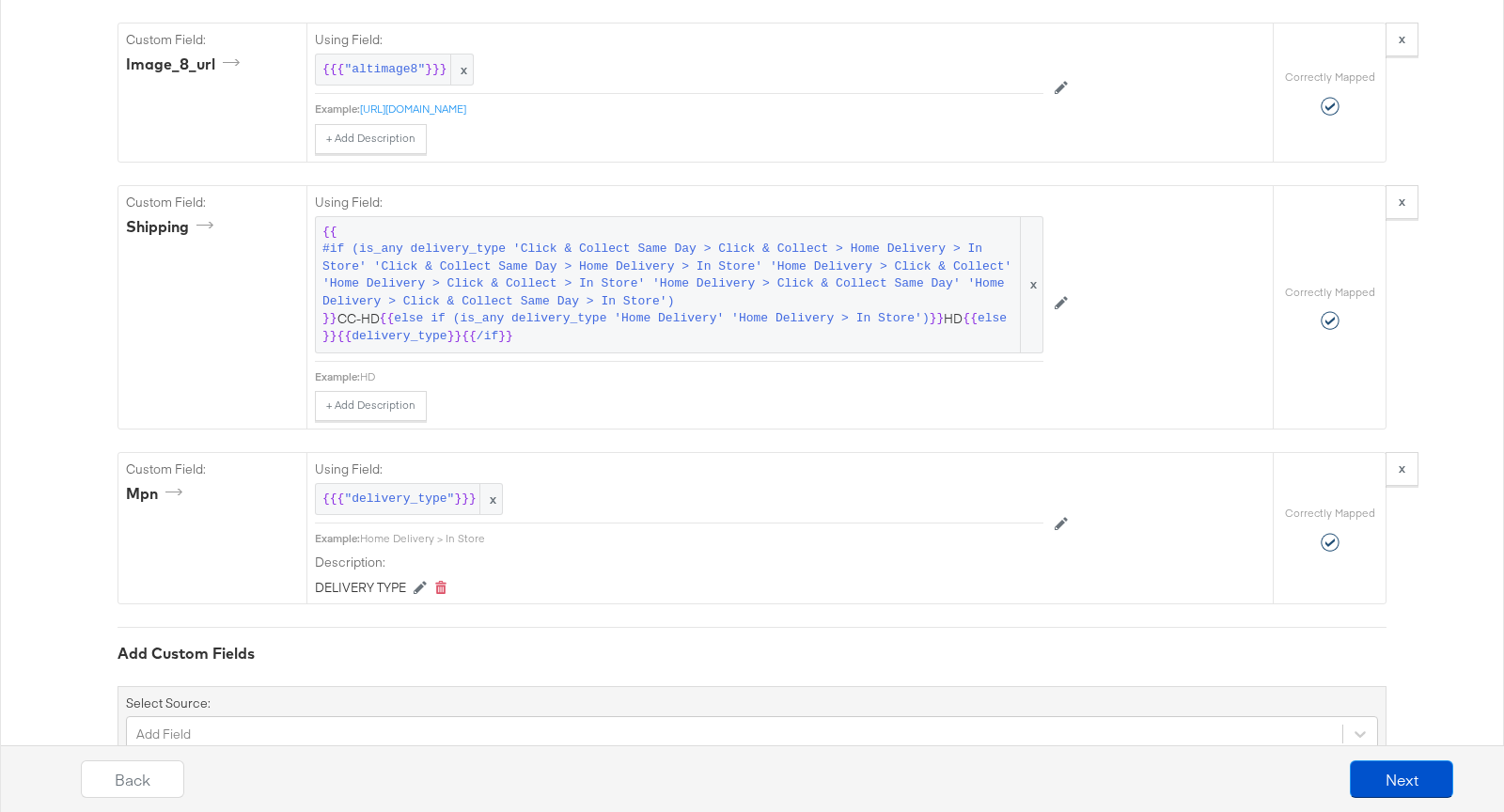 scroll, scrollTop: 4434, scrollLeft: 0, axis: vertical 